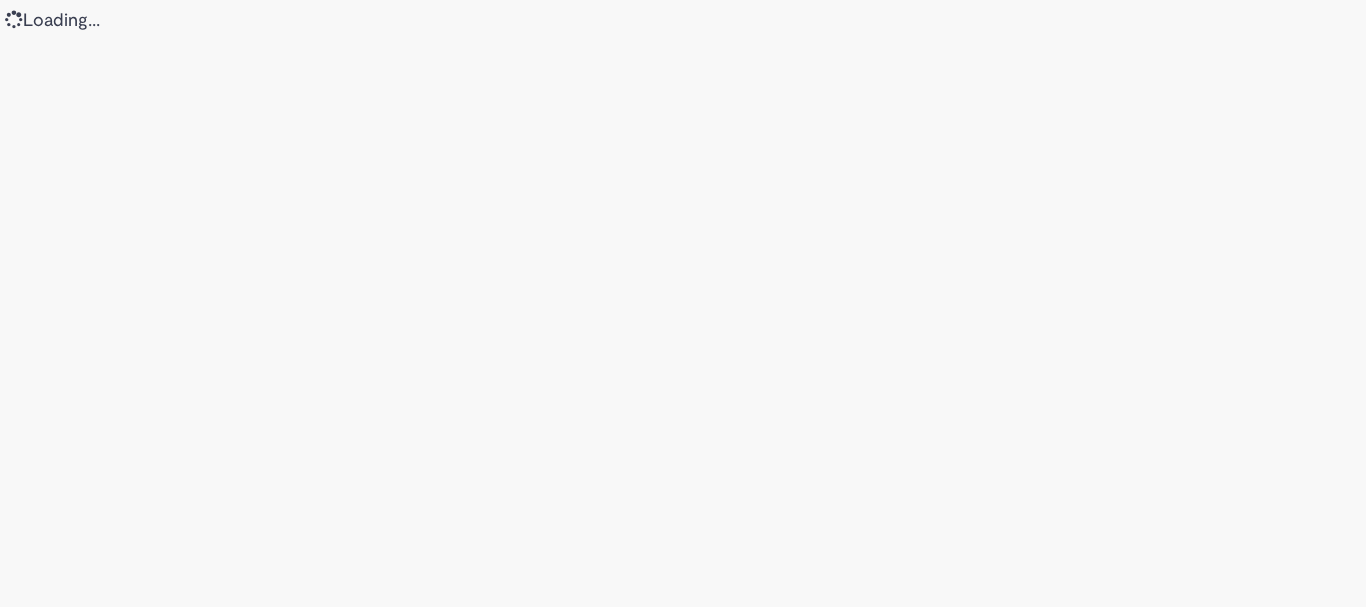 scroll, scrollTop: 0, scrollLeft: 0, axis: both 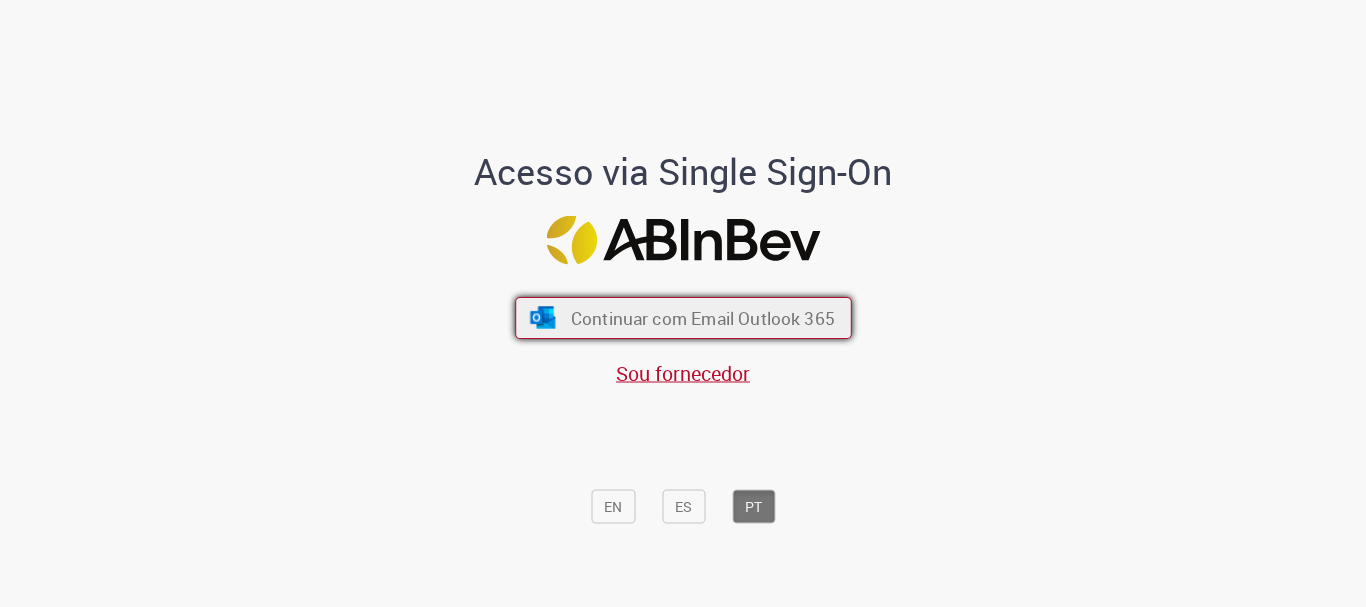 click on "Continuar com Email Outlook 365" at bounding box center [683, 318] 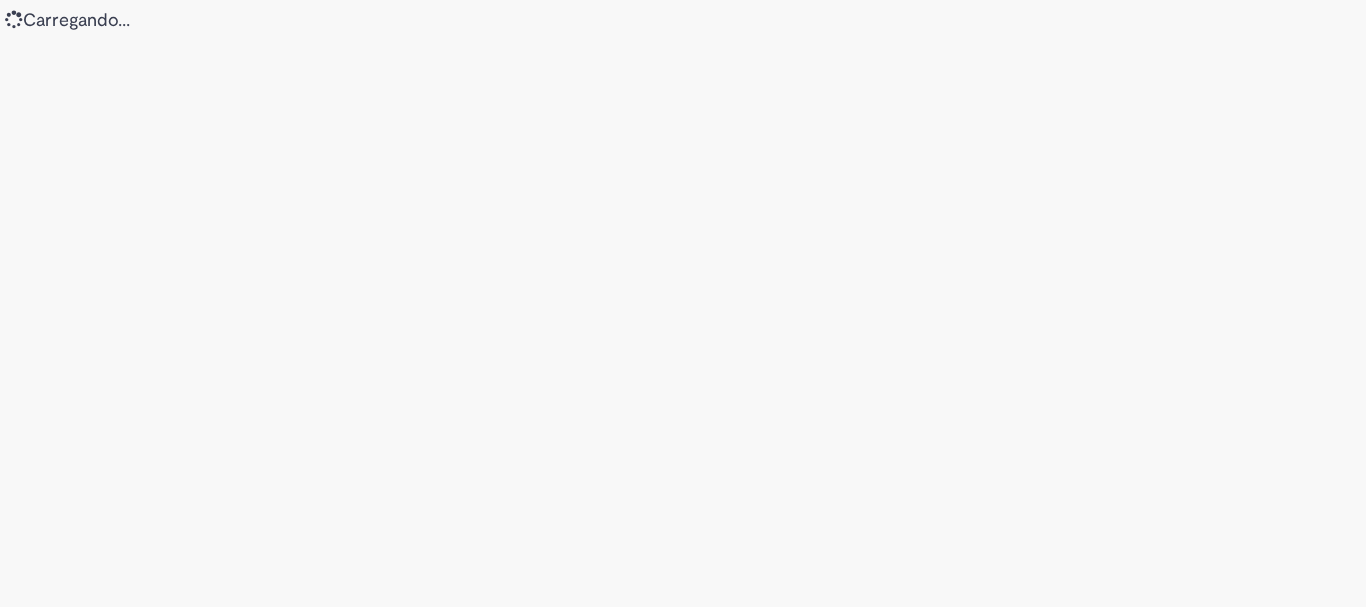 scroll, scrollTop: 0, scrollLeft: 0, axis: both 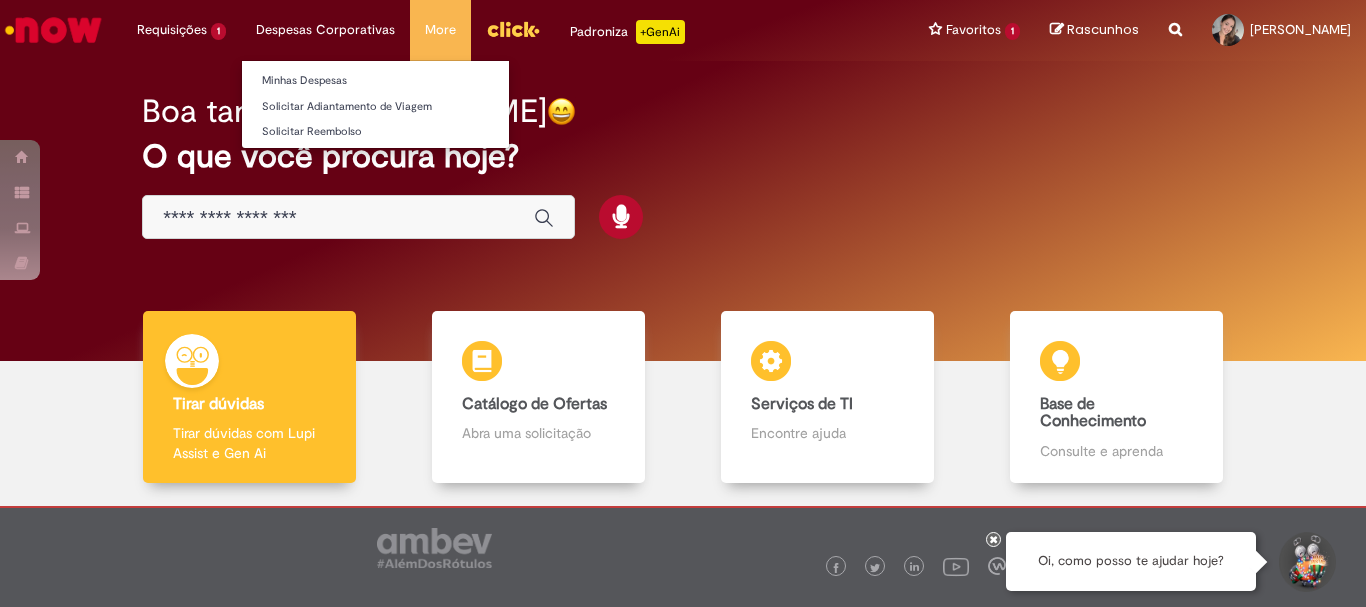 click on "Despesas Corporativas
Minhas Despesas
Solicitar Adiantamento de Viagem
Solicitar Reembolso" at bounding box center (181, 30) 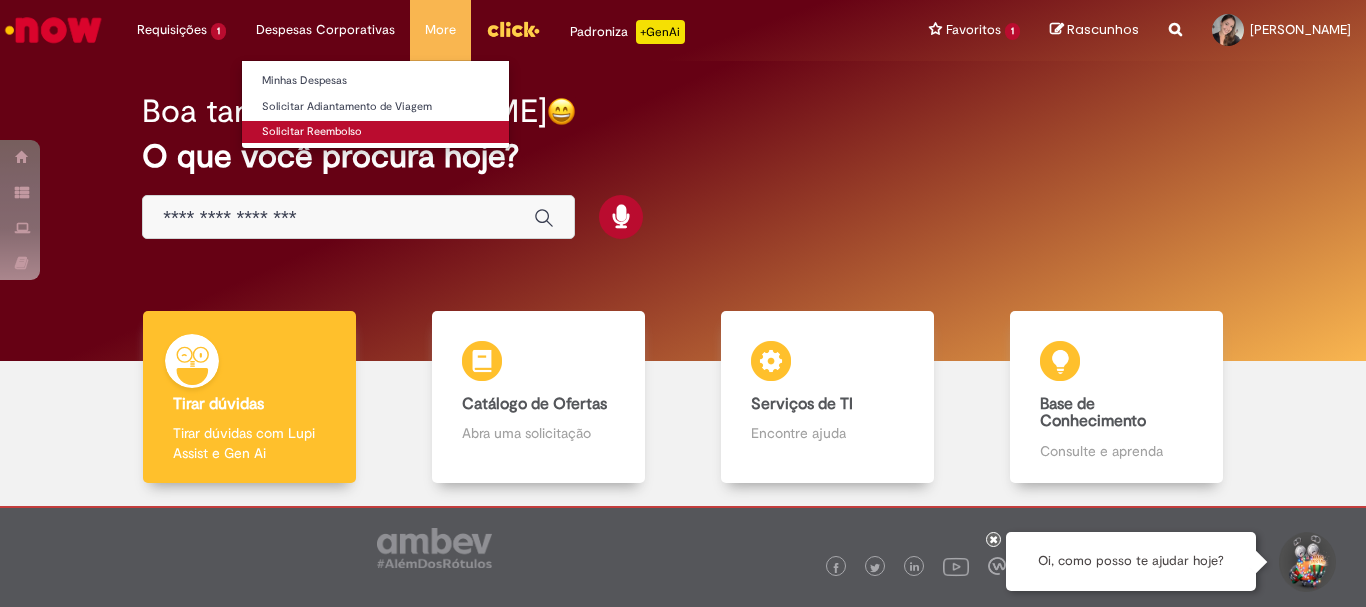 click on "Solicitar Reembolso" at bounding box center [375, 132] 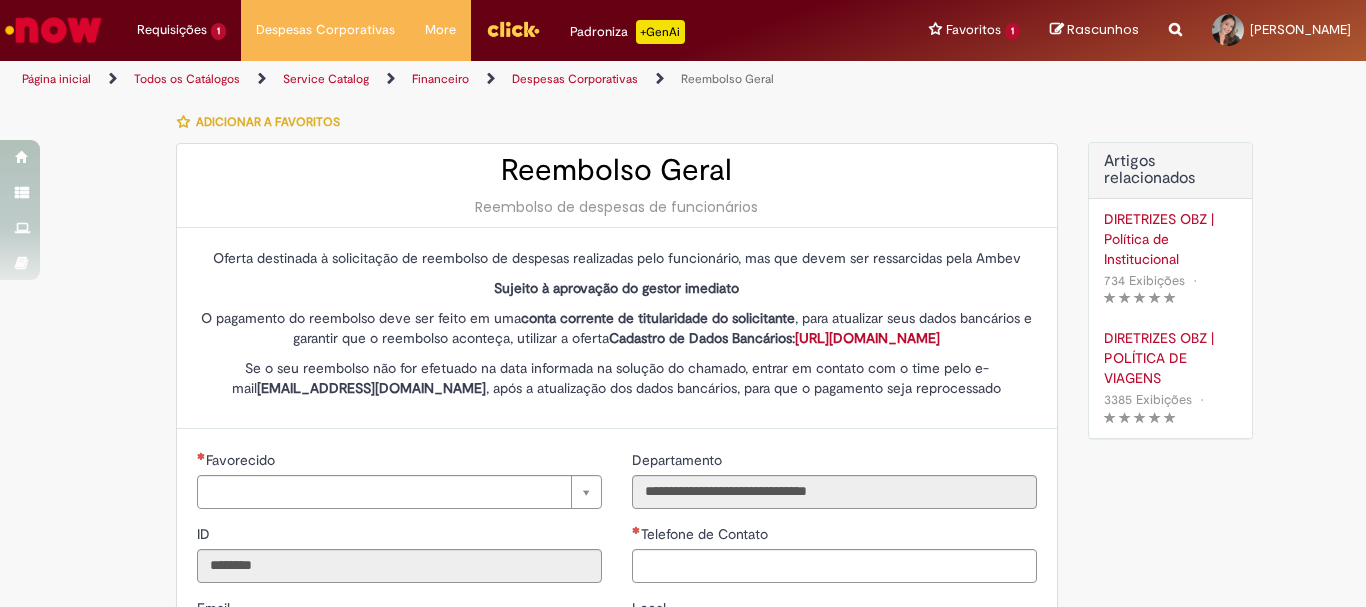 type on "**********" 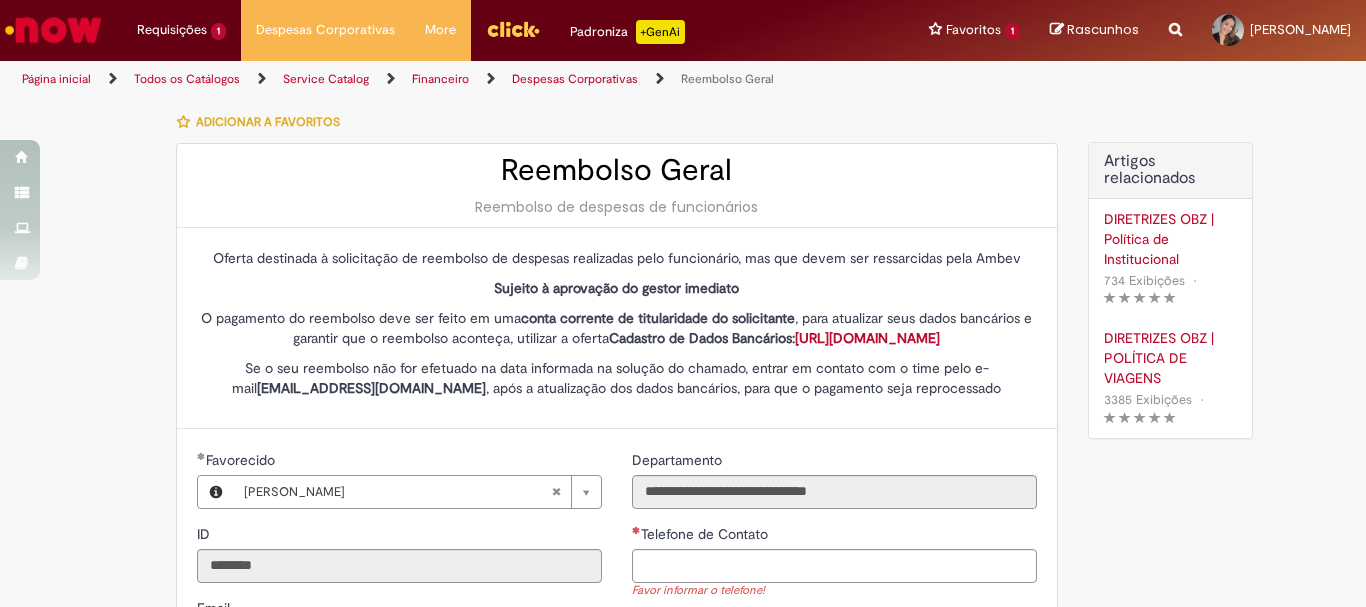 scroll, scrollTop: 200, scrollLeft: 0, axis: vertical 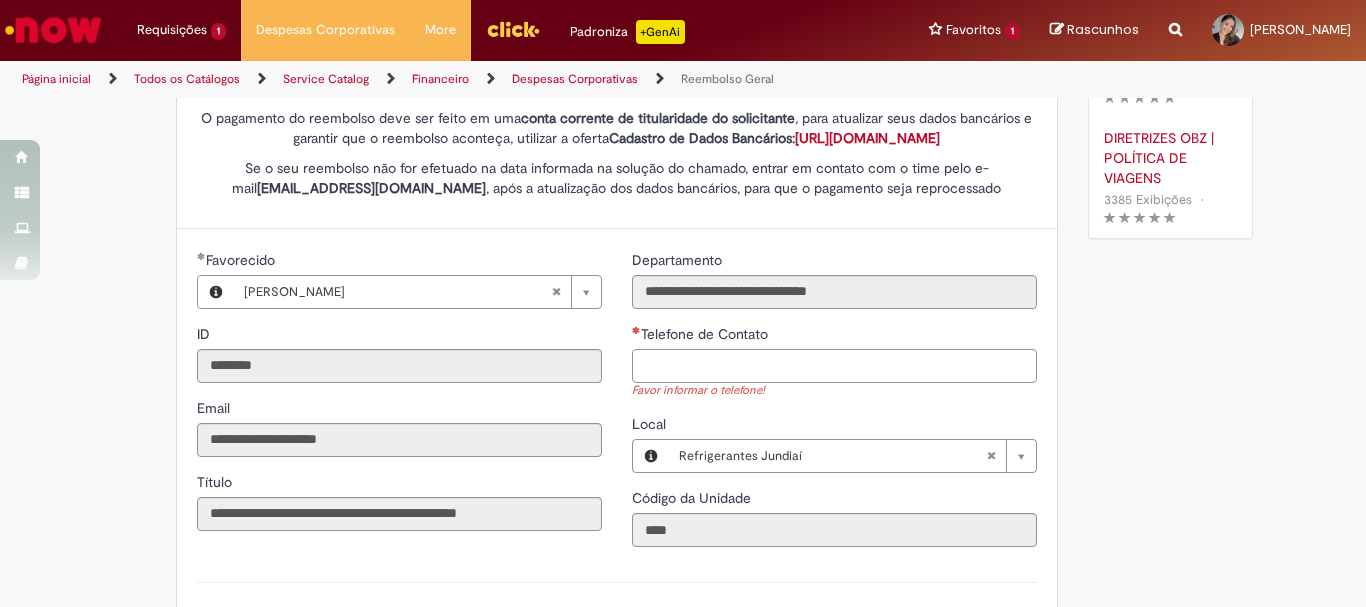 click on "Telefone de Contato" at bounding box center (834, 366) 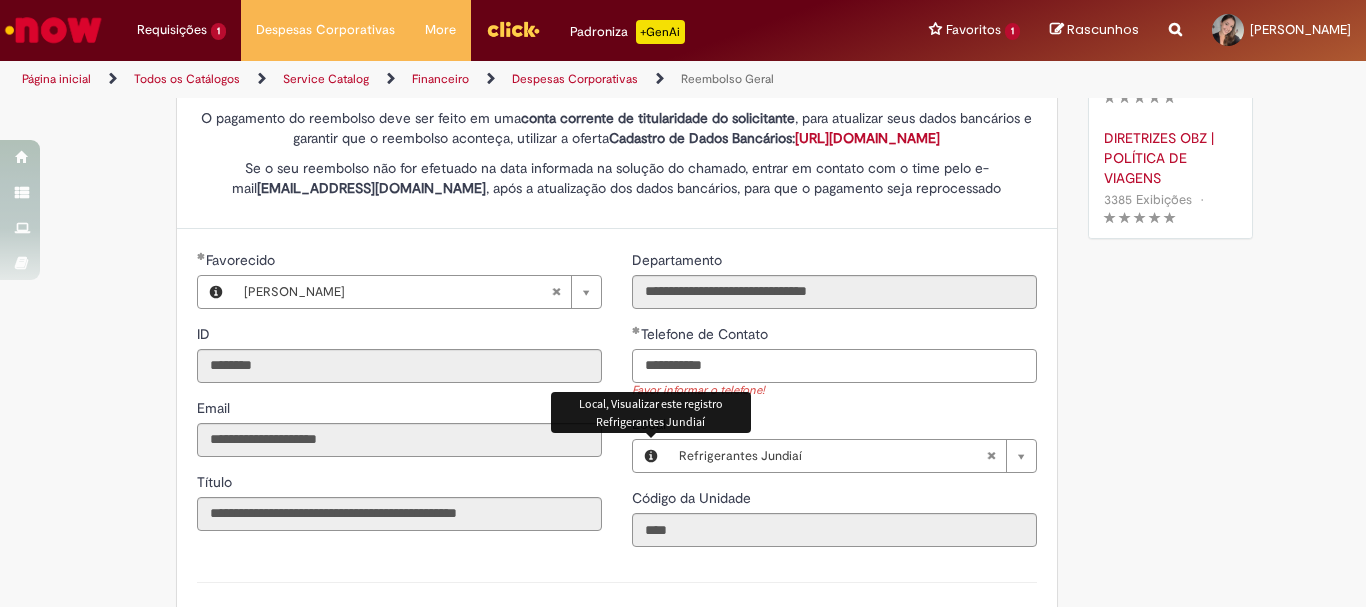 scroll, scrollTop: 400, scrollLeft: 0, axis: vertical 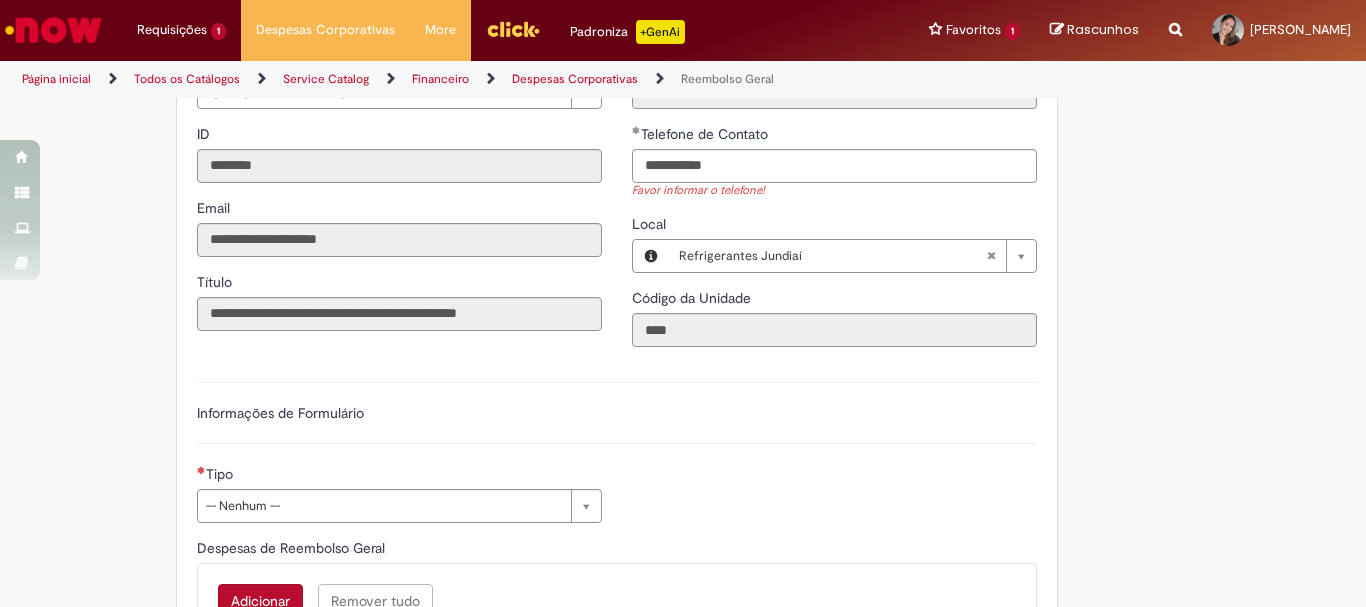 type on "**********" 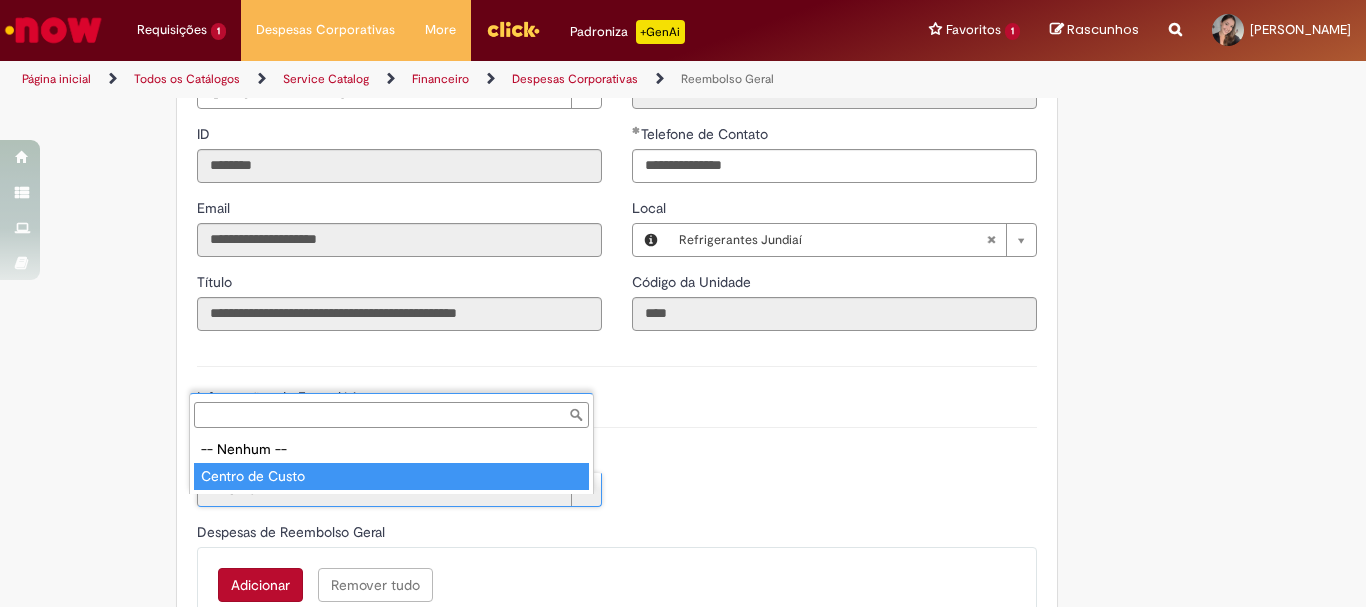 type on "**********" 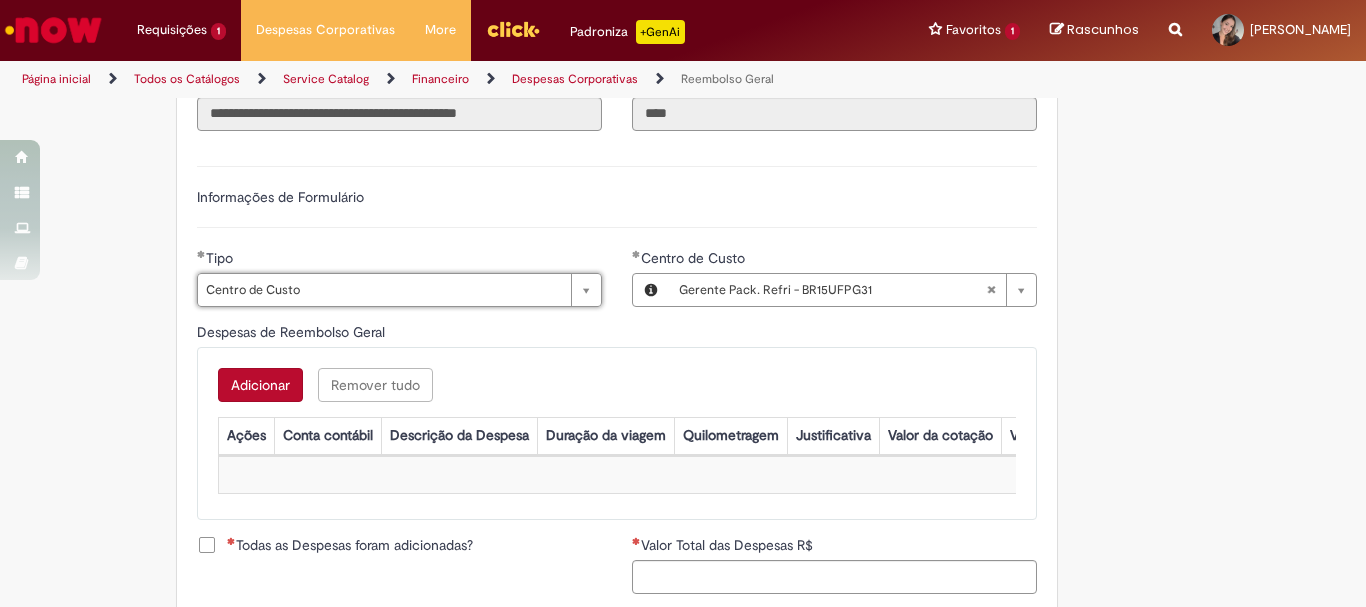 scroll, scrollTop: 800, scrollLeft: 0, axis: vertical 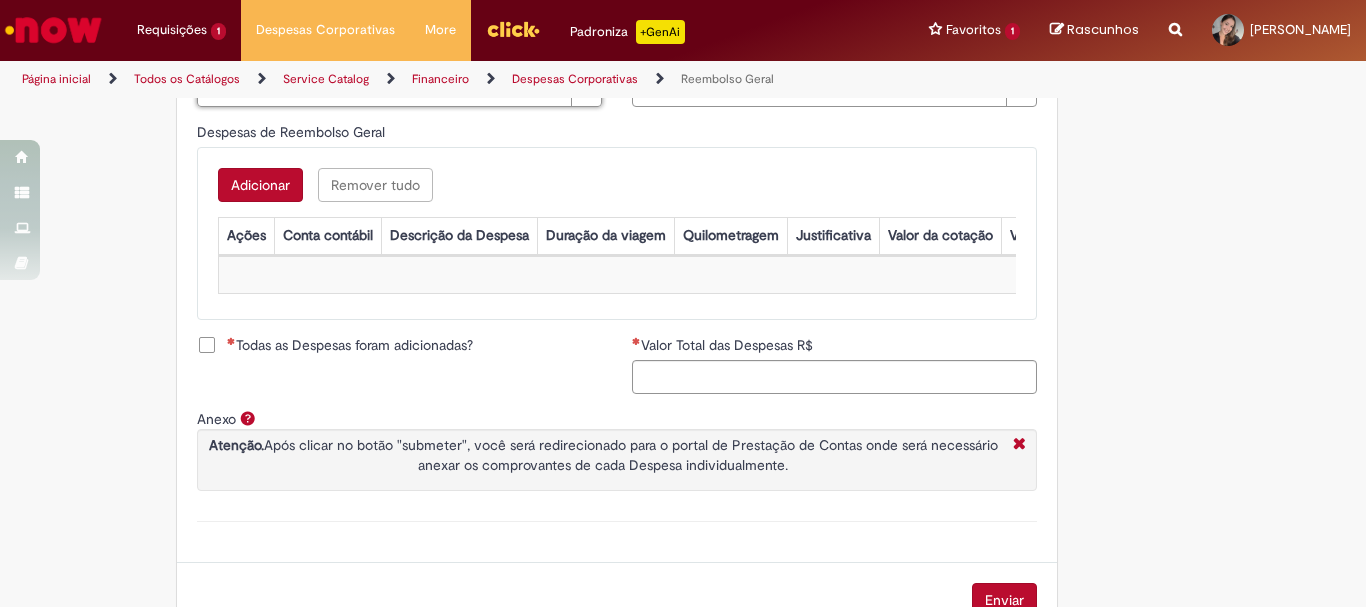 click on "Adicionar" at bounding box center [260, 185] 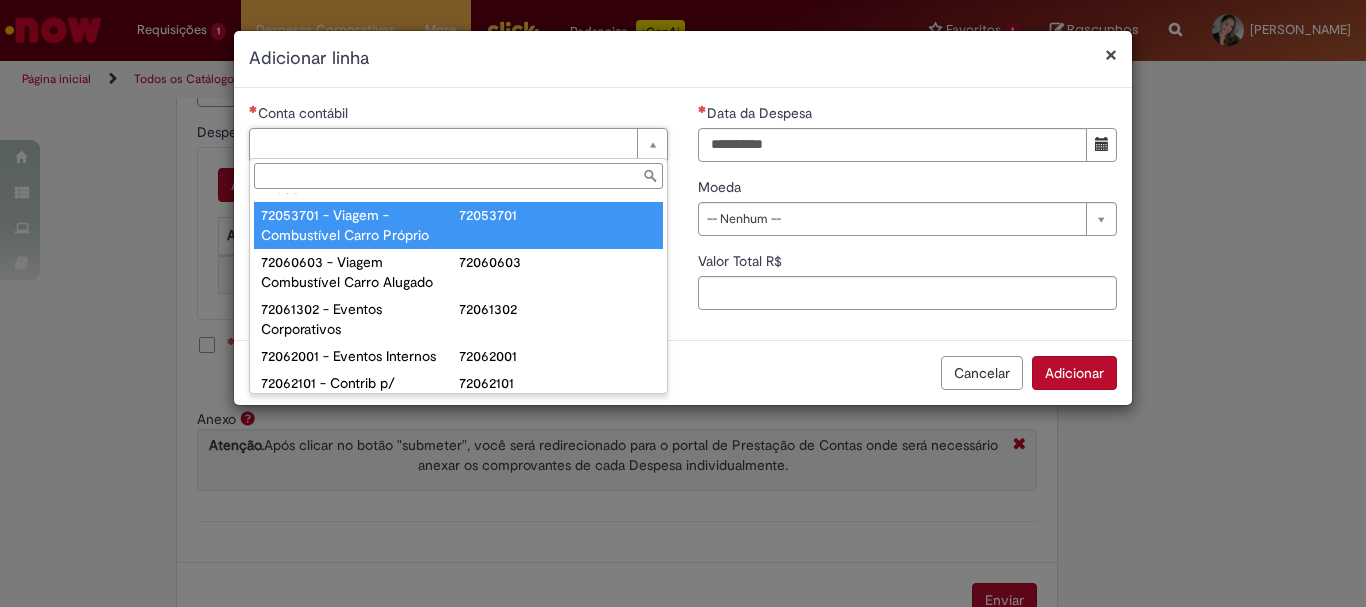 scroll, scrollTop: 1354, scrollLeft: 0, axis: vertical 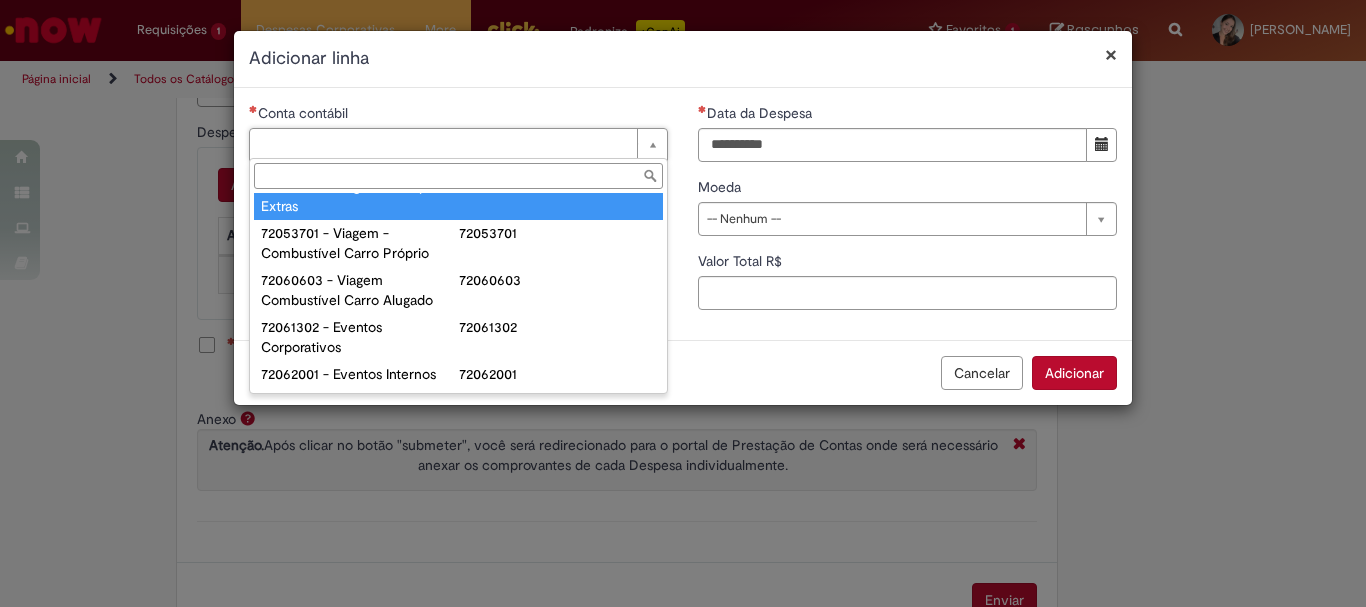 type on "**********" 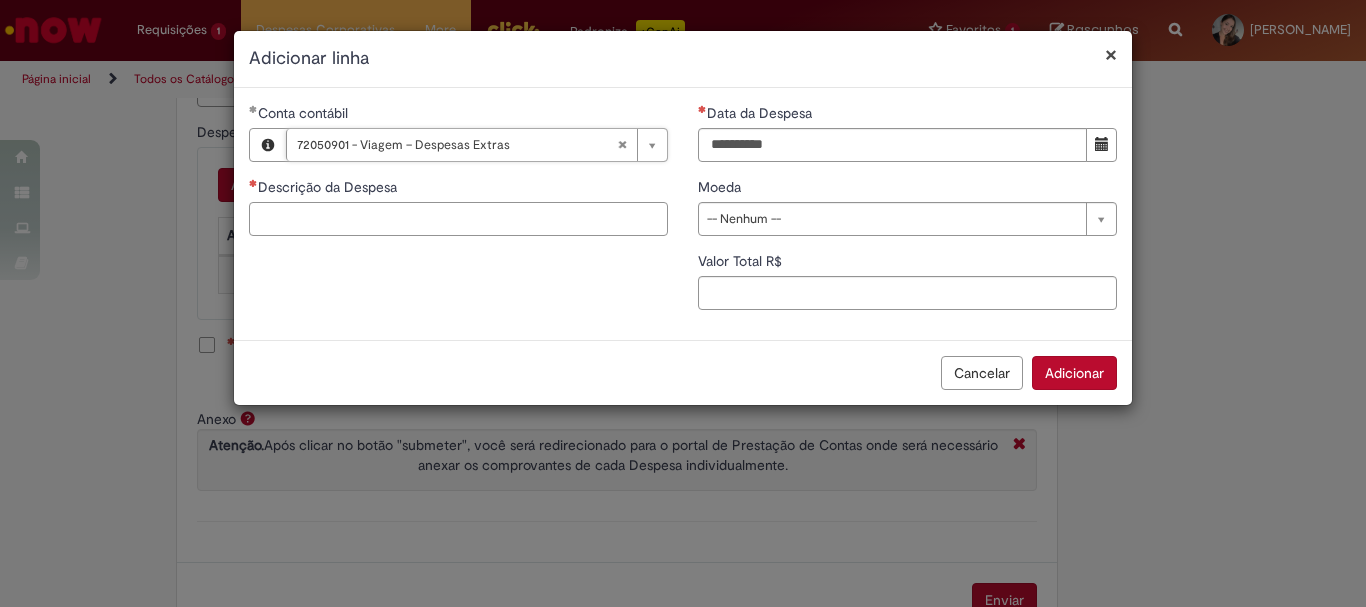 click on "Descrição da Despesa" at bounding box center (458, 219) 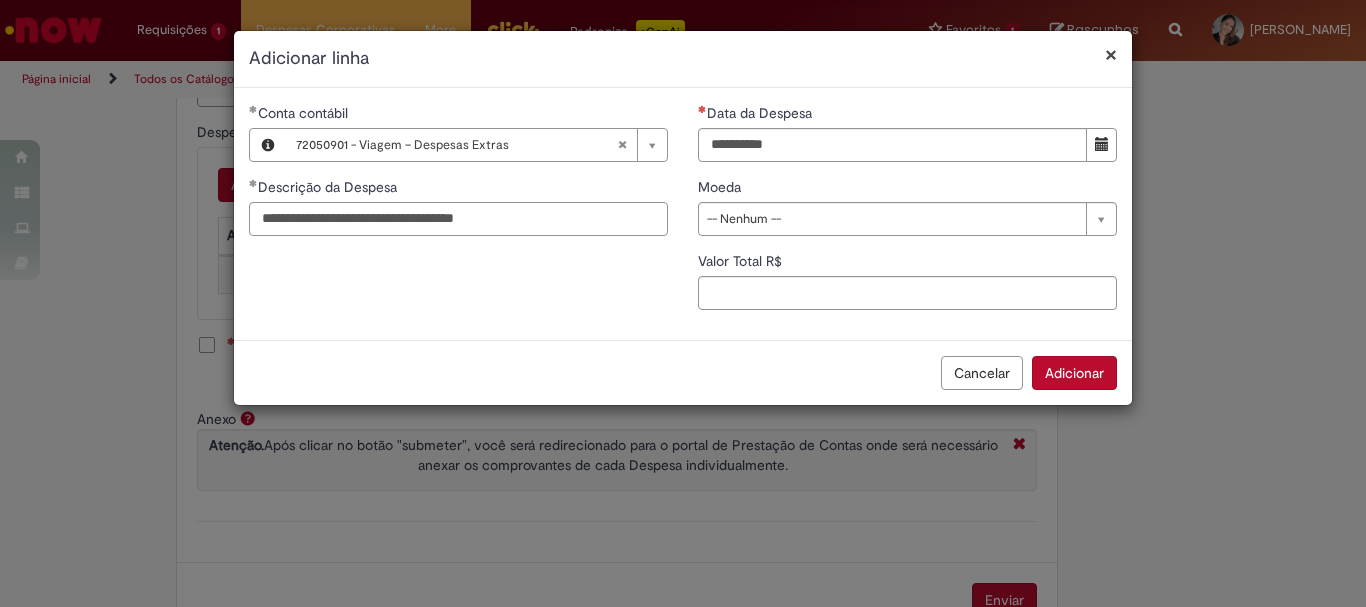 paste on "**********" 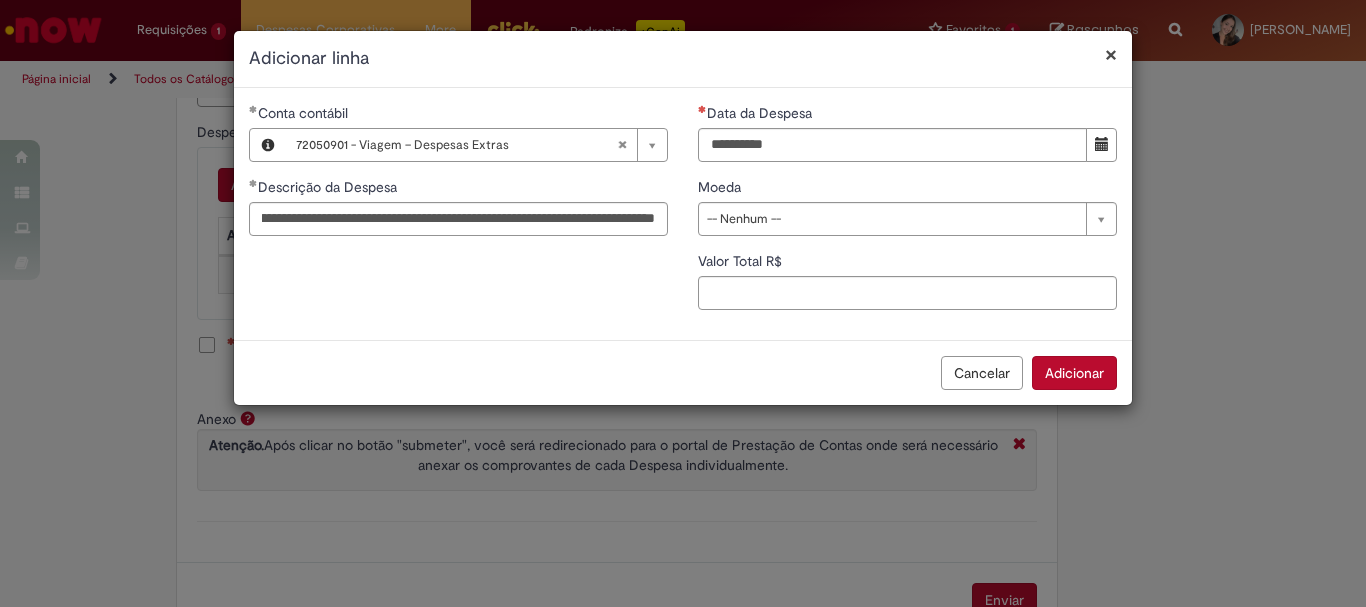 scroll, scrollTop: 0, scrollLeft: 0, axis: both 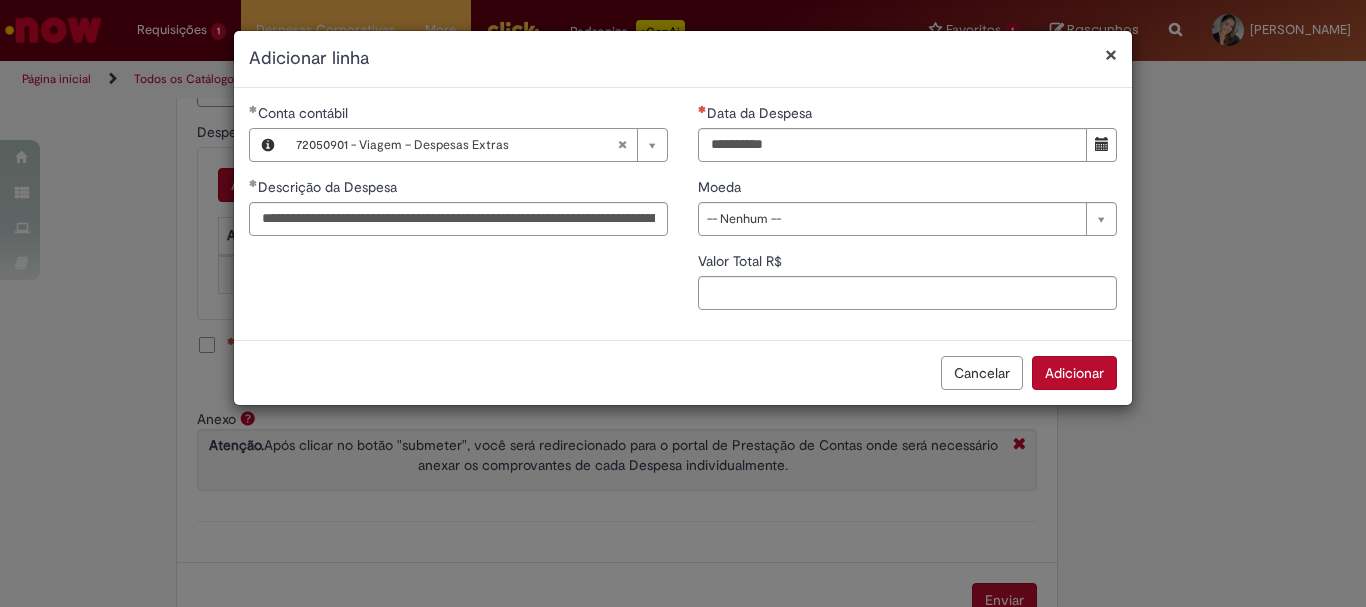 click on "**********" at bounding box center (683, 303) 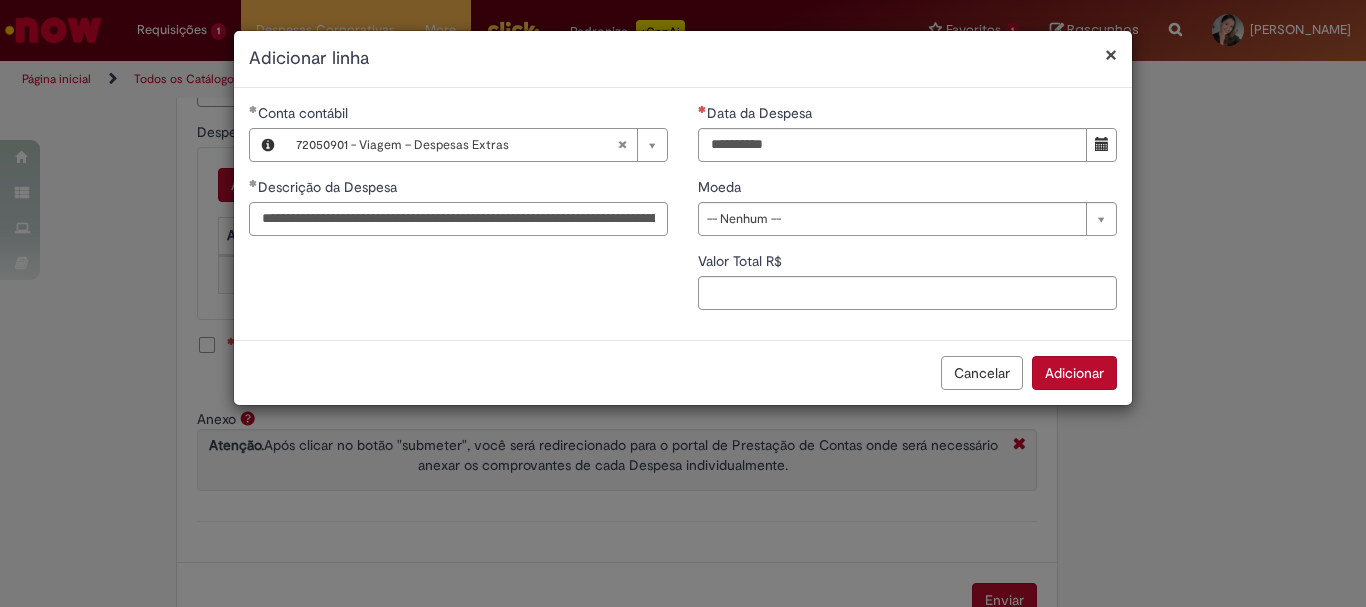 click on "**********" at bounding box center [458, 219] 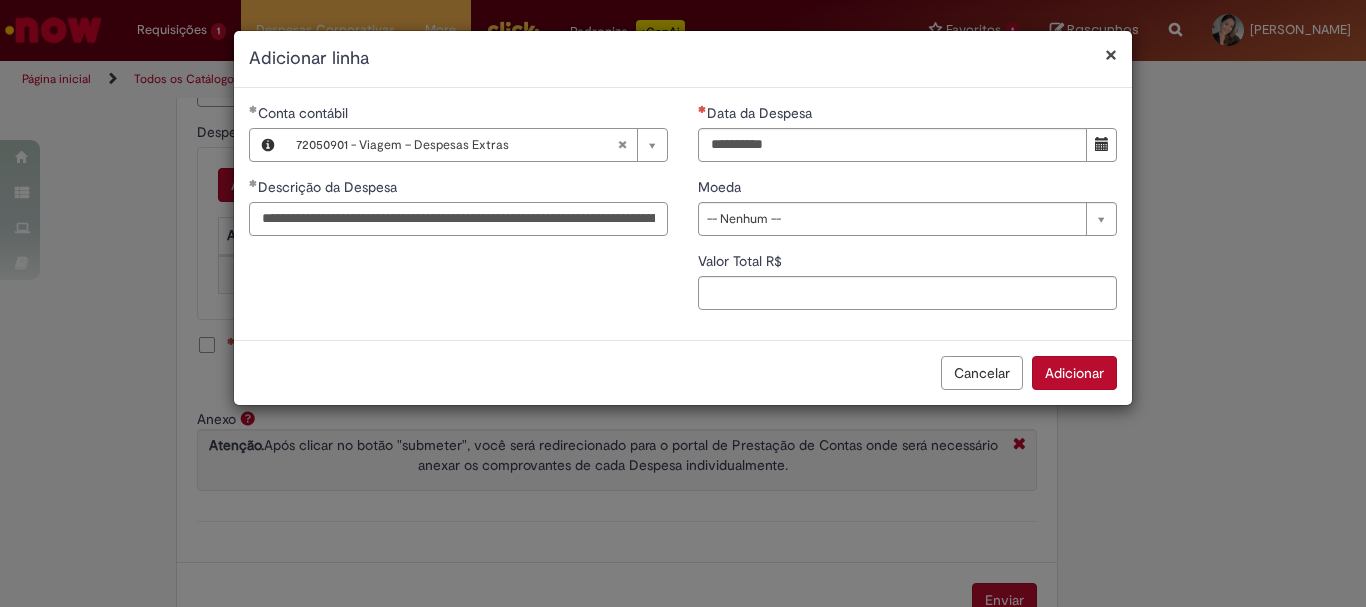 click on "**********" at bounding box center [458, 219] 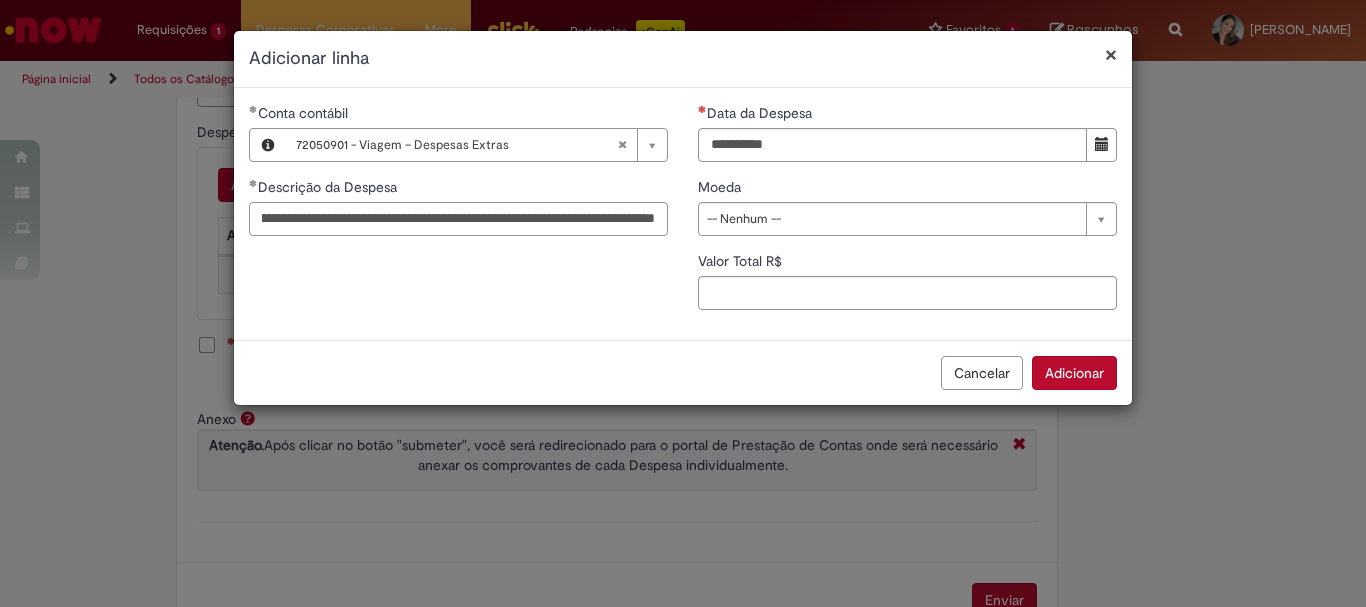 scroll, scrollTop: 0, scrollLeft: 565, axis: horizontal 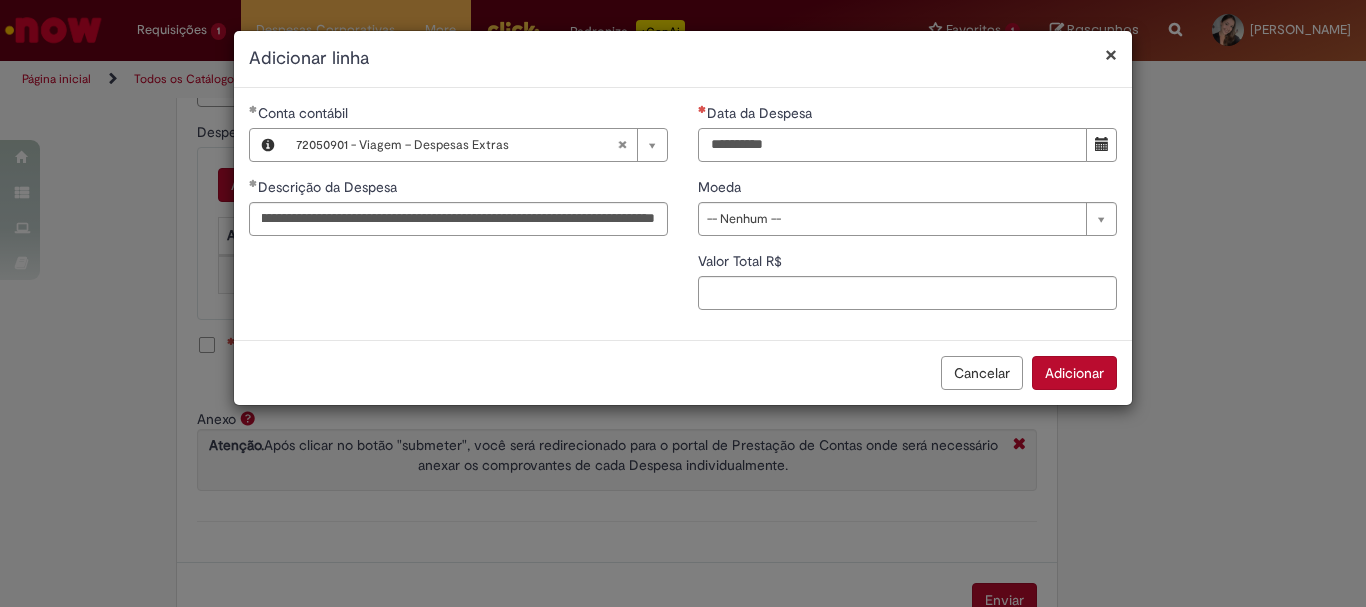click on "Data da Despesa" at bounding box center (892, 145) 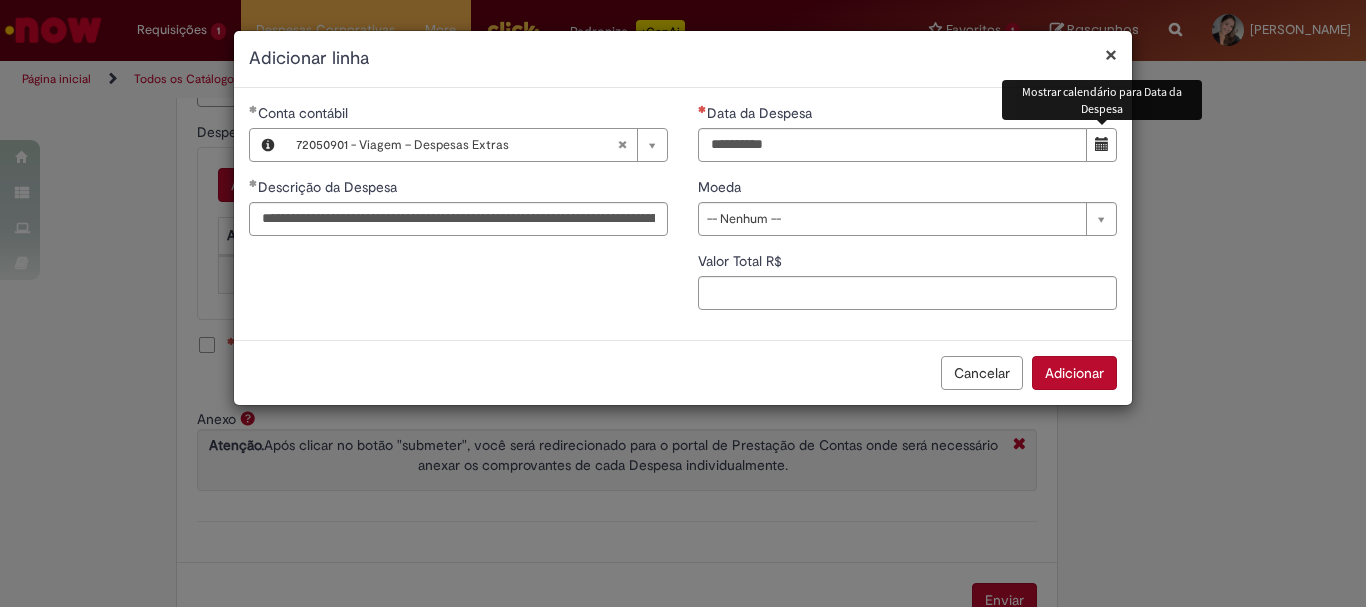 click at bounding box center [1102, 144] 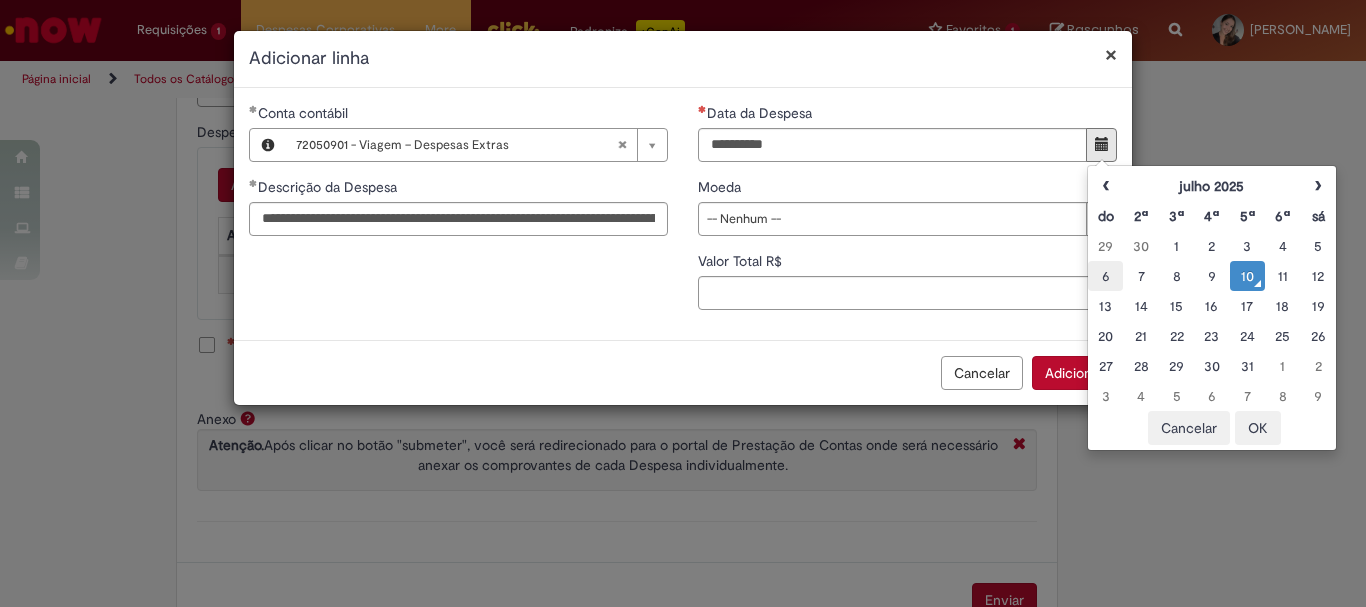 click on "6" at bounding box center (1105, 276) 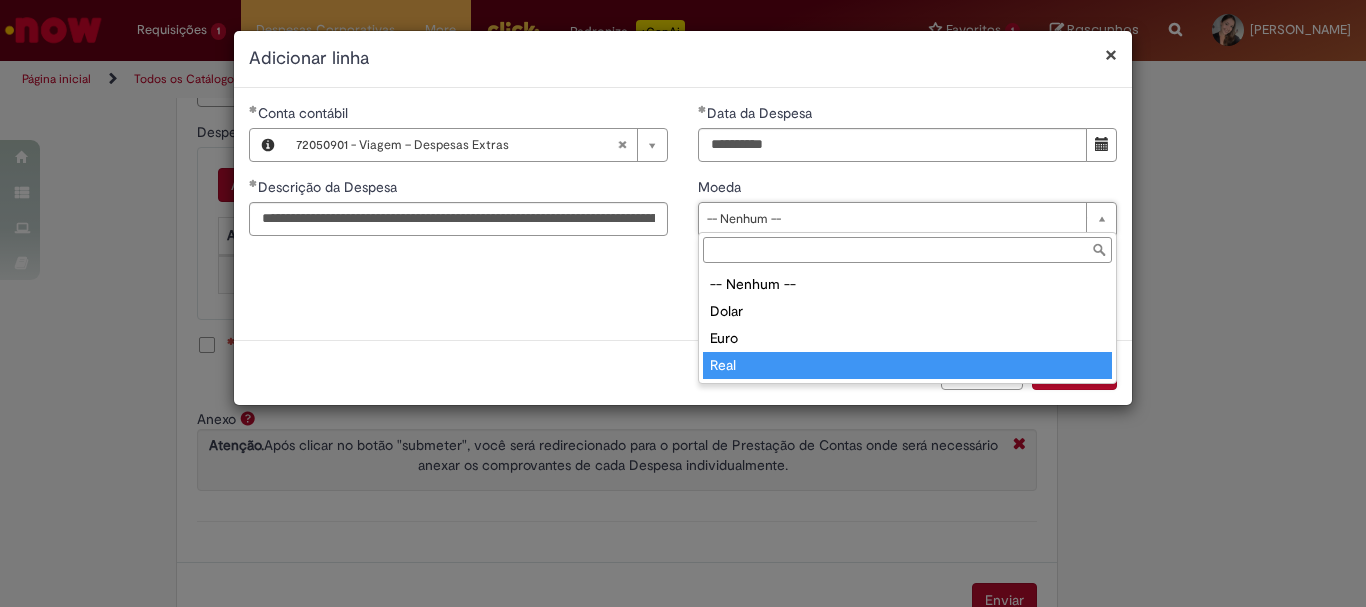 type on "****" 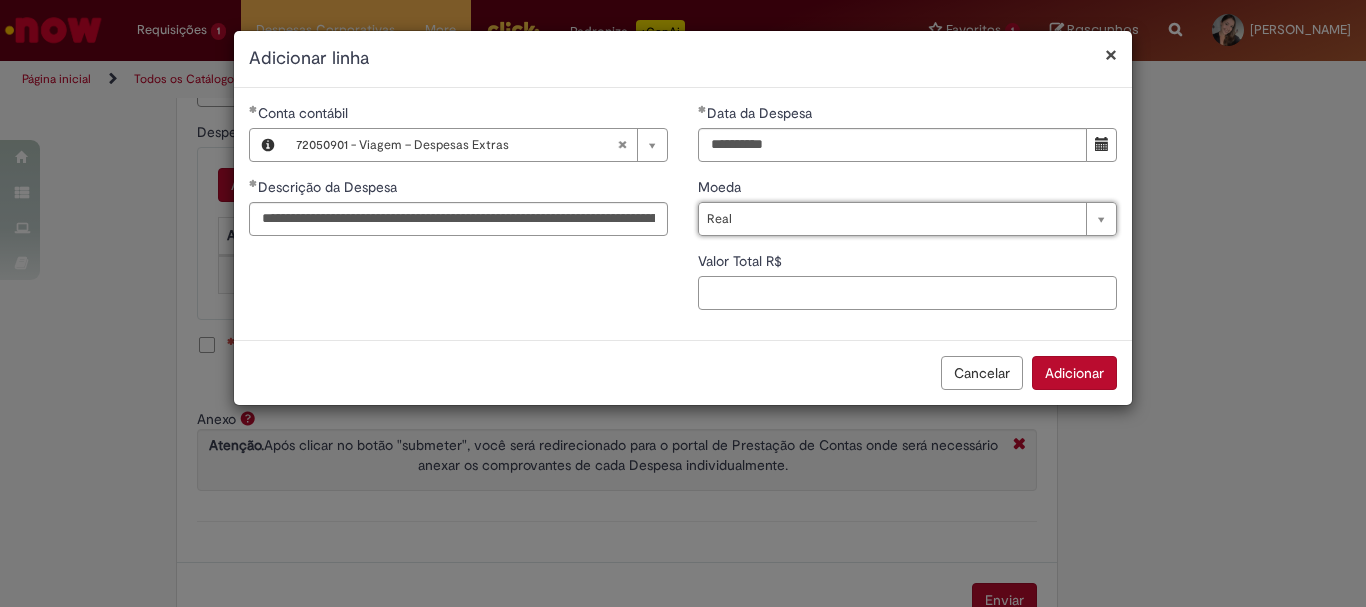 click on "Valor Total R$" at bounding box center [907, 293] 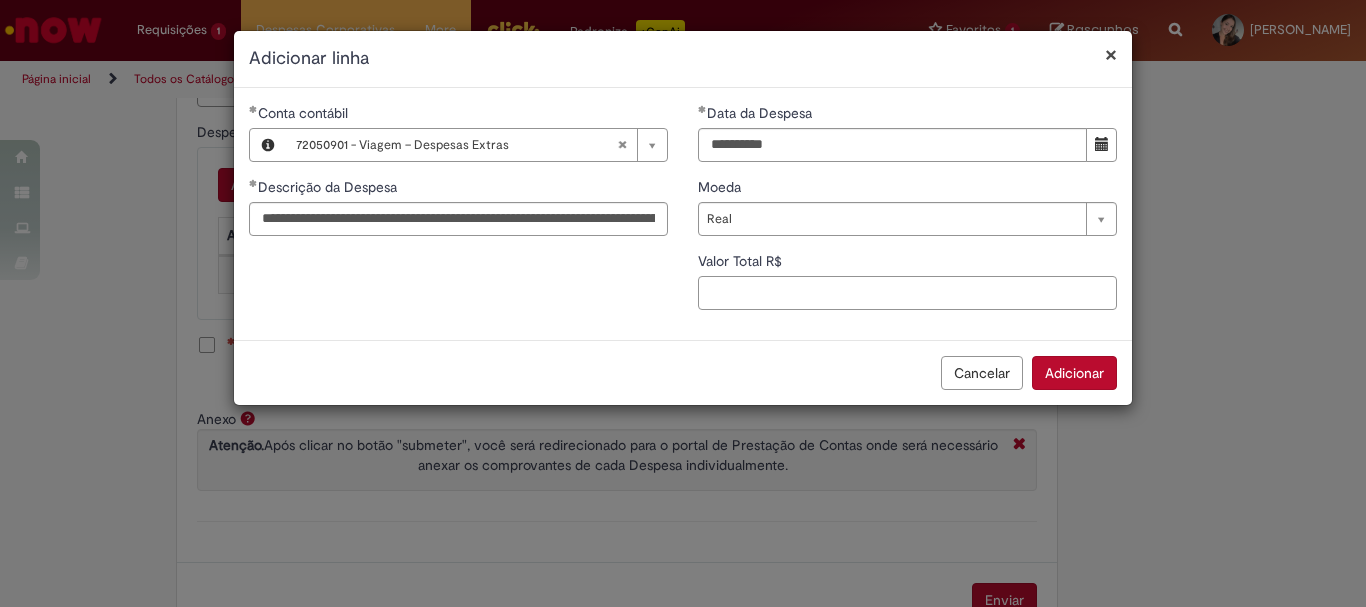 paste on "****" 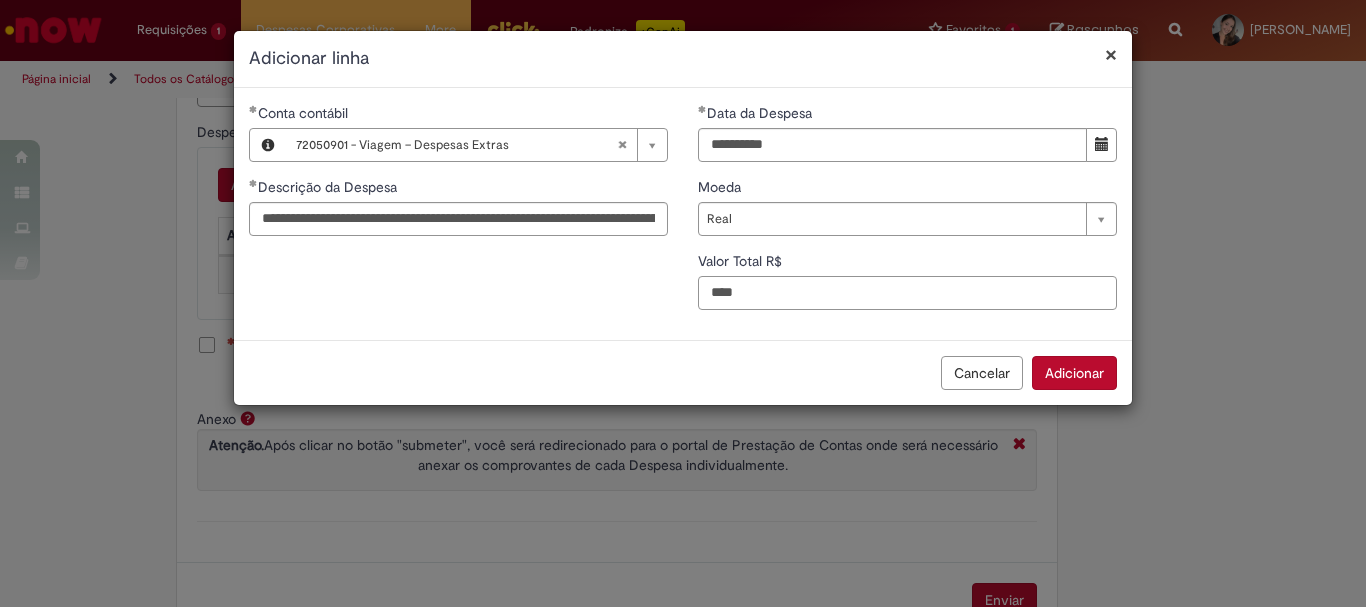 click on "****" at bounding box center (907, 293) 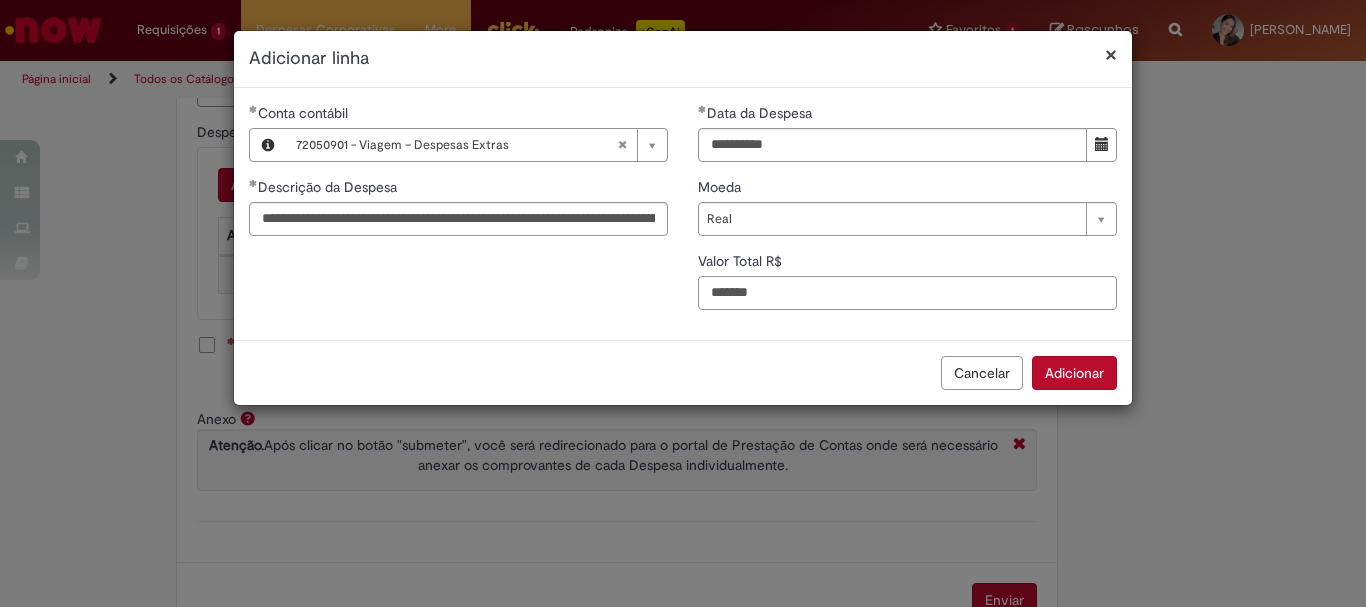 click on "*******" at bounding box center [907, 293] 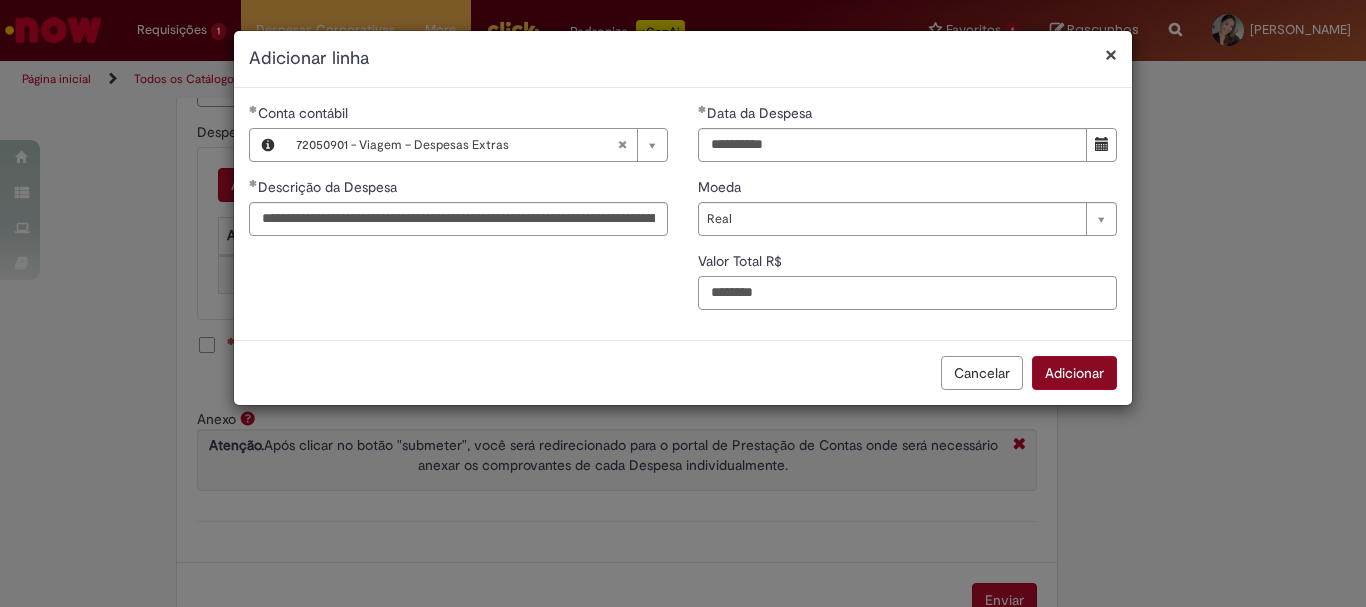 type on "********" 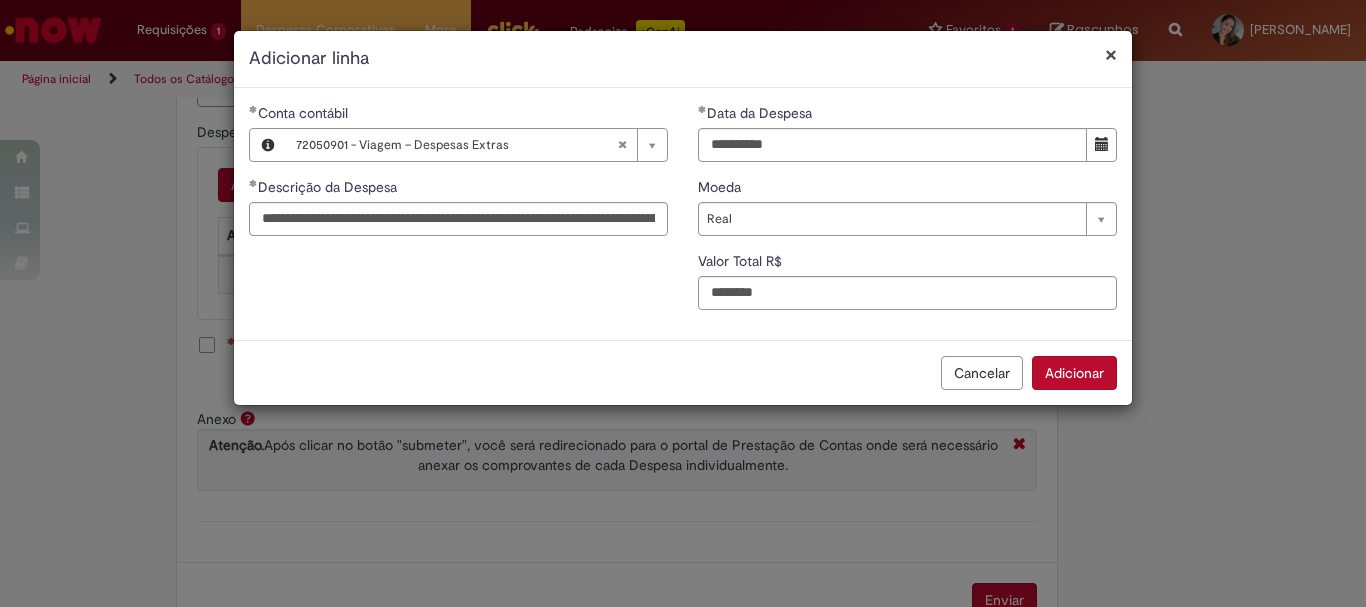 type 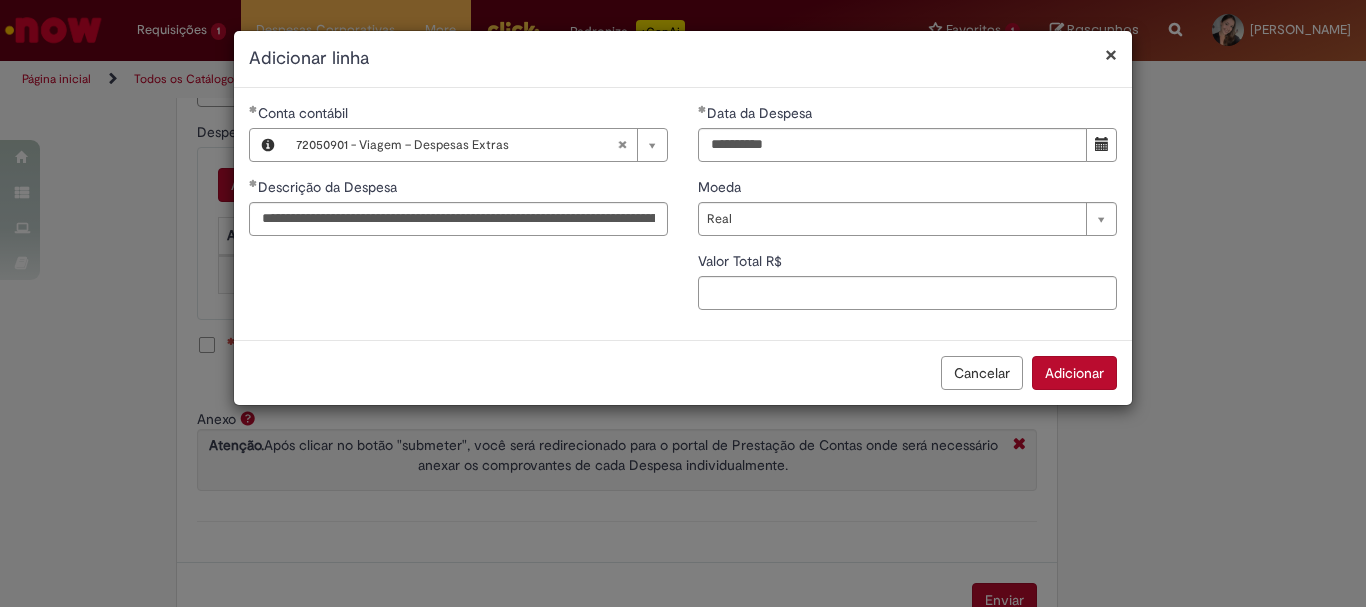 click on "Adicionar" at bounding box center (1074, 373) 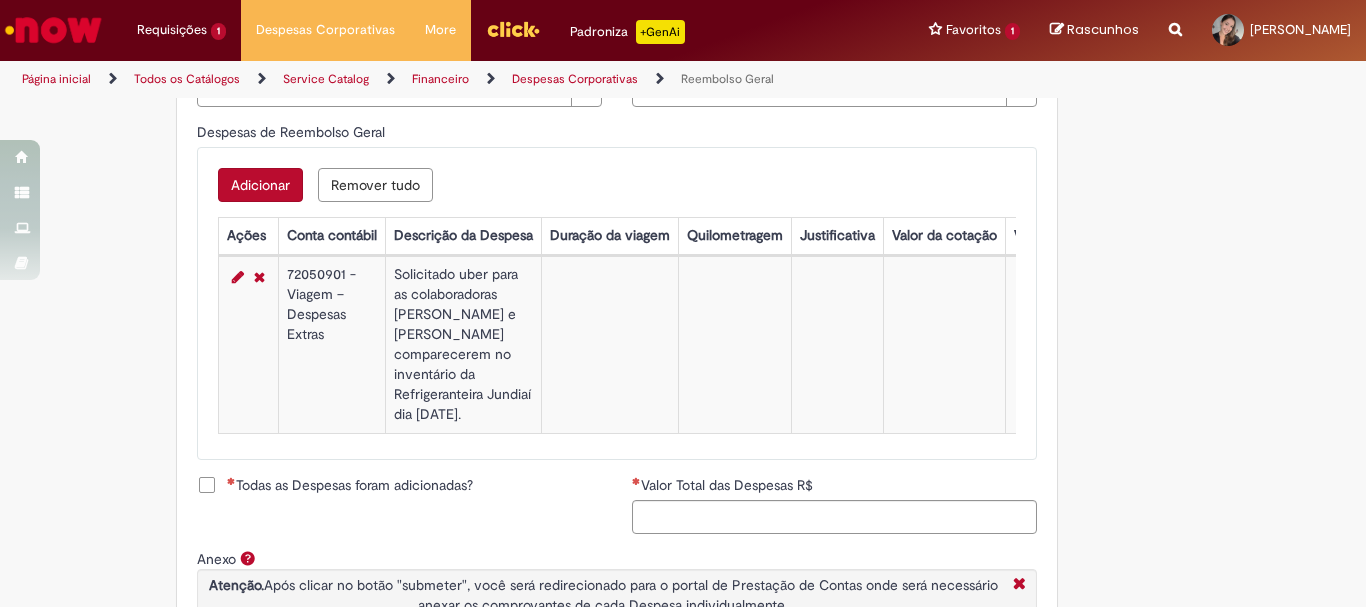 scroll, scrollTop: 900, scrollLeft: 0, axis: vertical 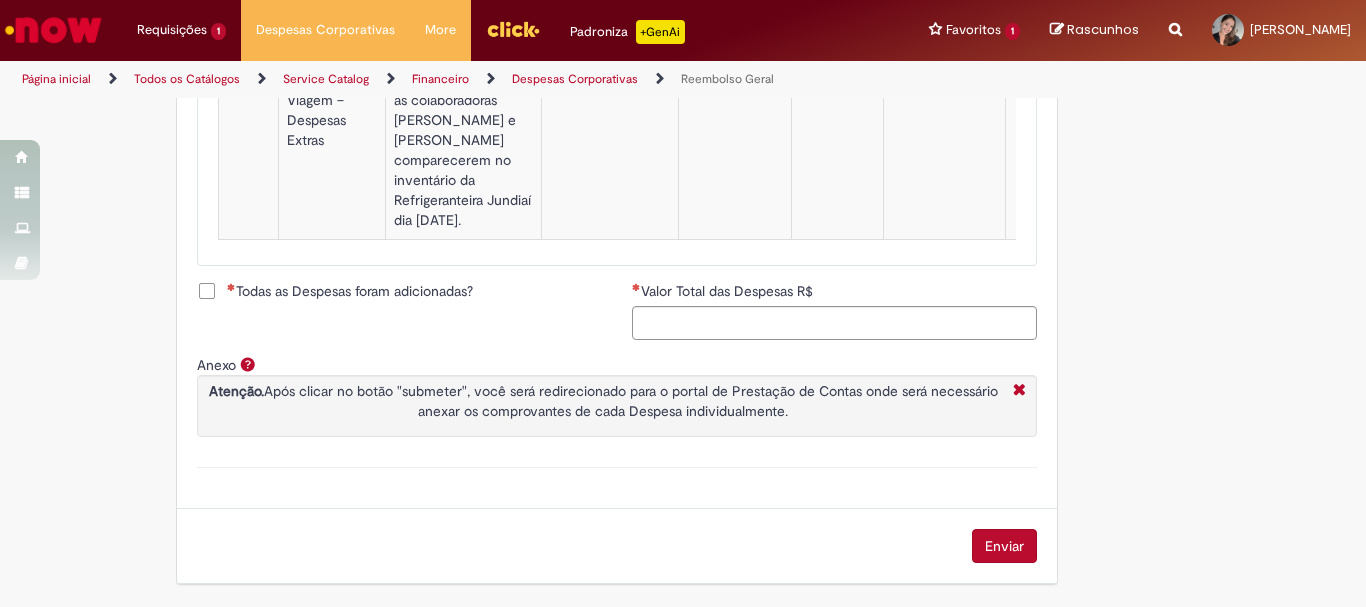 click on "Todas as Despesas foram adicionadas?" at bounding box center (350, 291) 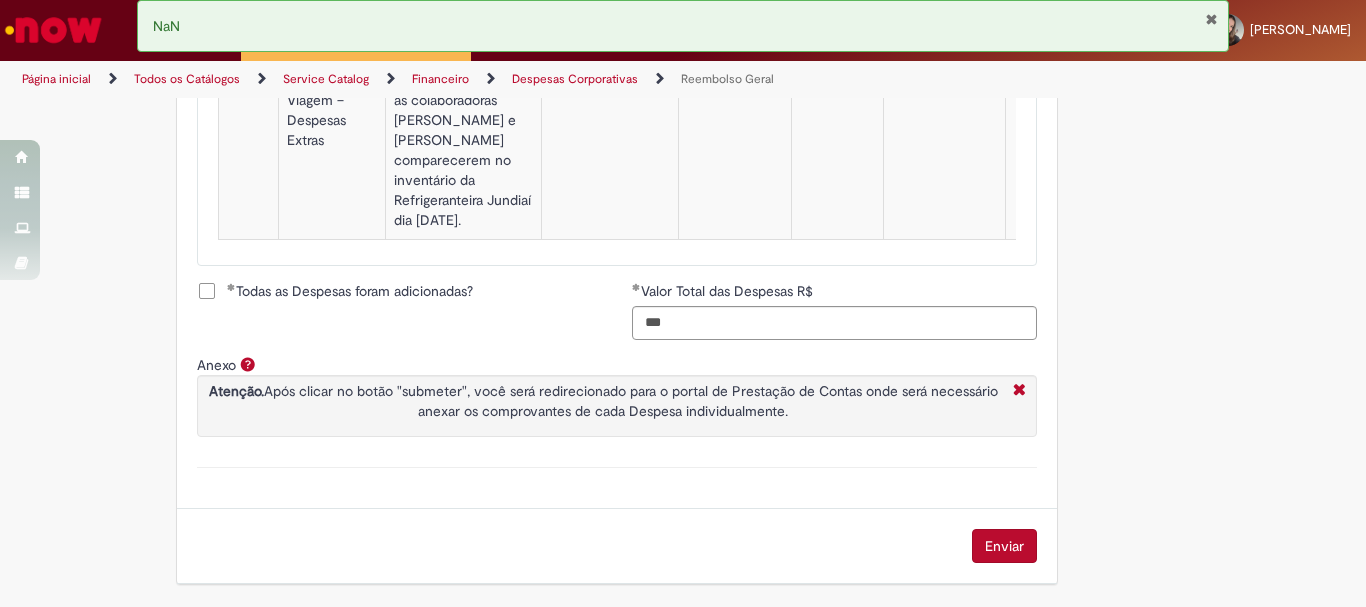 scroll, scrollTop: 829, scrollLeft: 0, axis: vertical 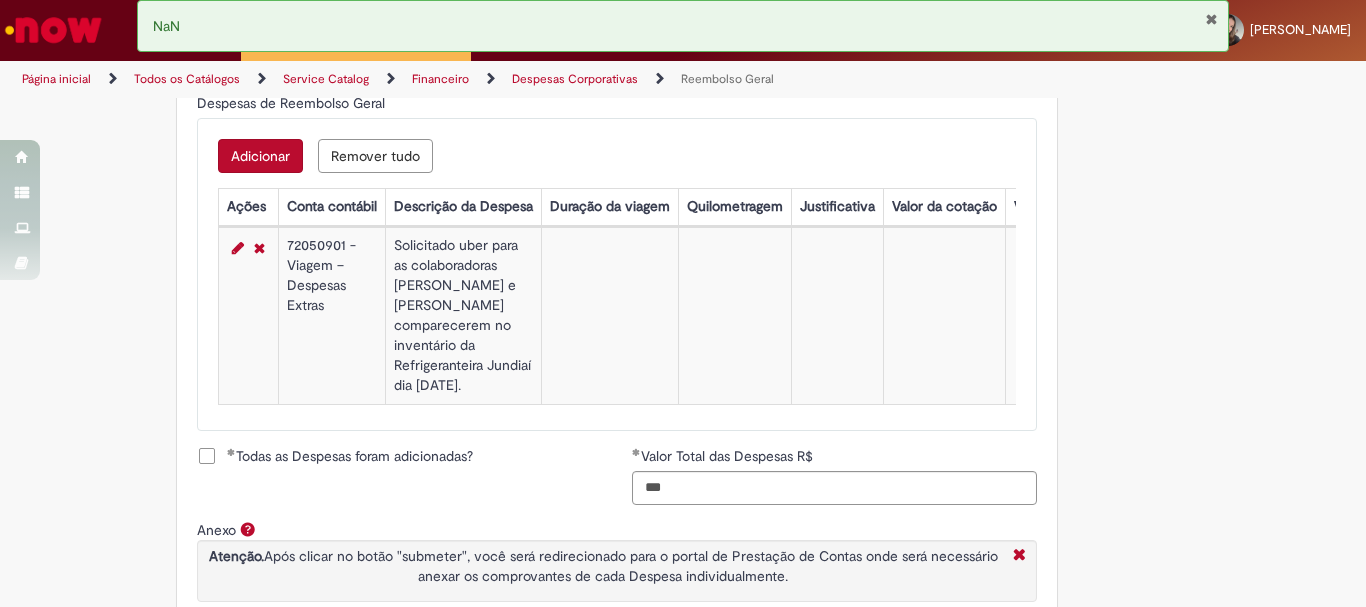 click at bounding box center [609, 315] 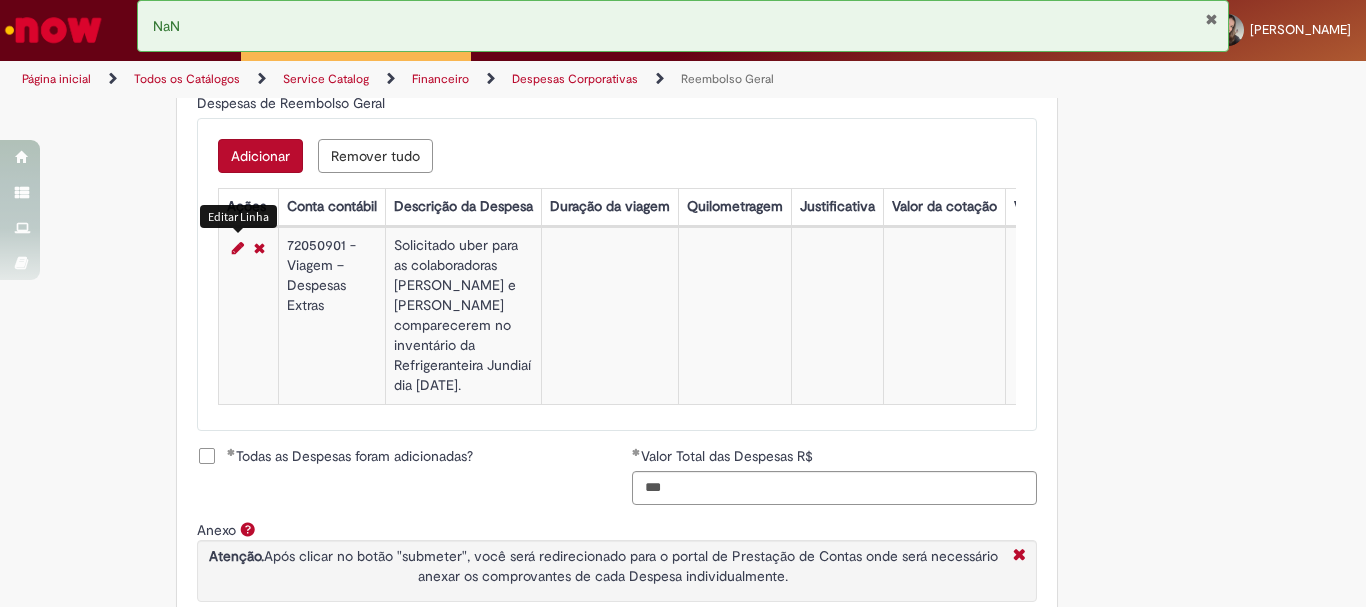 click at bounding box center (238, 248) 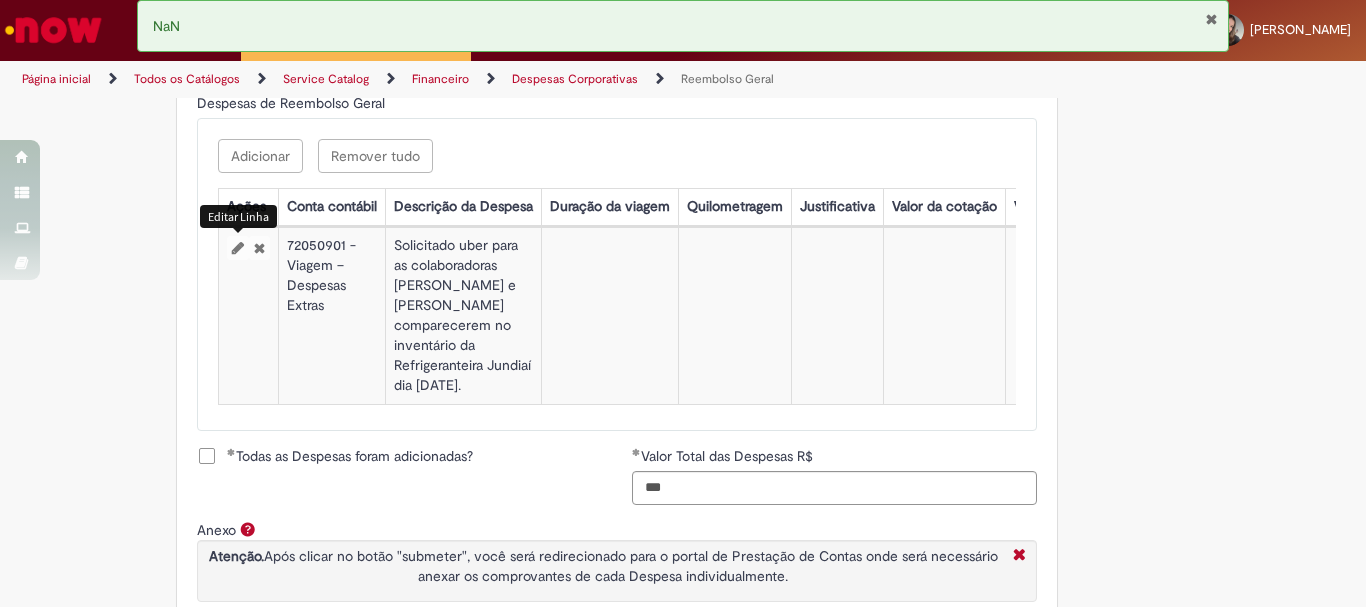 select on "****" 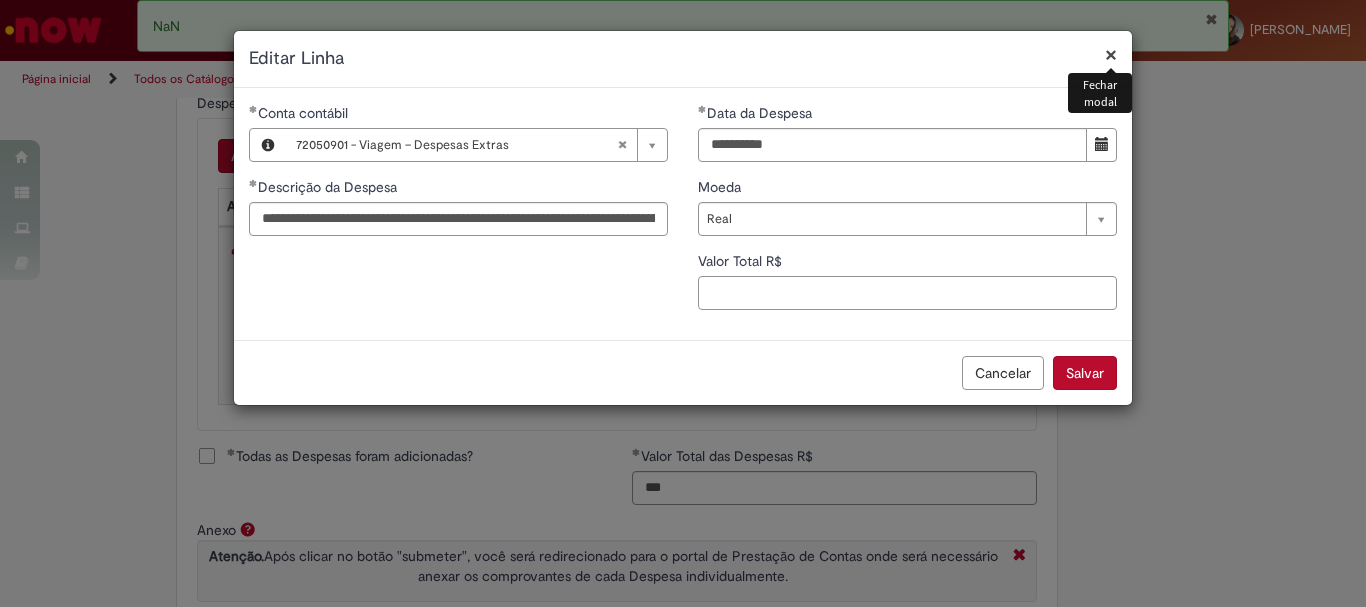 click on "Valor Total R$" at bounding box center [907, 293] 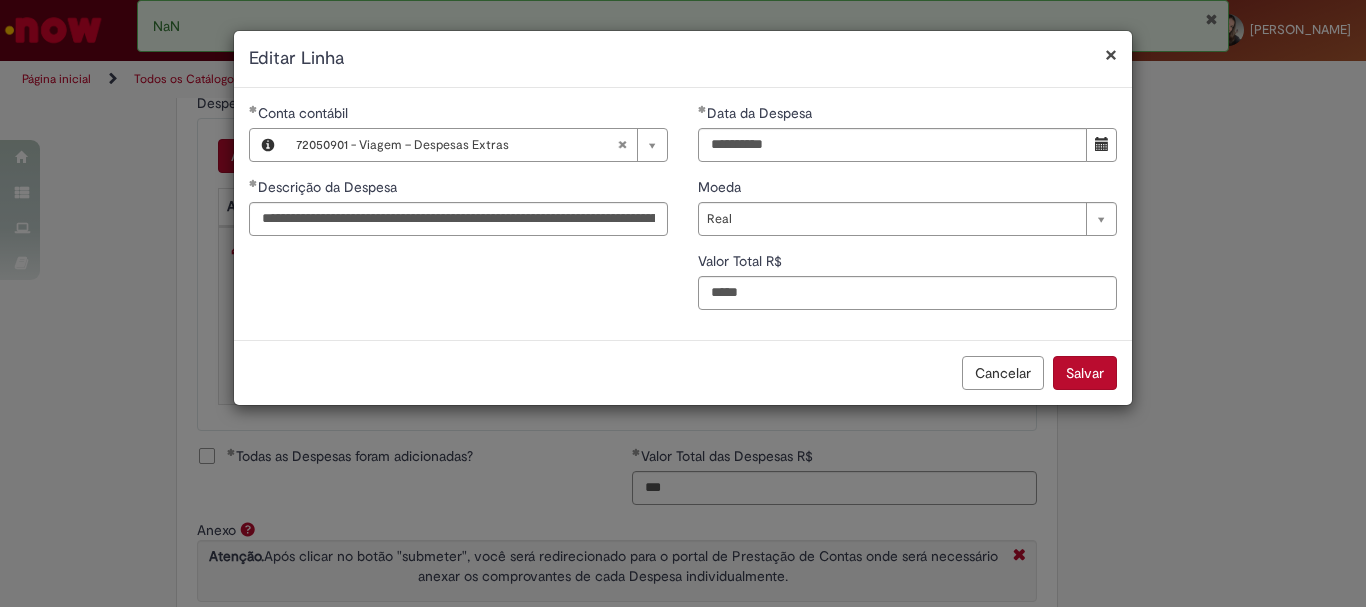 type on "****" 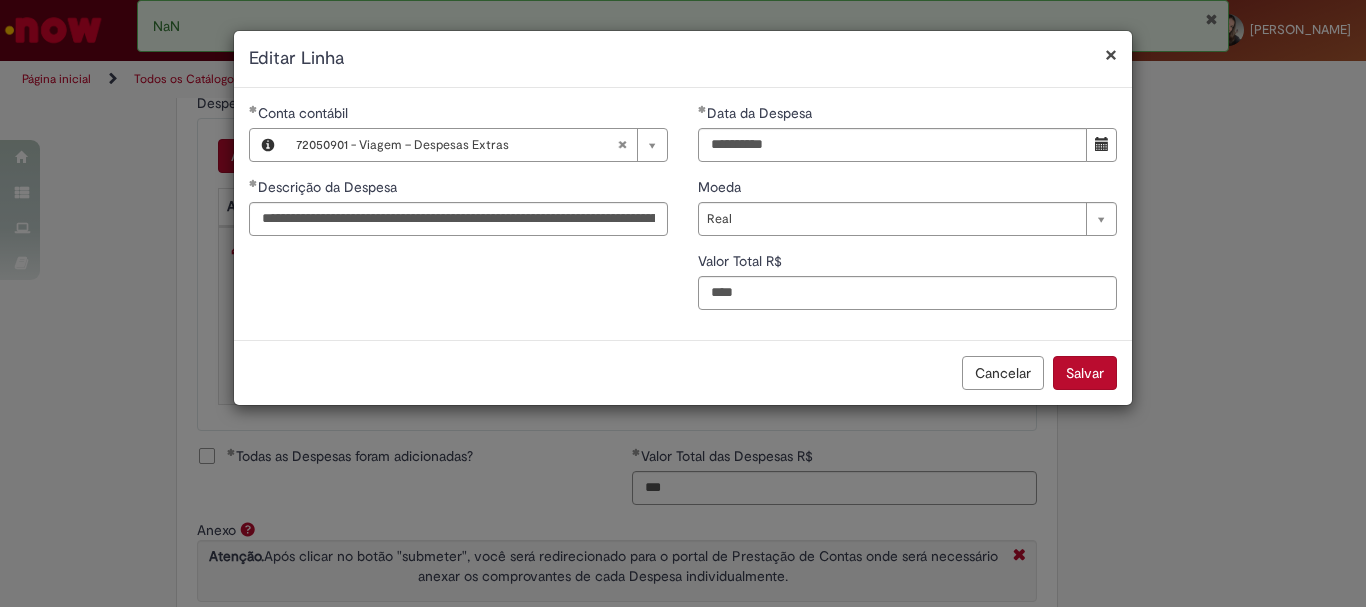 click on "Salvar" at bounding box center (1085, 373) 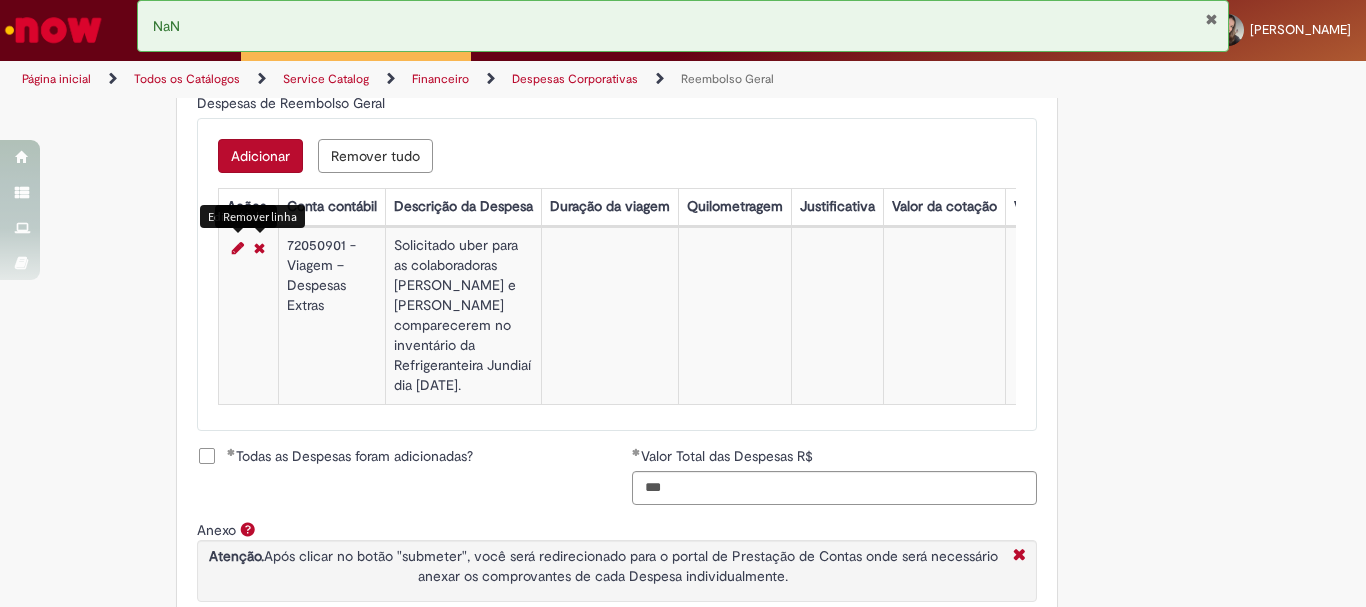 click at bounding box center [238, 248] 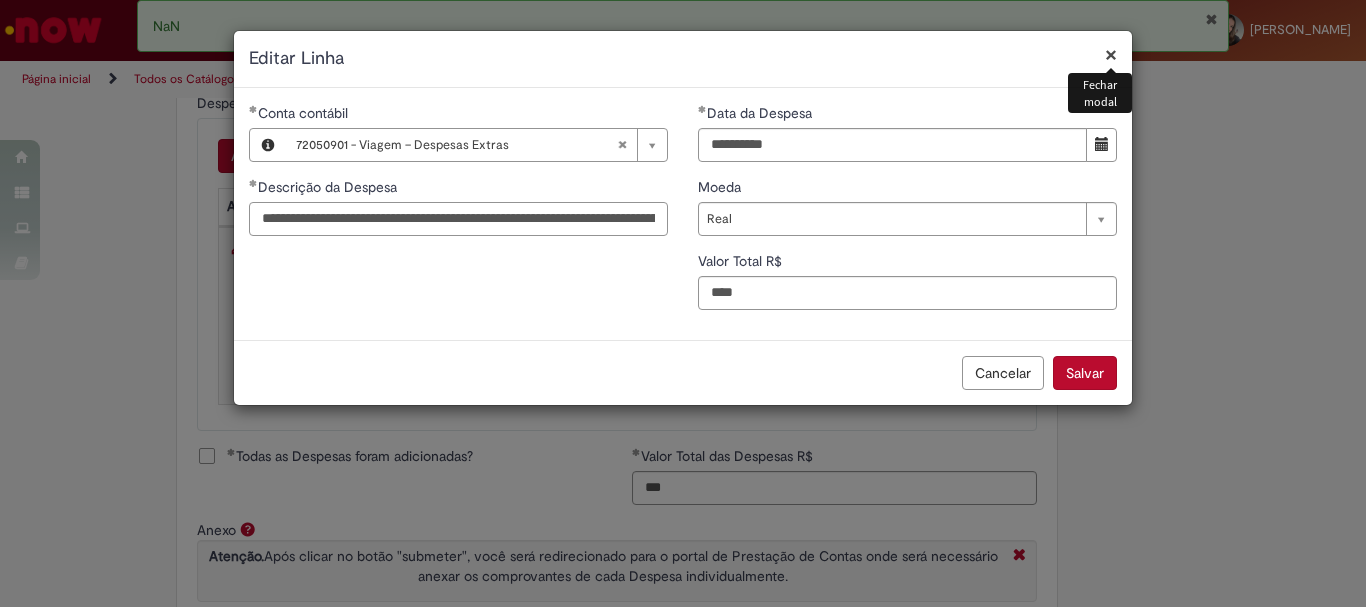 click on "**********" at bounding box center (458, 219) 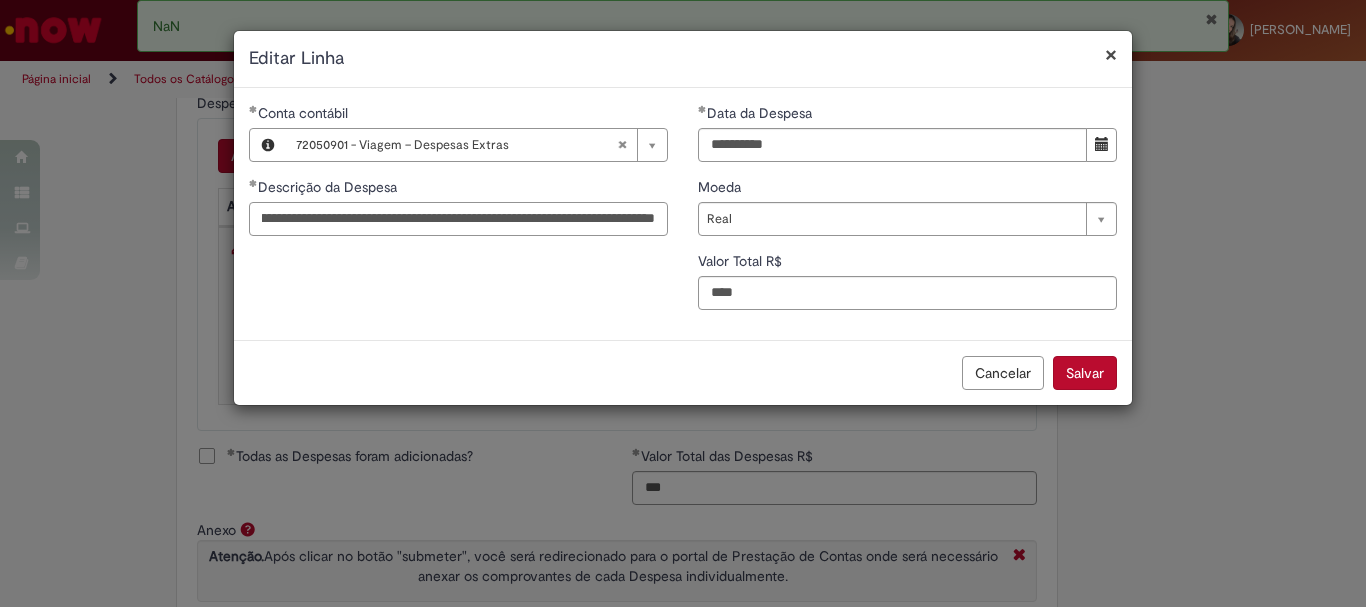 scroll, scrollTop: 0, scrollLeft: 565, axis: horizontal 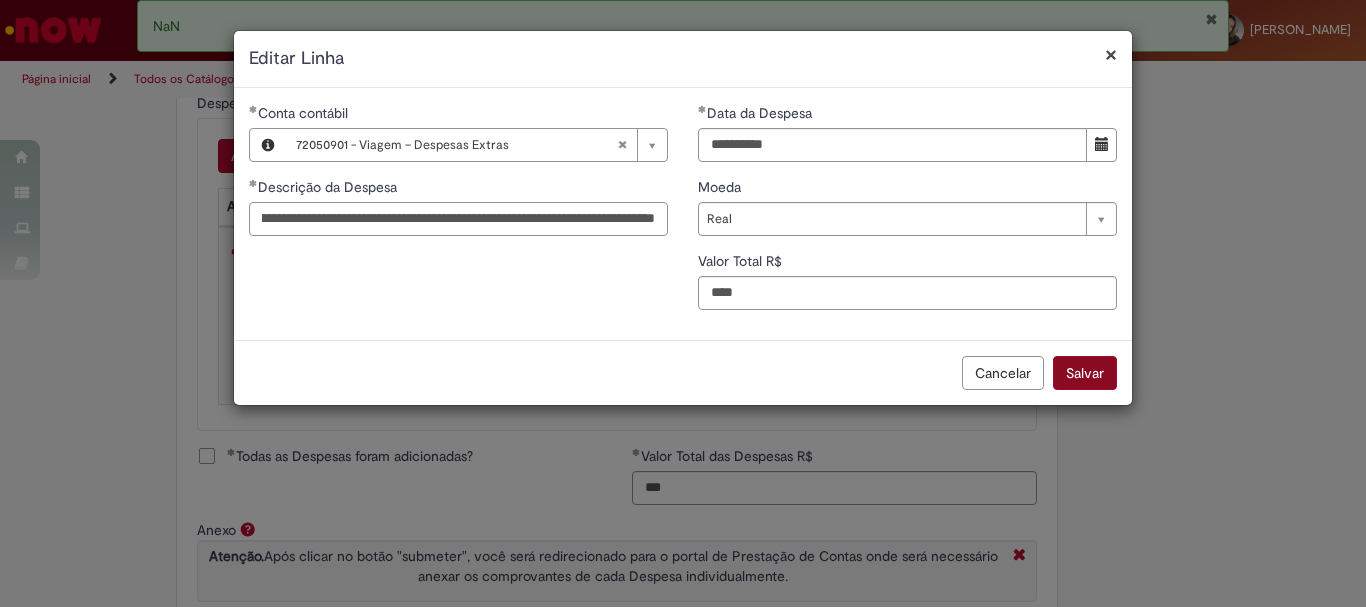 type on "**********" 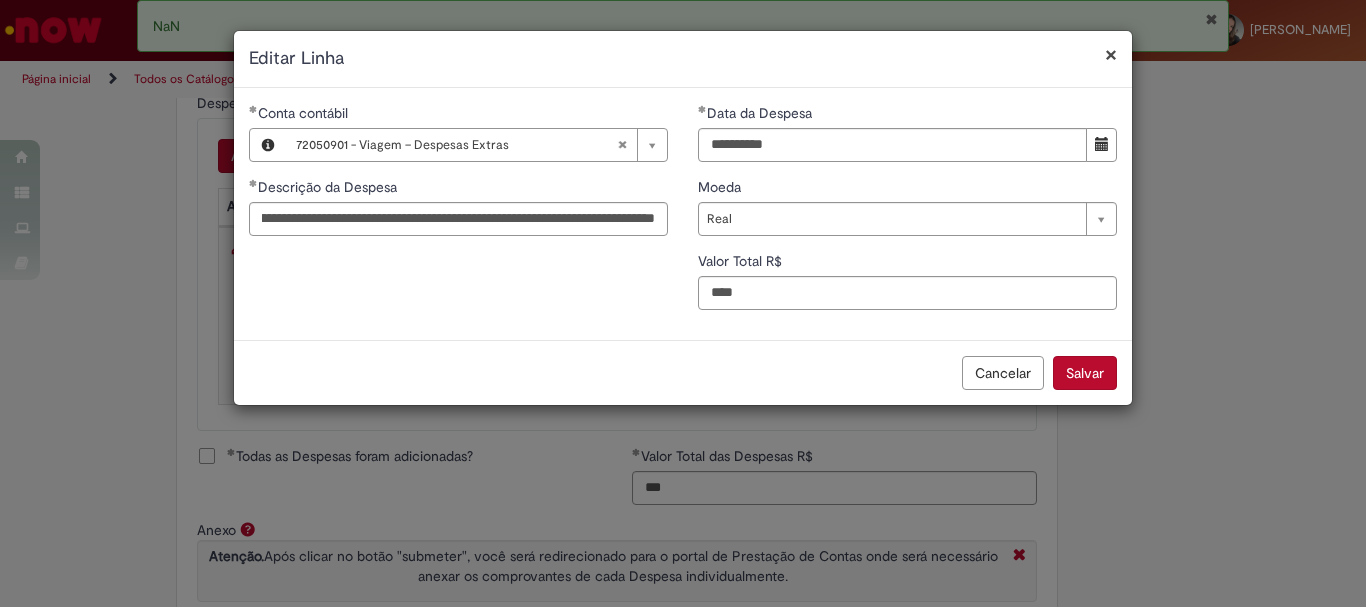 click on "Salvar" at bounding box center [1085, 373] 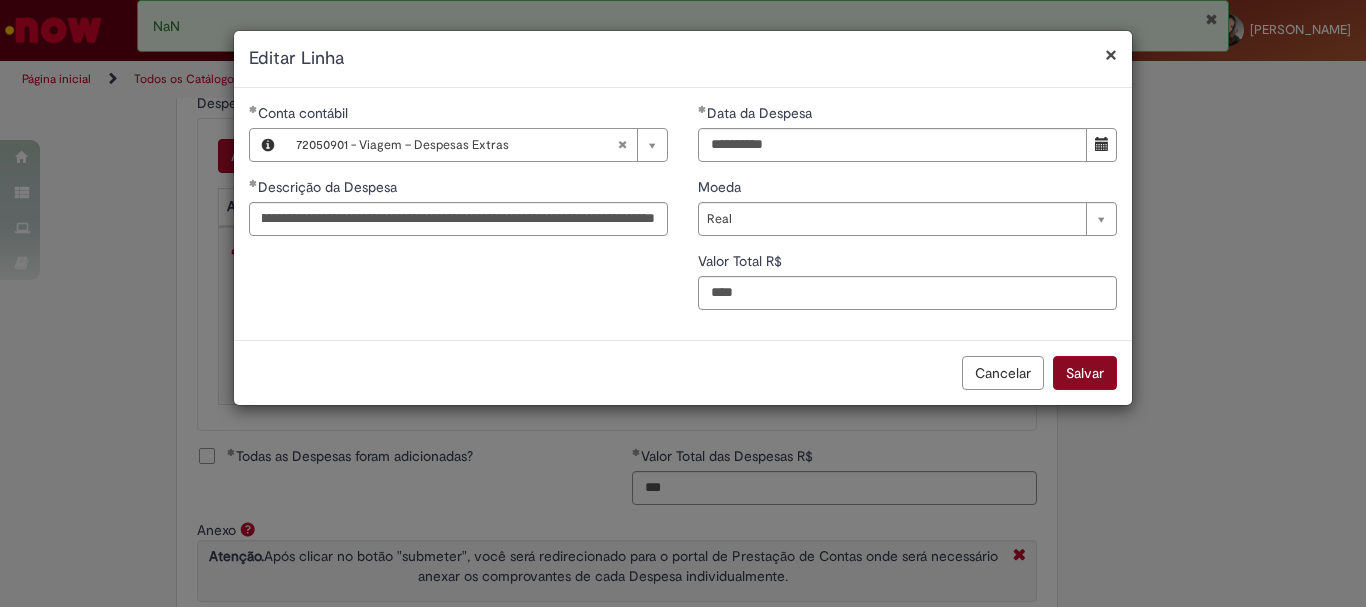scroll, scrollTop: 0, scrollLeft: 0, axis: both 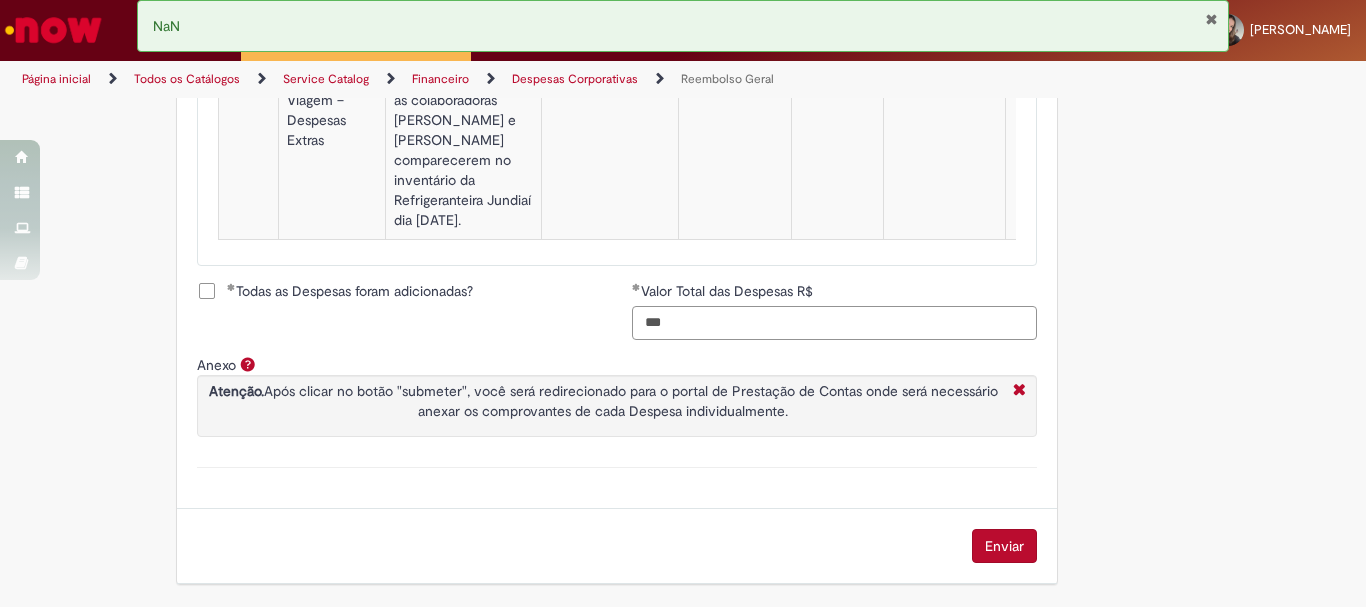 click on "***" at bounding box center (834, 323) 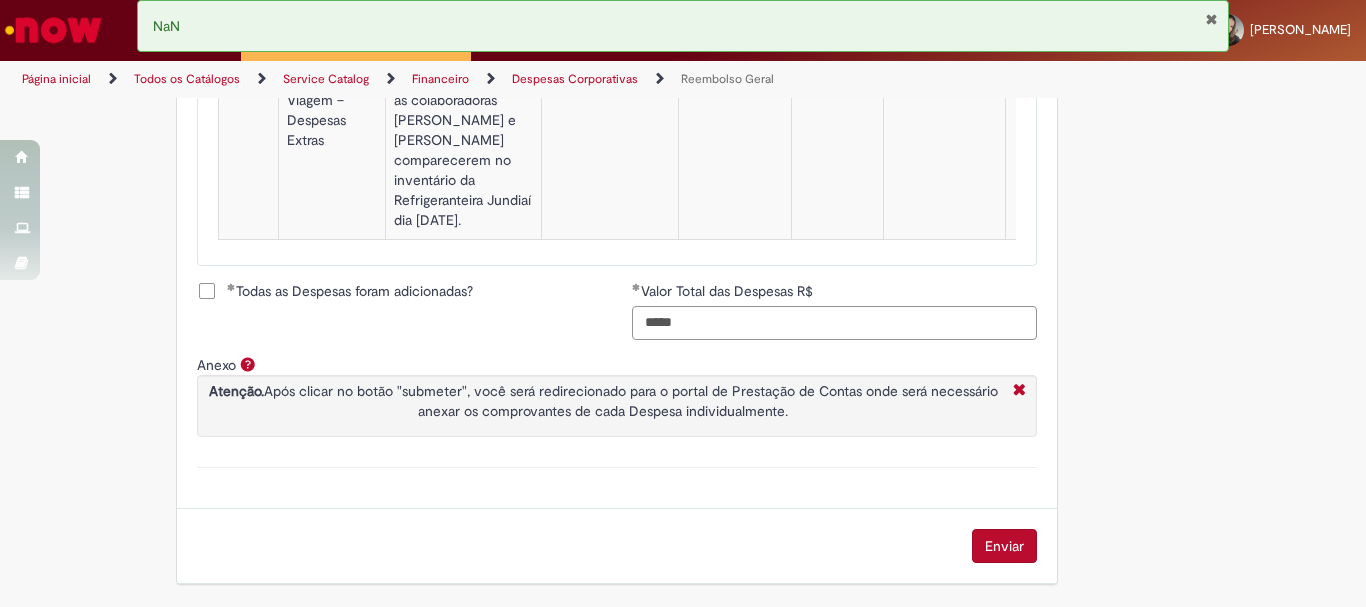 scroll, scrollTop: 929, scrollLeft: 0, axis: vertical 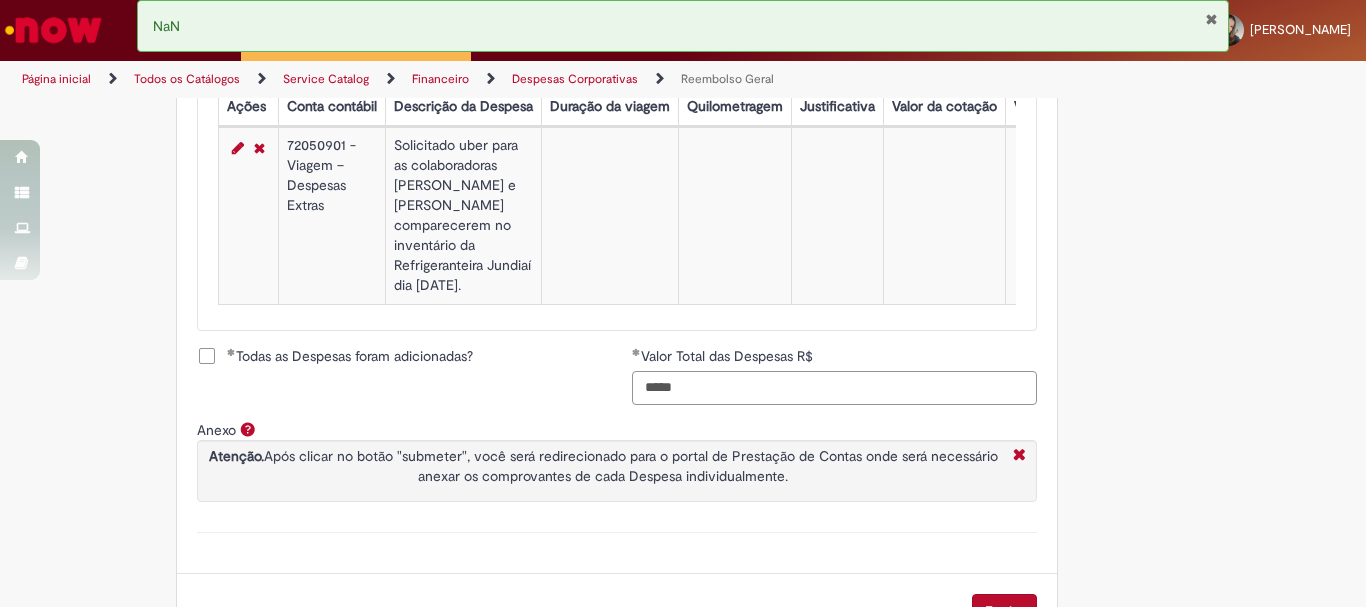 type on "*****" 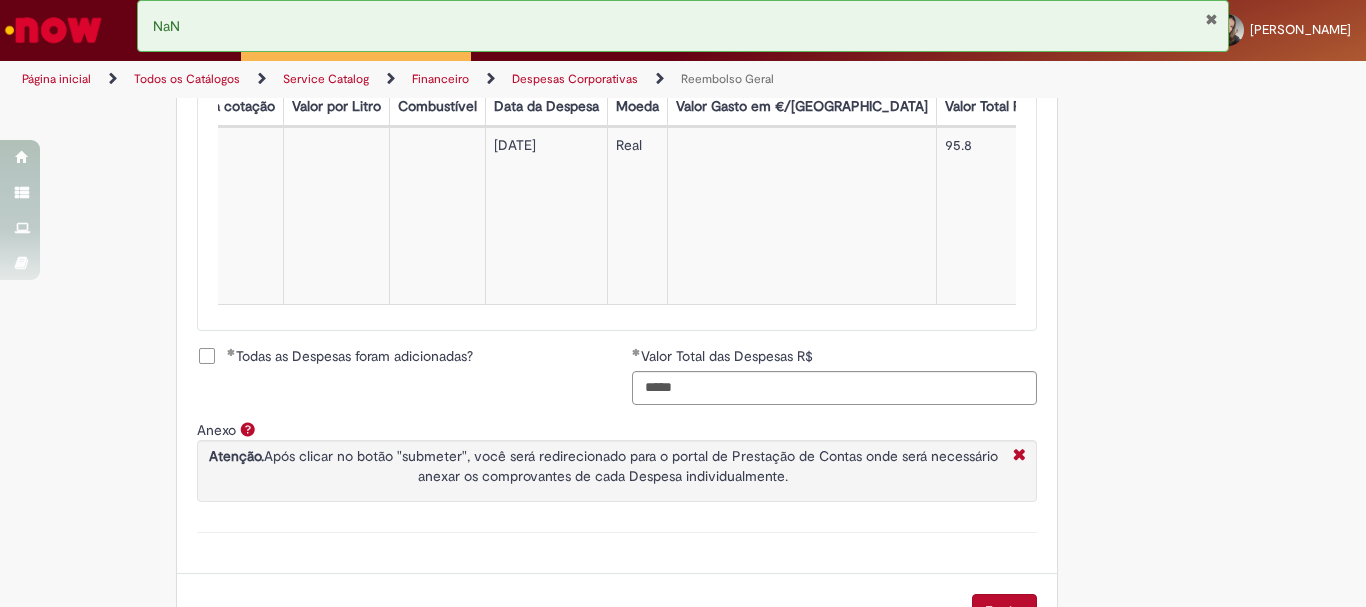 scroll, scrollTop: 0, scrollLeft: 0, axis: both 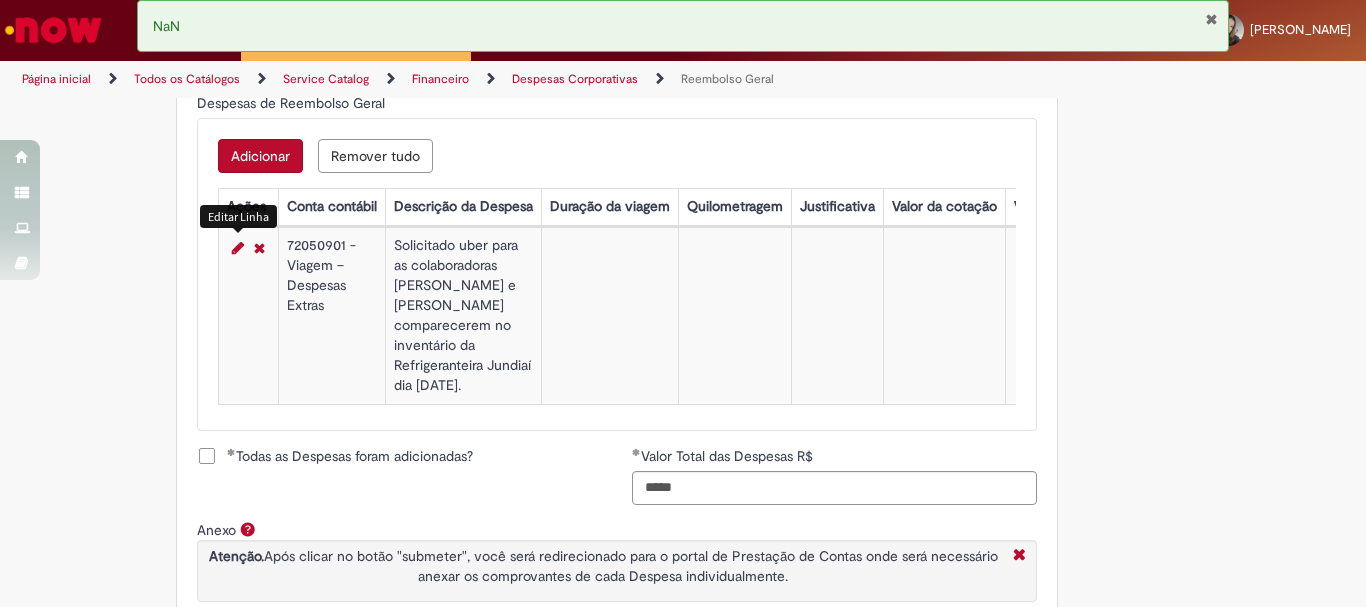 click at bounding box center (238, 248) 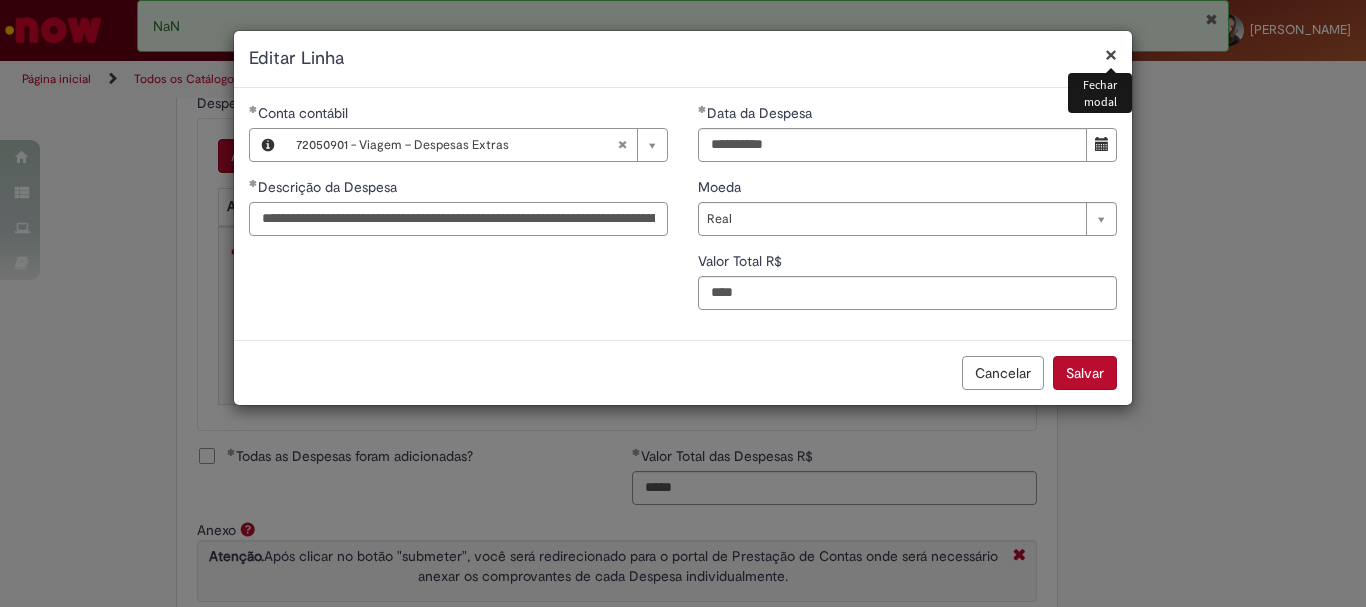 click on "**********" at bounding box center [458, 219] 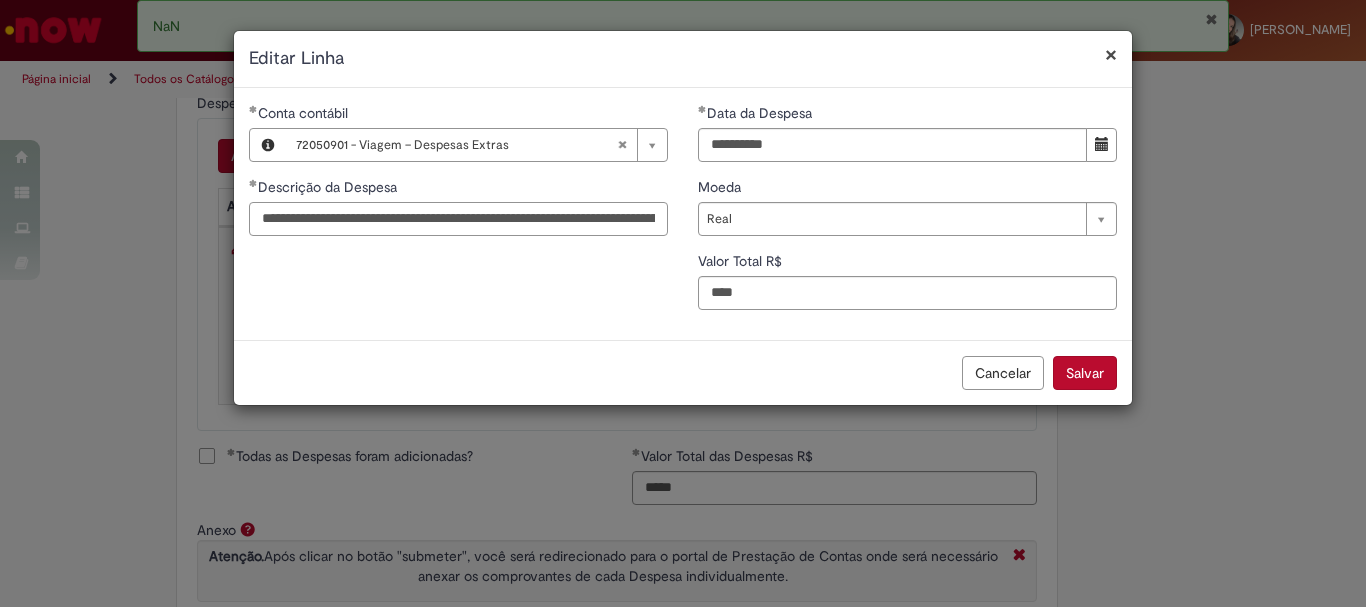 click on "**********" at bounding box center (458, 219) 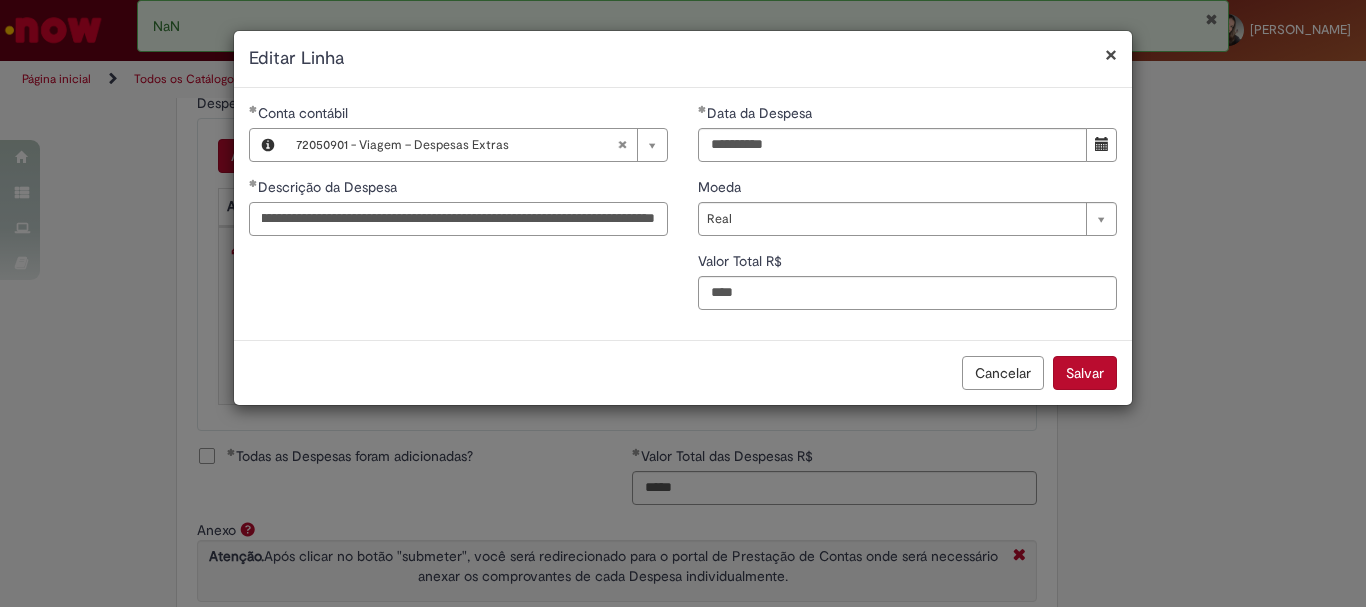 scroll, scrollTop: 0, scrollLeft: 378, axis: horizontal 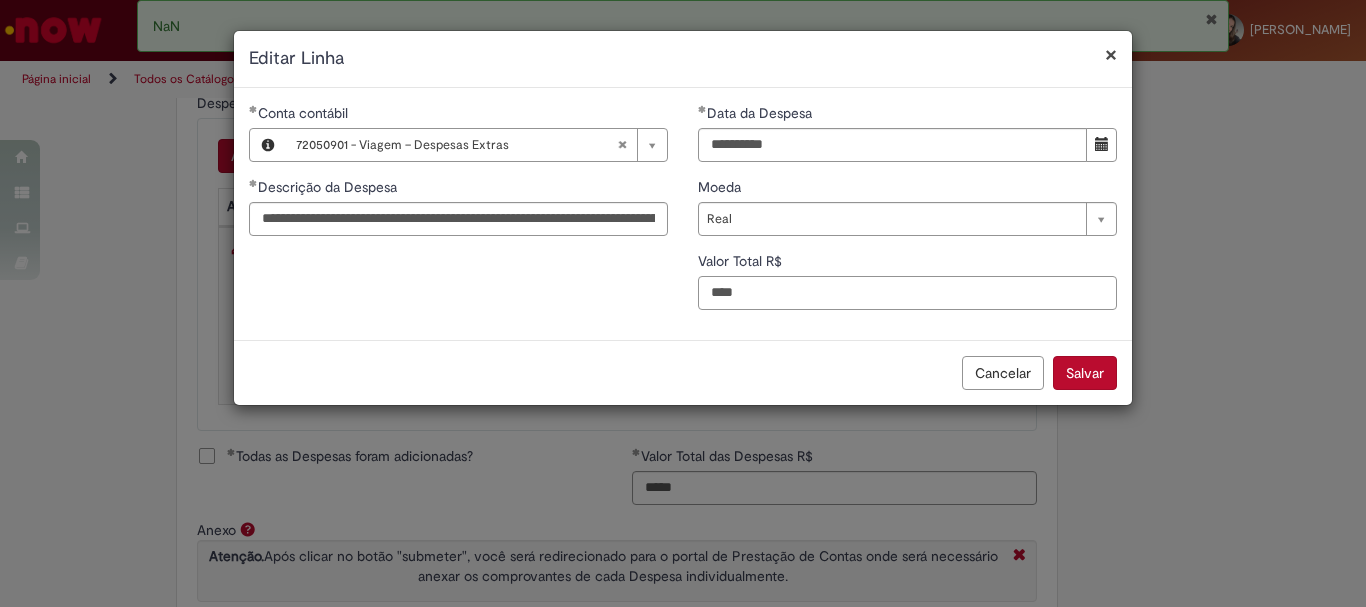 drag, startPoint x: 835, startPoint y: 300, endPoint x: 668, endPoint y: 295, distance: 167.07483 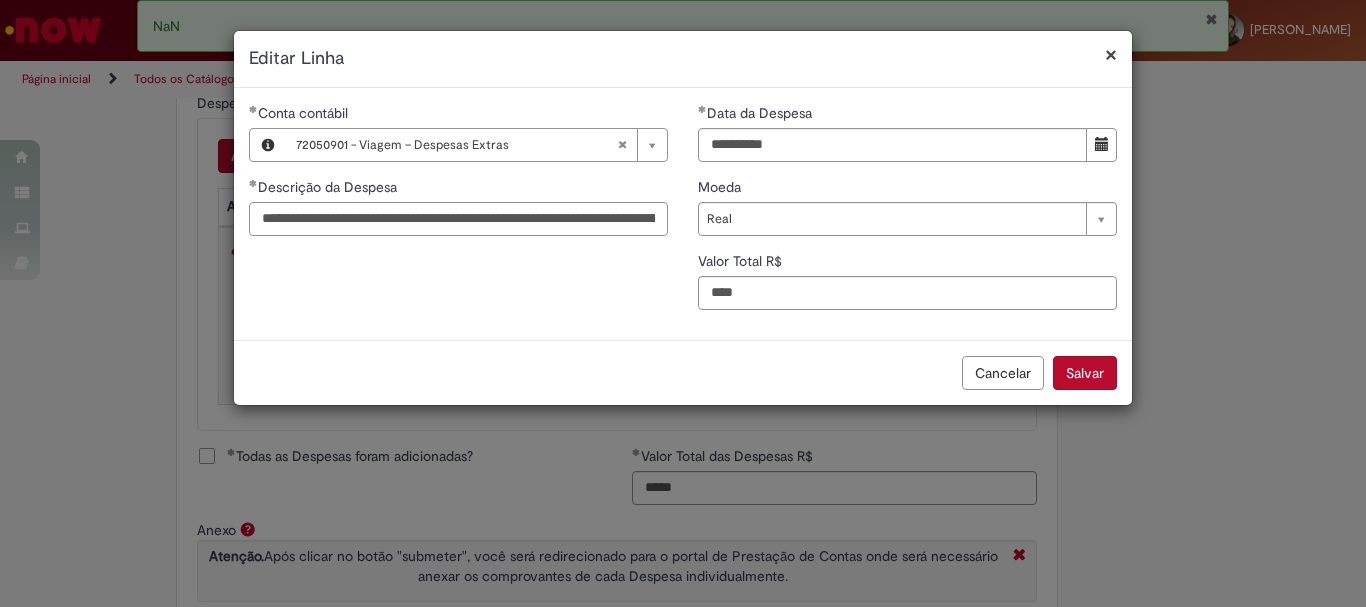 click on "**********" at bounding box center (458, 219) 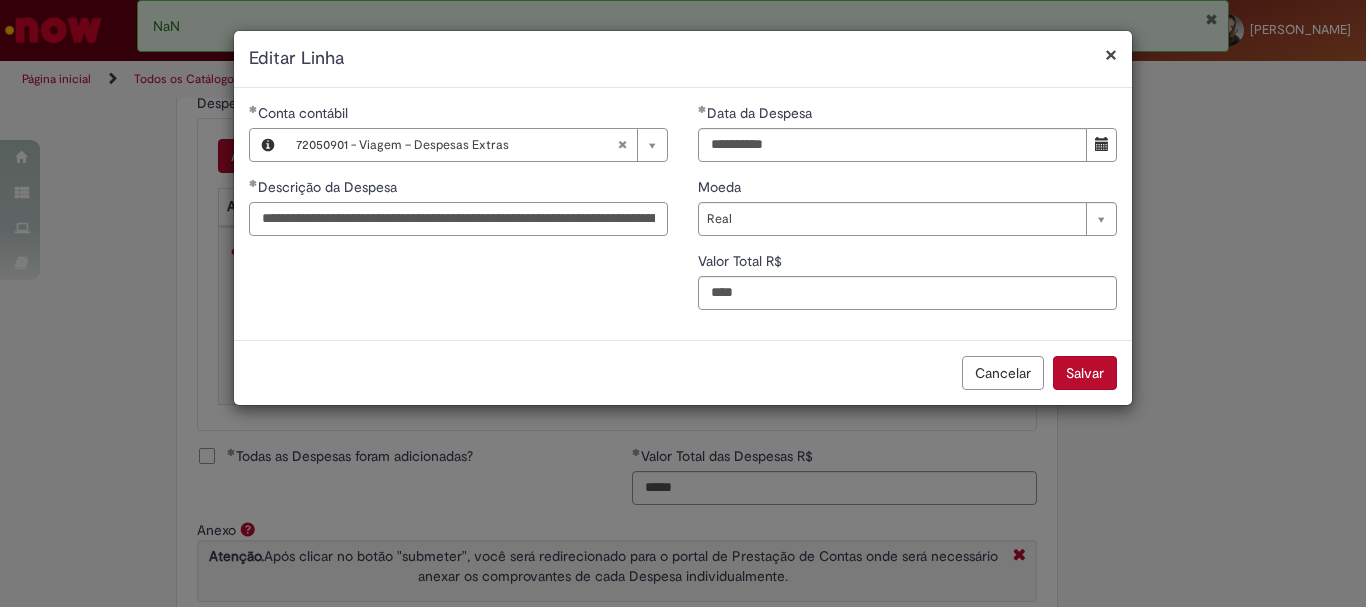 click on "**********" at bounding box center [458, 219] 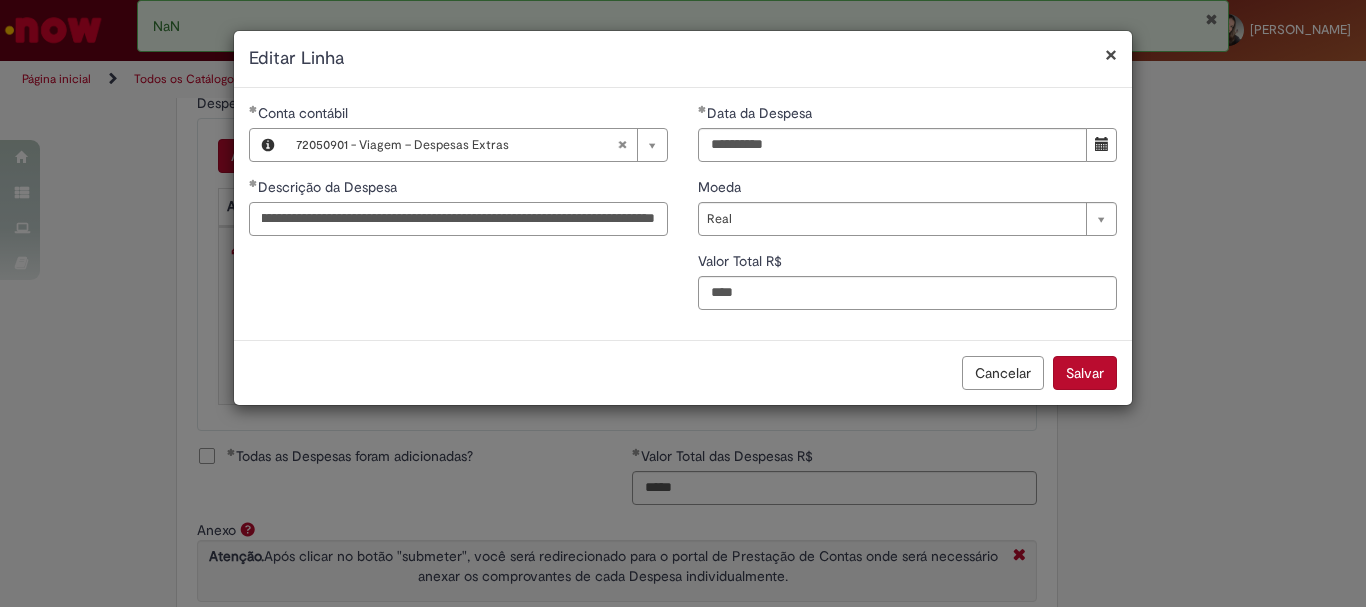 scroll, scrollTop: 0, scrollLeft: 381, axis: horizontal 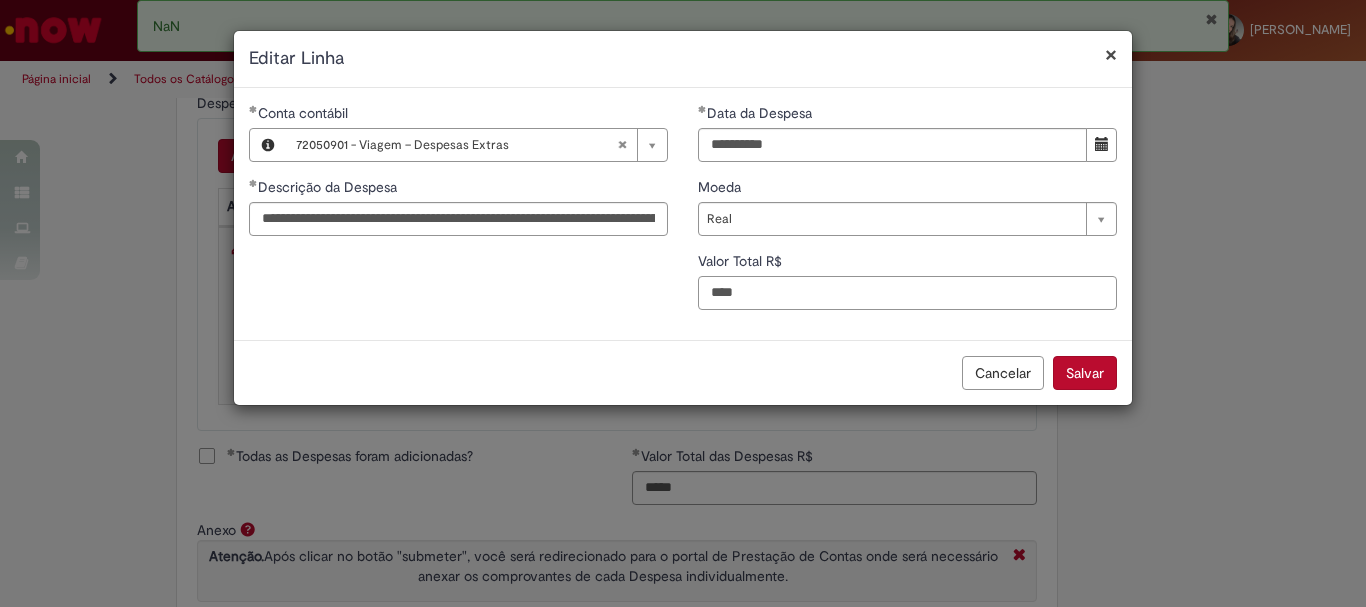 drag, startPoint x: 776, startPoint y: 289, endPoint x: 697, endPoint y: 285, distance: 79.101204 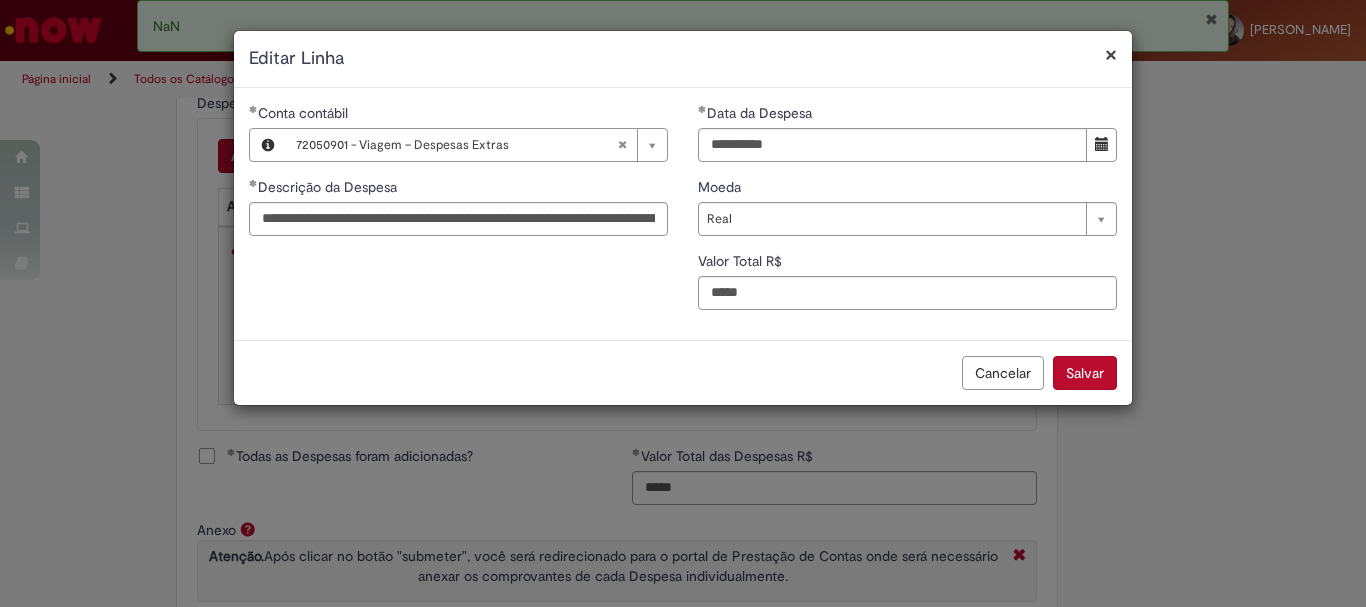 type on "*****" 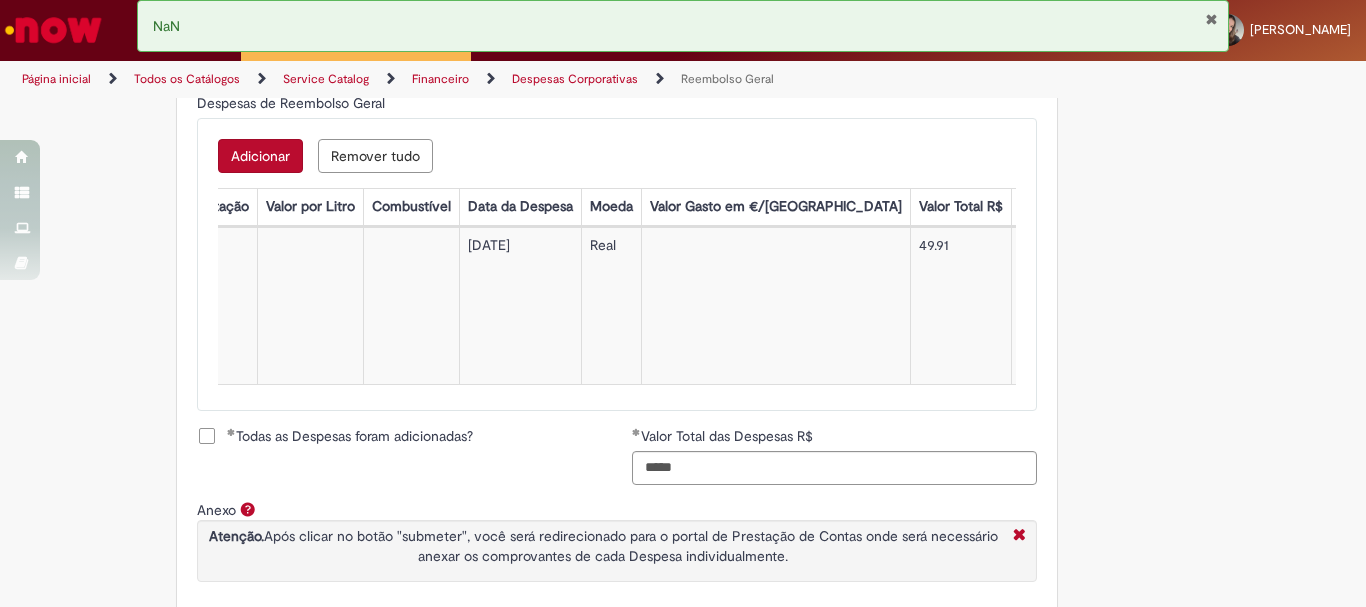 scroll, scrollTop: 0, scrollLeft: 0, axis: both 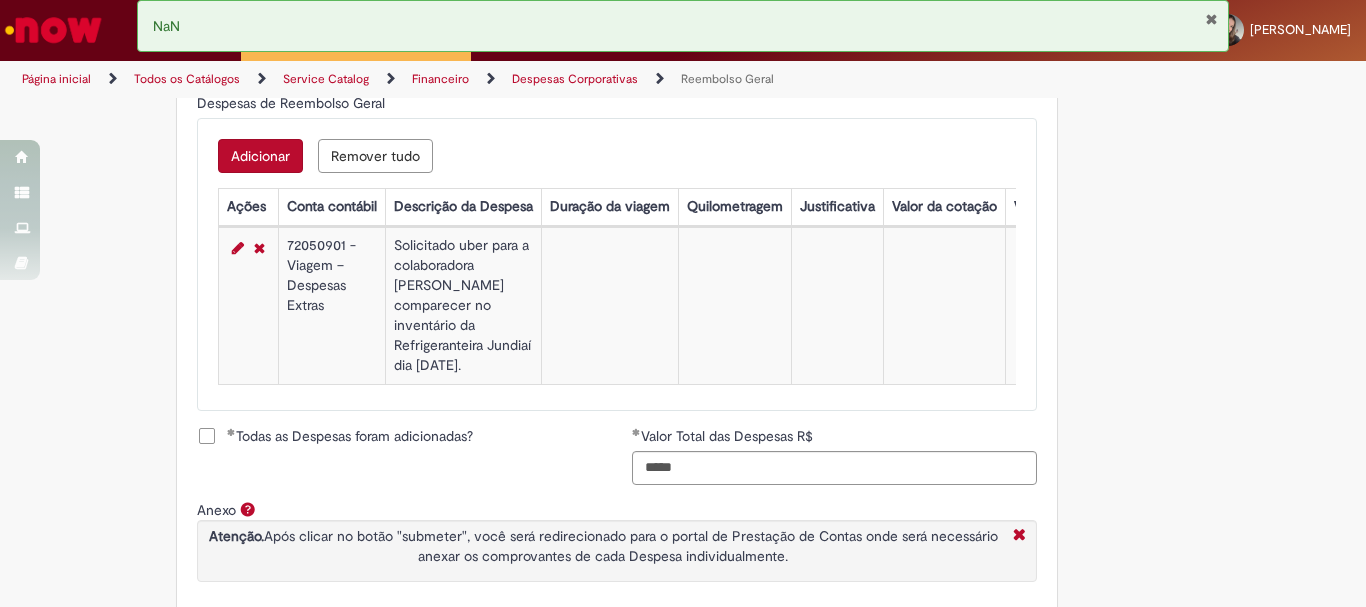 click on "Adicionar" at bounding box center [260, 156] 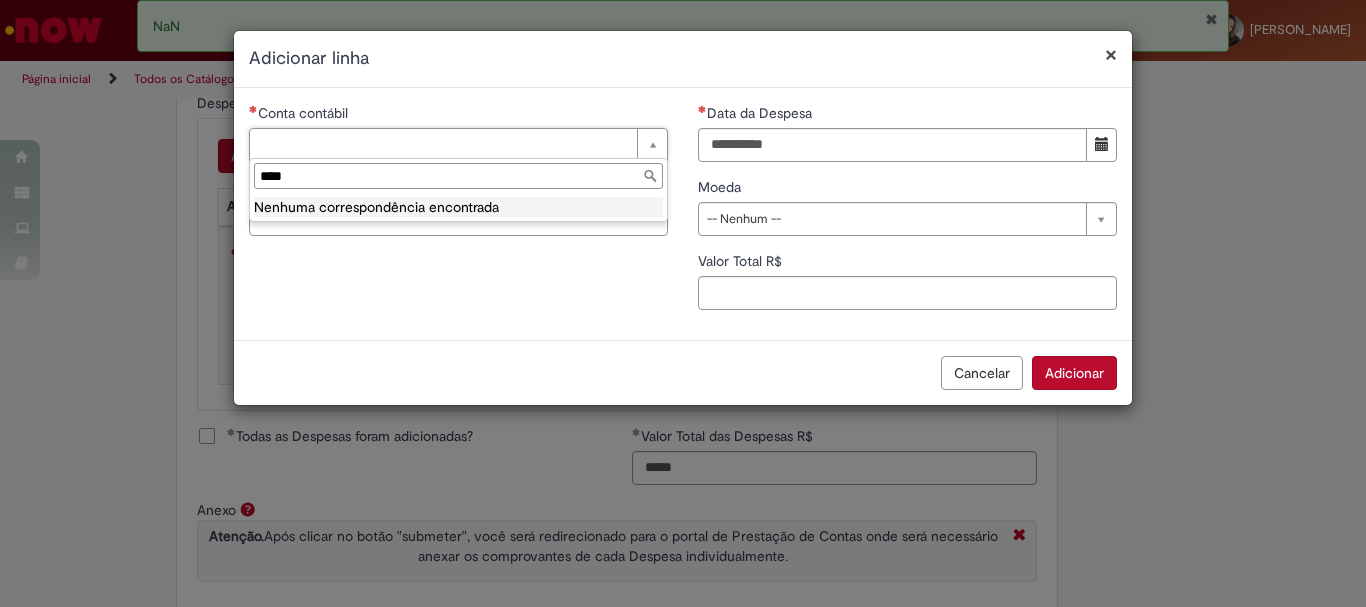 scroll, scrollTop: 0, scrollLeft: 0, axis: both 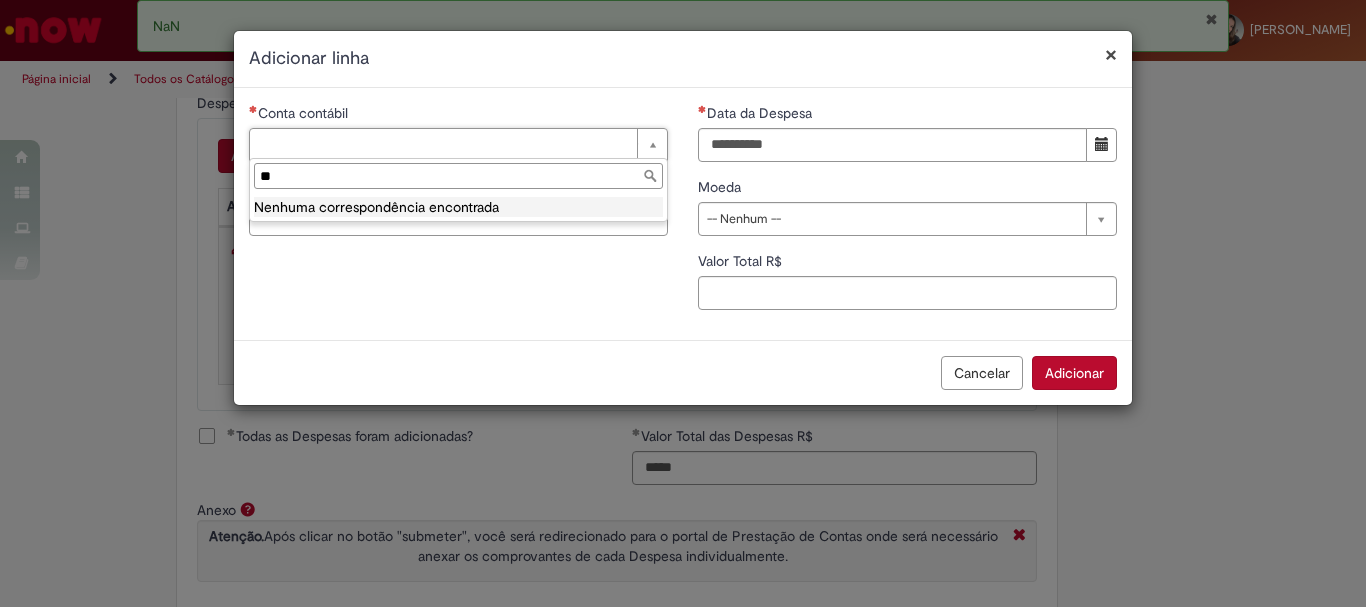 type on "*" 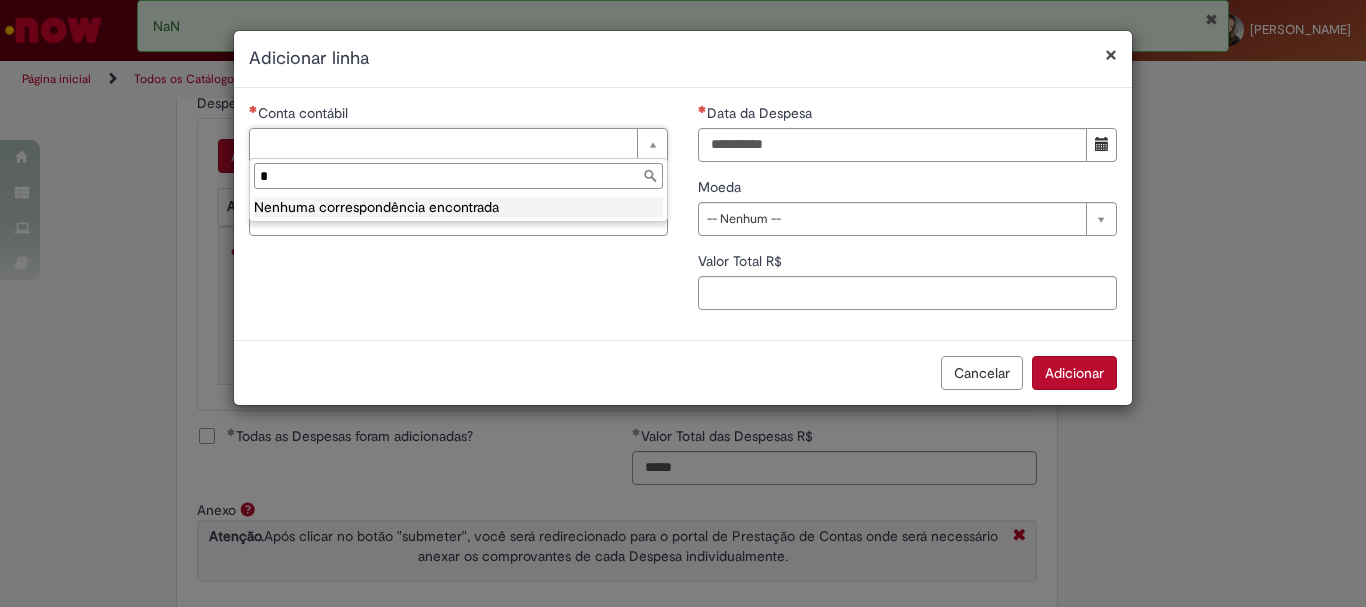 type 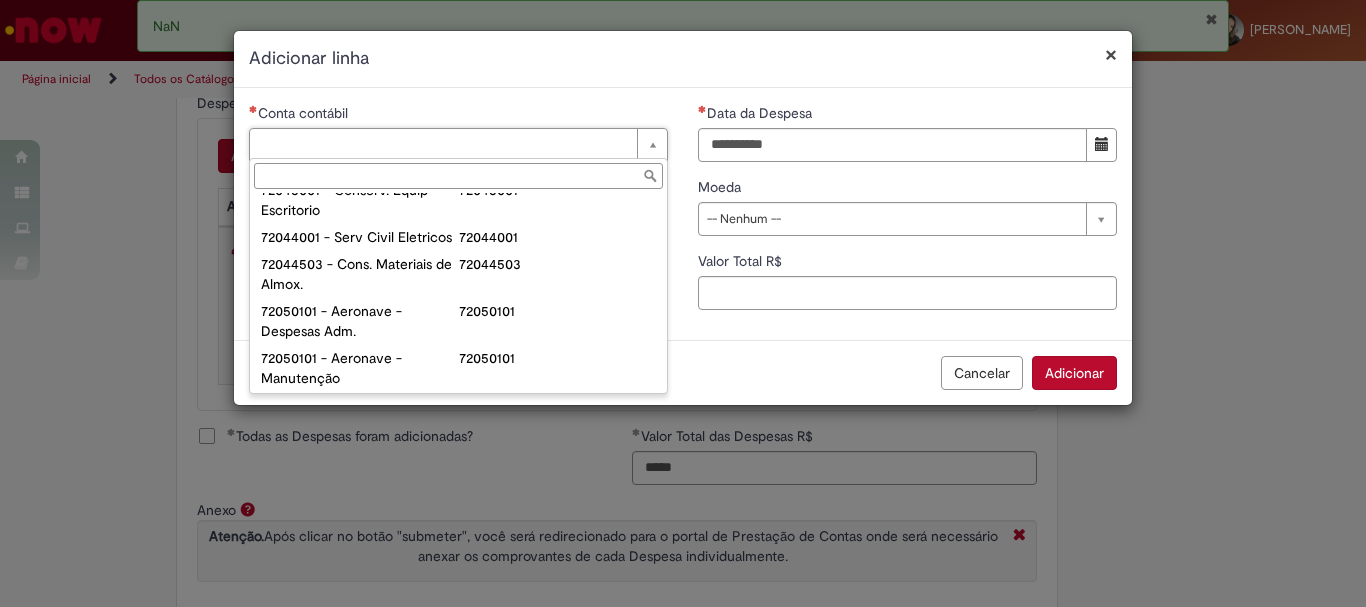 scroll, scrollTop: 1200, scrollLeft: 0, axis: vertical 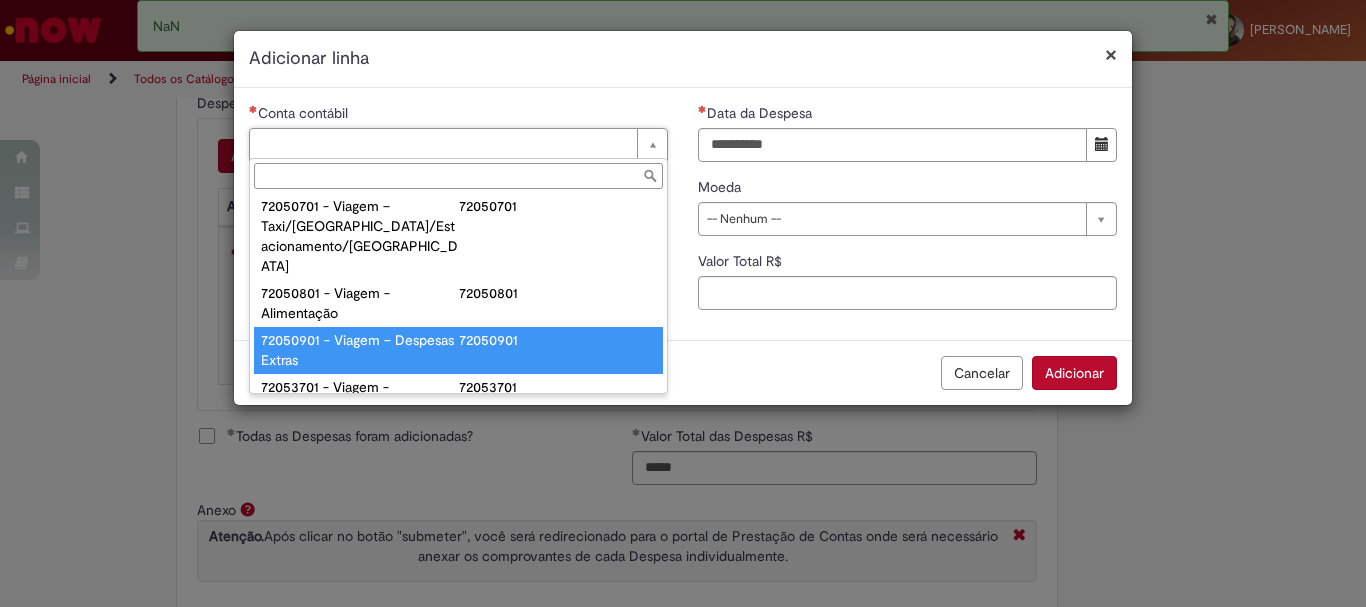 type on "**********" 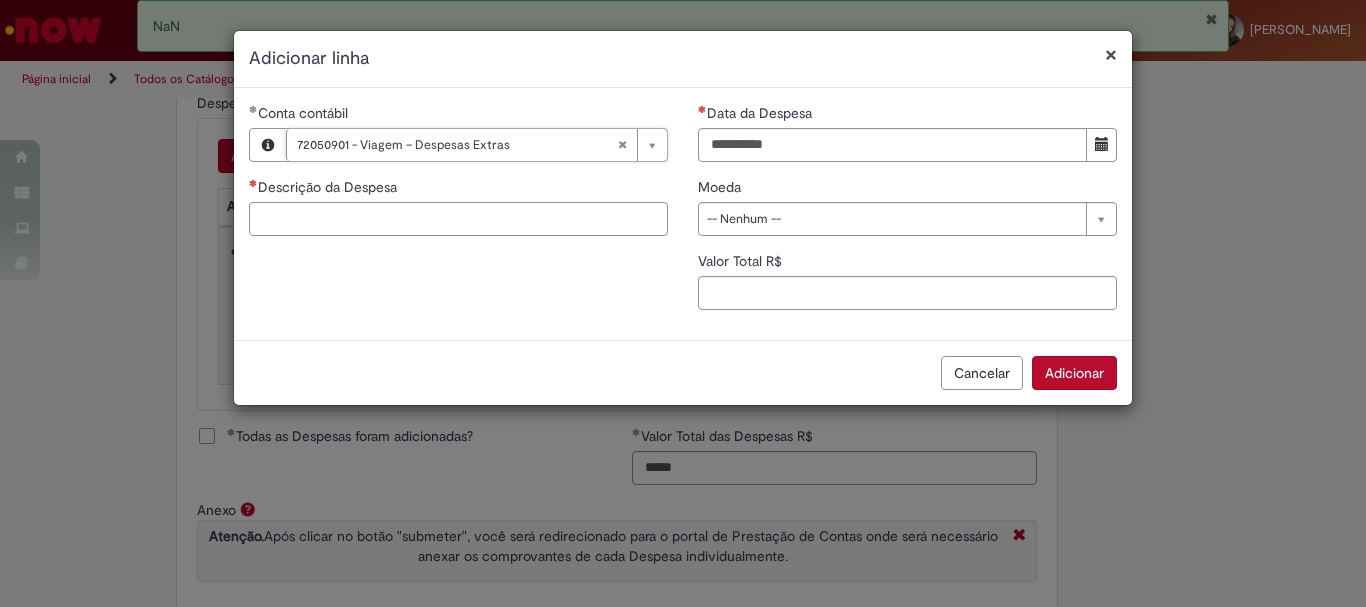 click on "Descrição da Despesa" at bounding box center (458, 219) 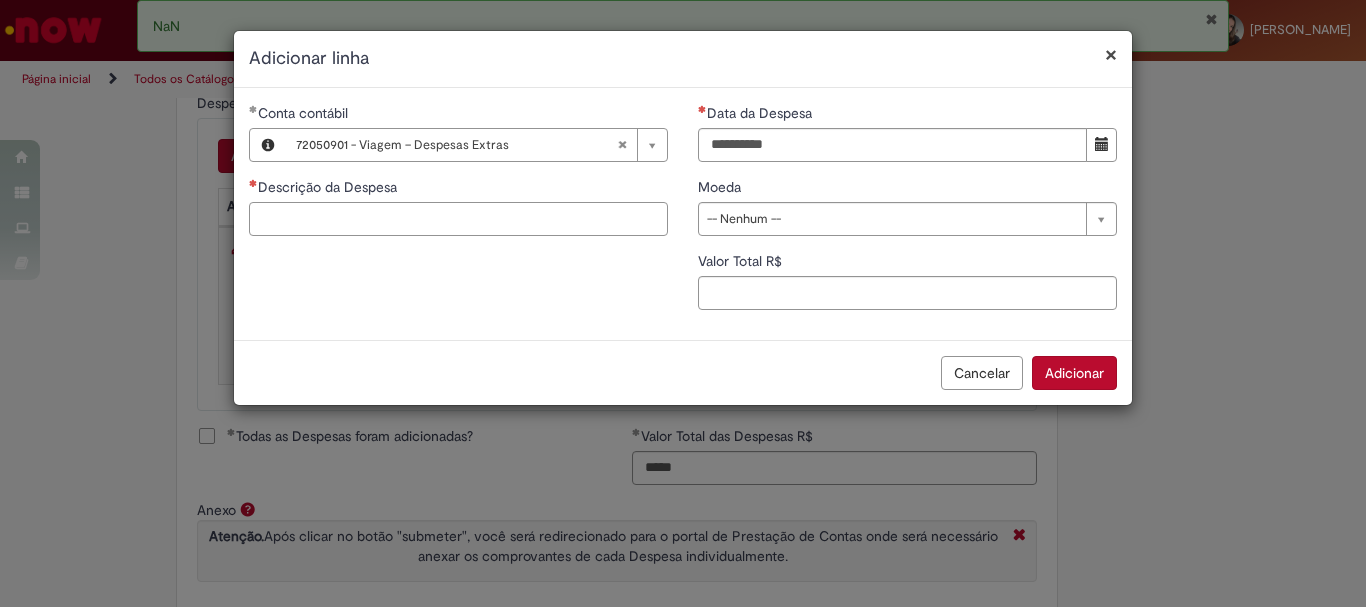 paste on "****" 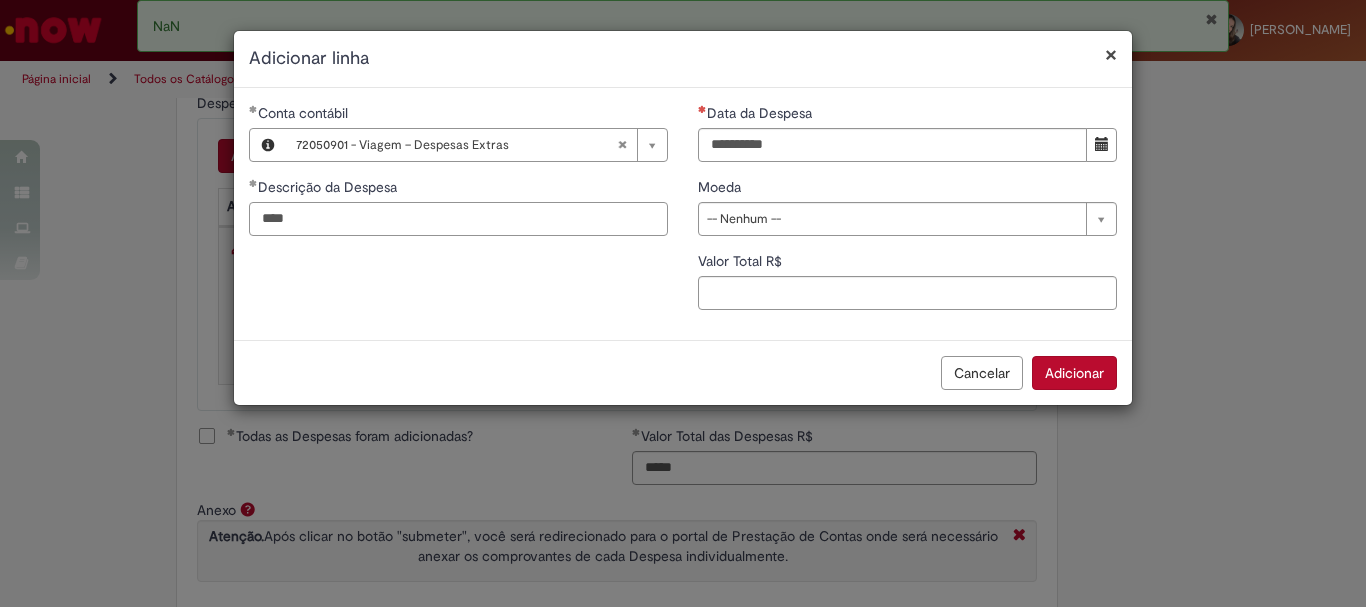 drag, startPoint x: 381, startPoint y: 226, endPoint x: 213, endPoint y: 215, distance: 168.35974 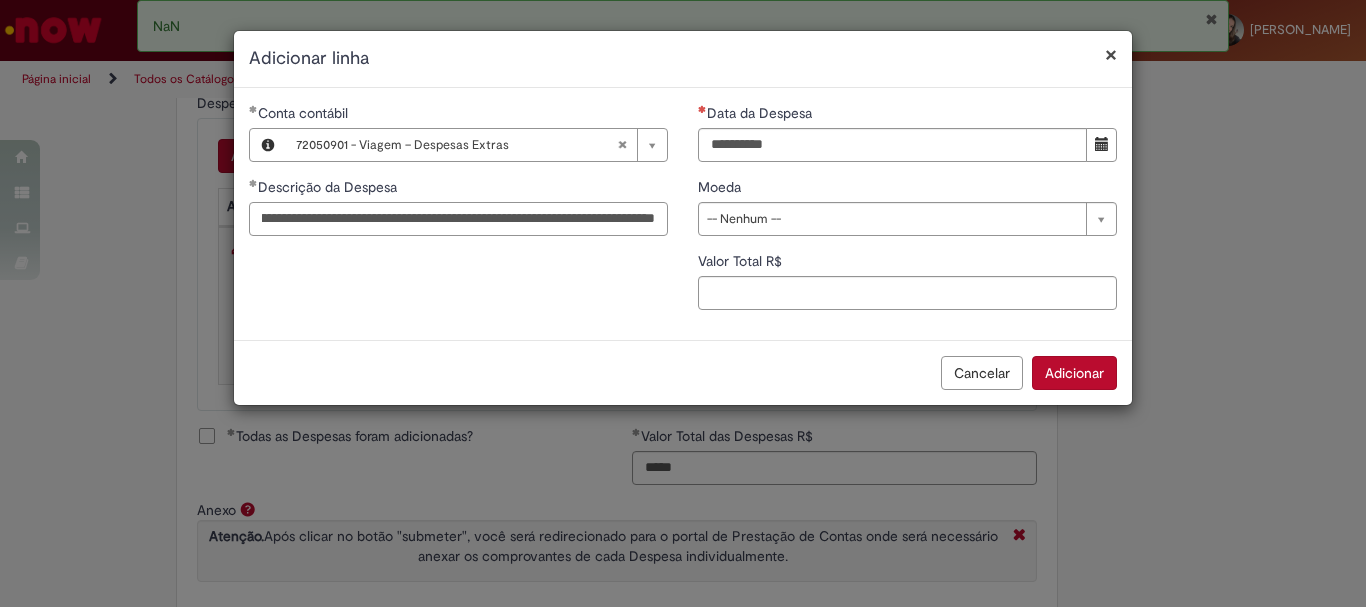 scroll, scrollTop: 0, scrollLeft: 284, axis: horizontal 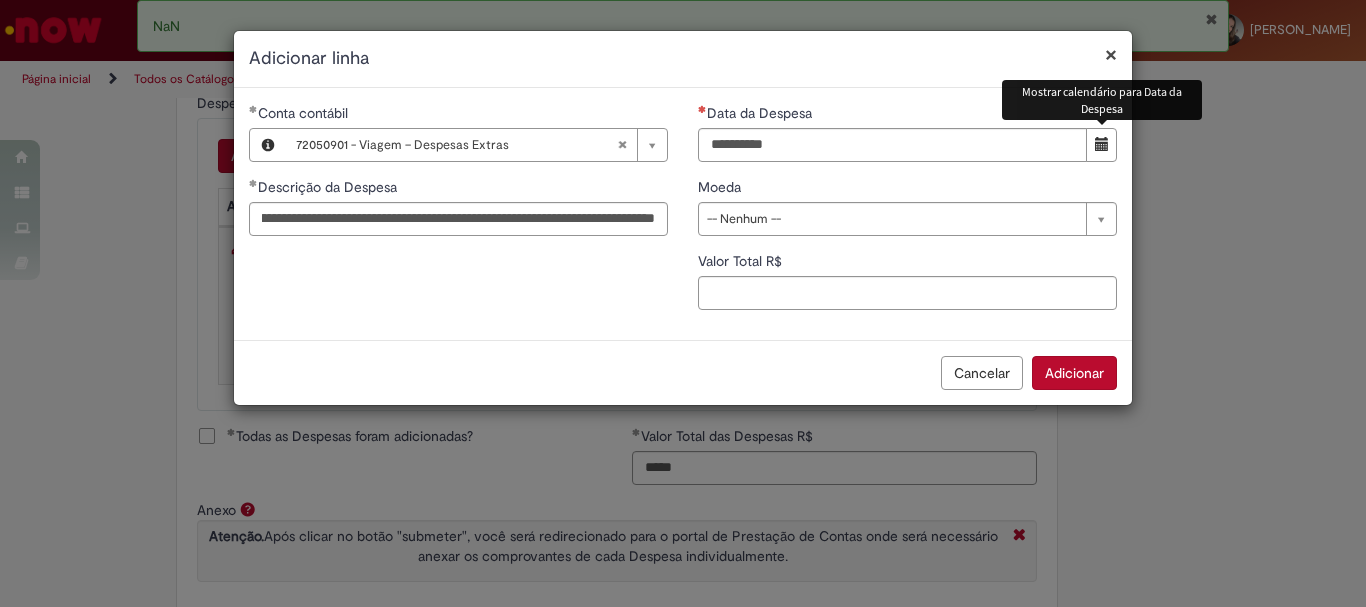 click at bounding box center (1102, 144) 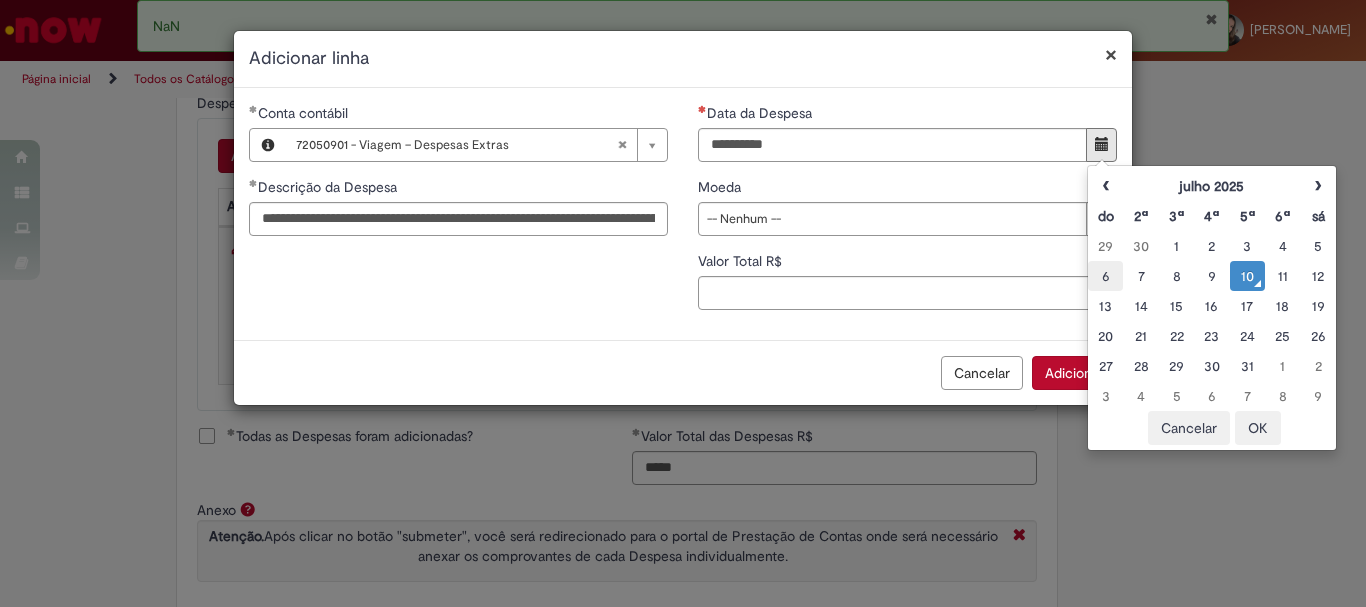 click on "6" at bounding box center (1105, 276) 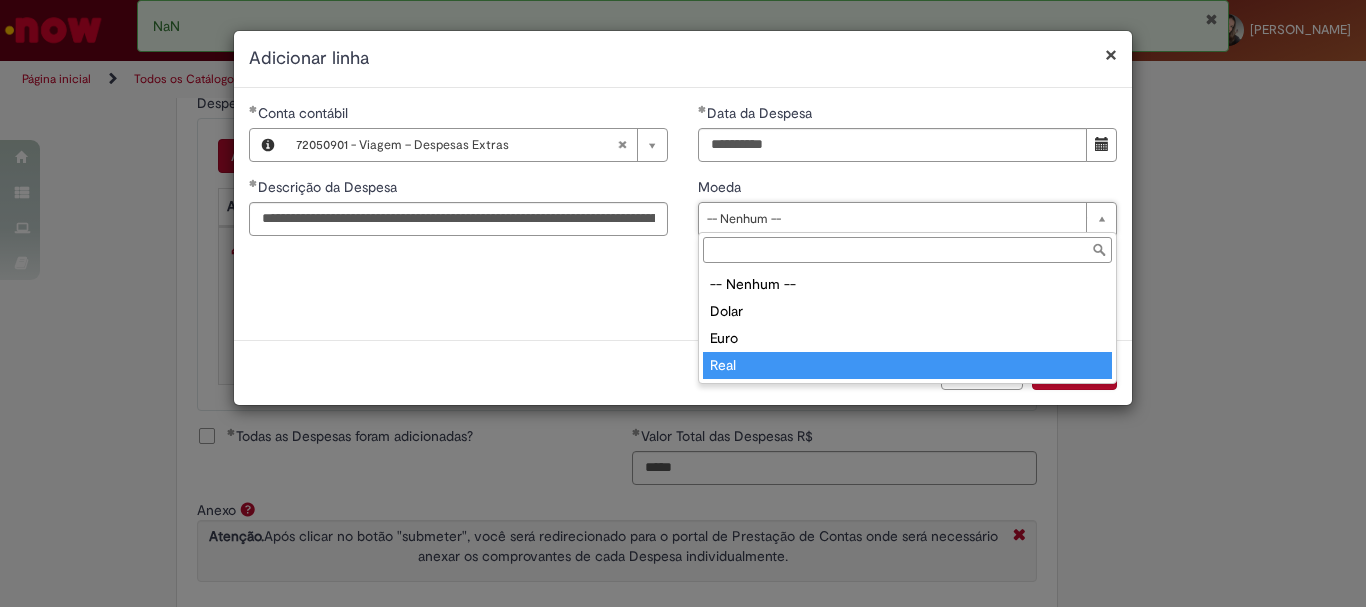 type on "****" 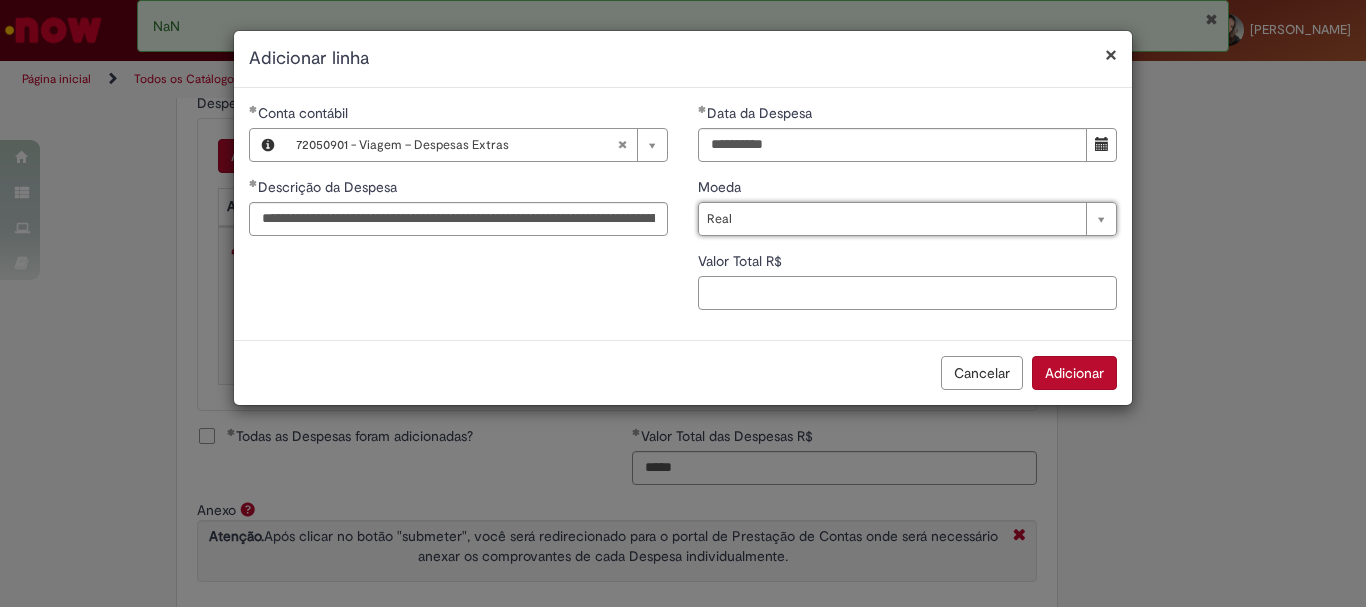 click on "Valor Total R$" at bounding box center (907, 293) 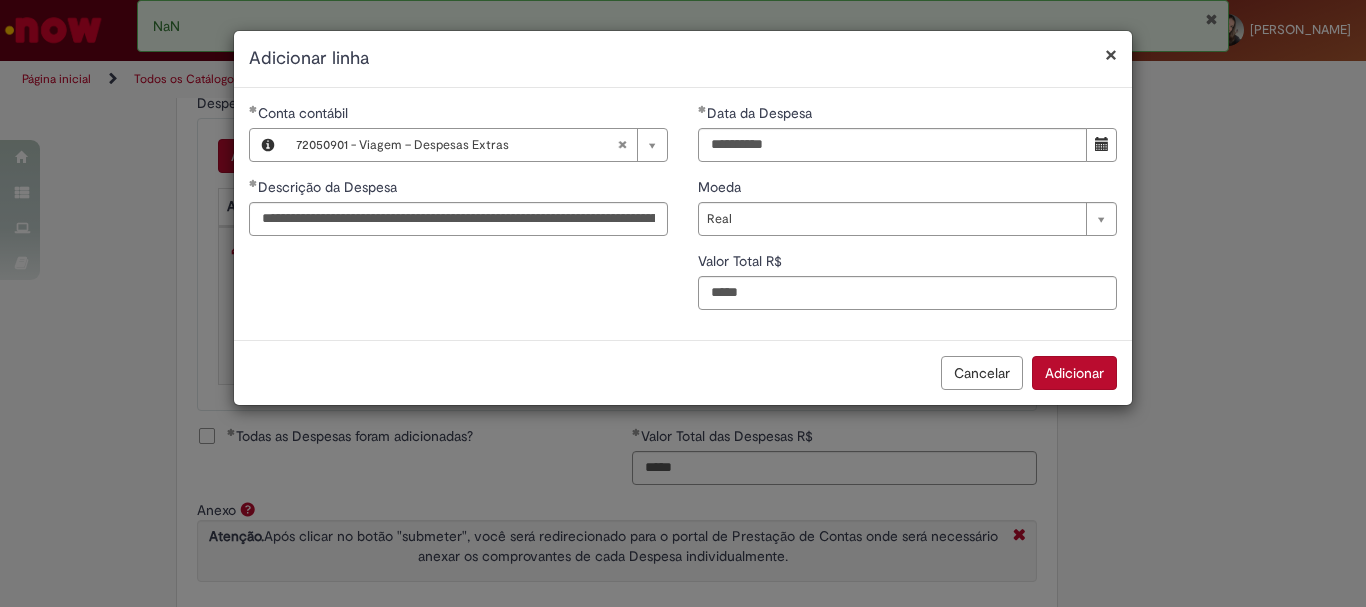 type on "*****" 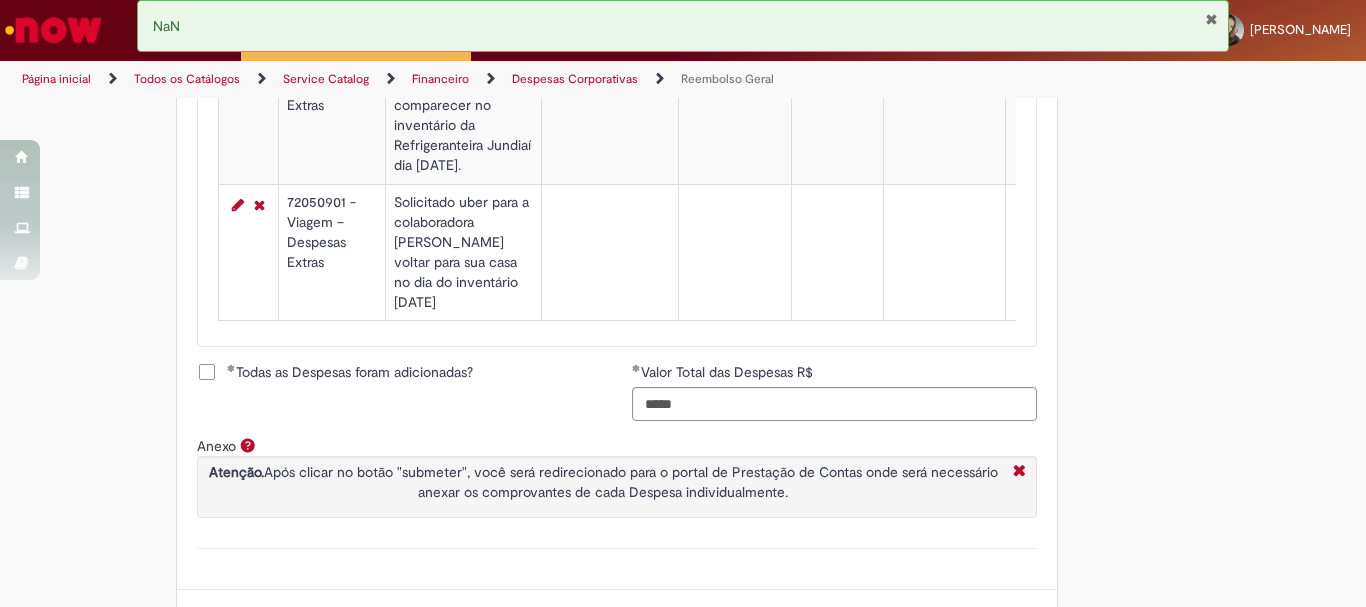 scroll, scrollTop: 829, scrollLeft: 0, axis: vertical 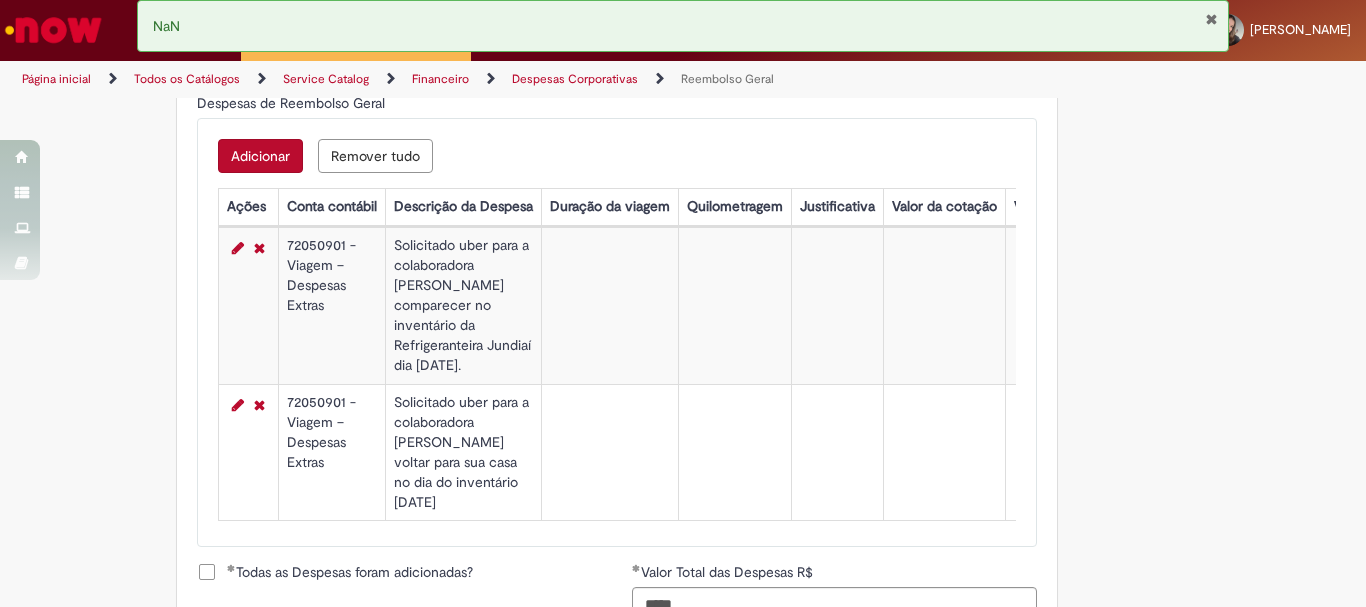 drag, startPoint x: 487, startPoint y: 383, endPoint x: 385, endPoint y: 257, distance: 162.11107 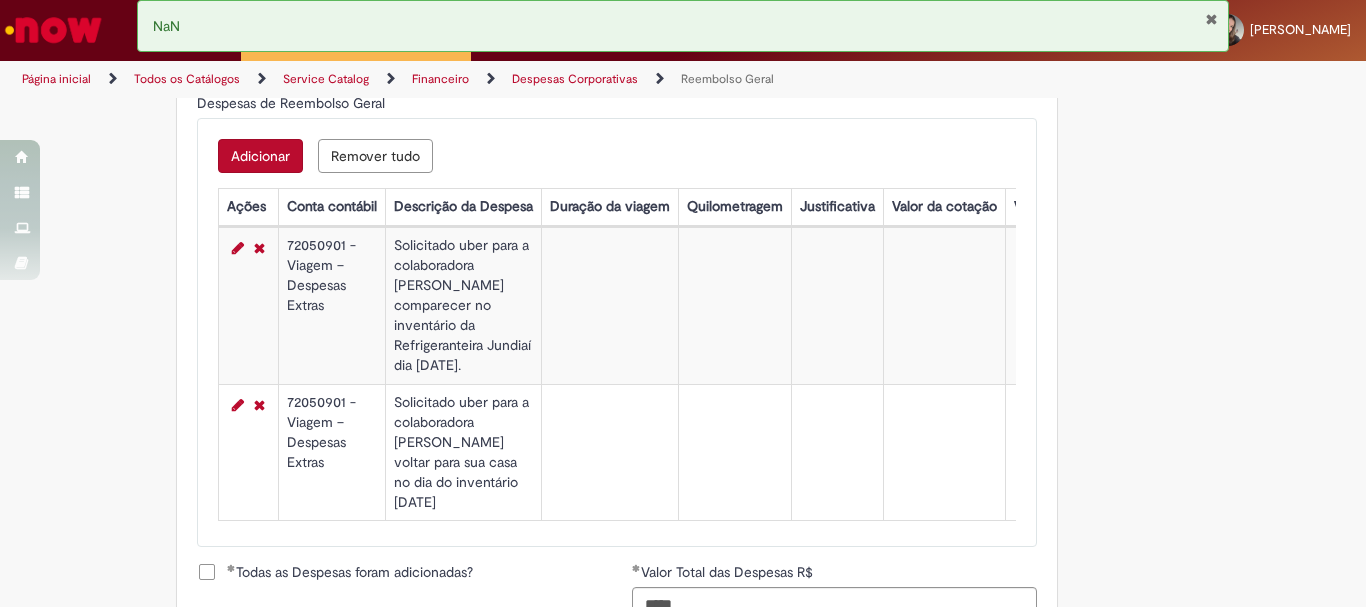 click on "Adicionar" at bounding box center [260, 156] 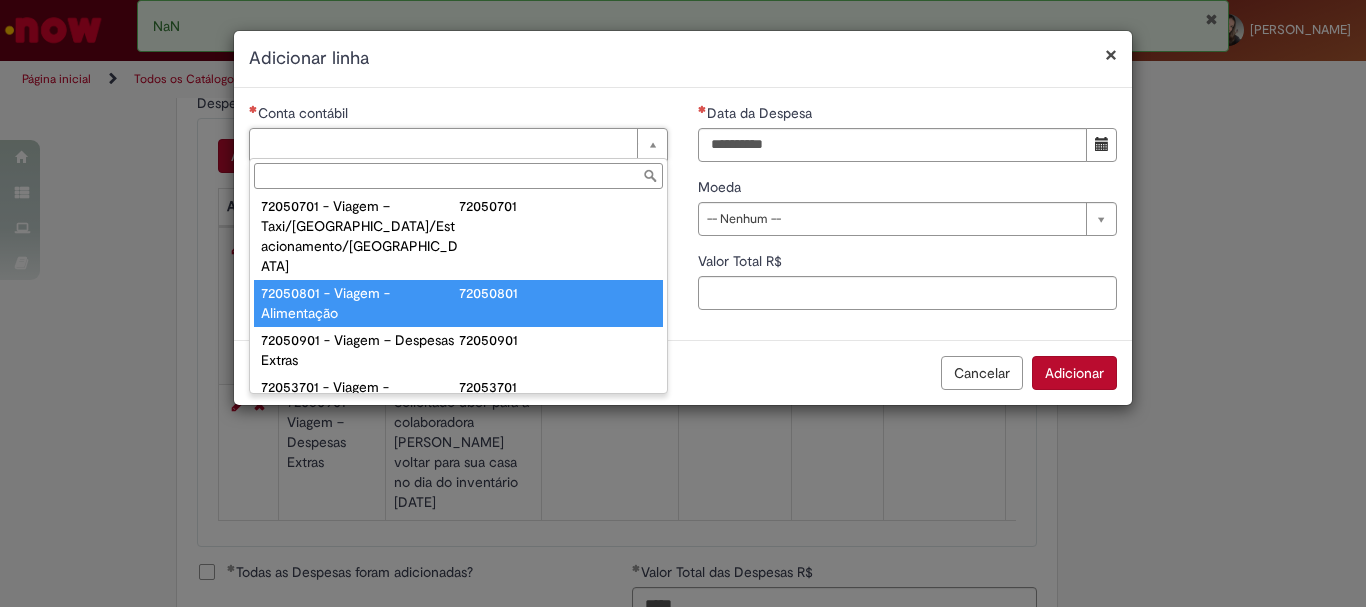 scroll, scrollTop: 1300, scrollLeft: 0, axis: vertical 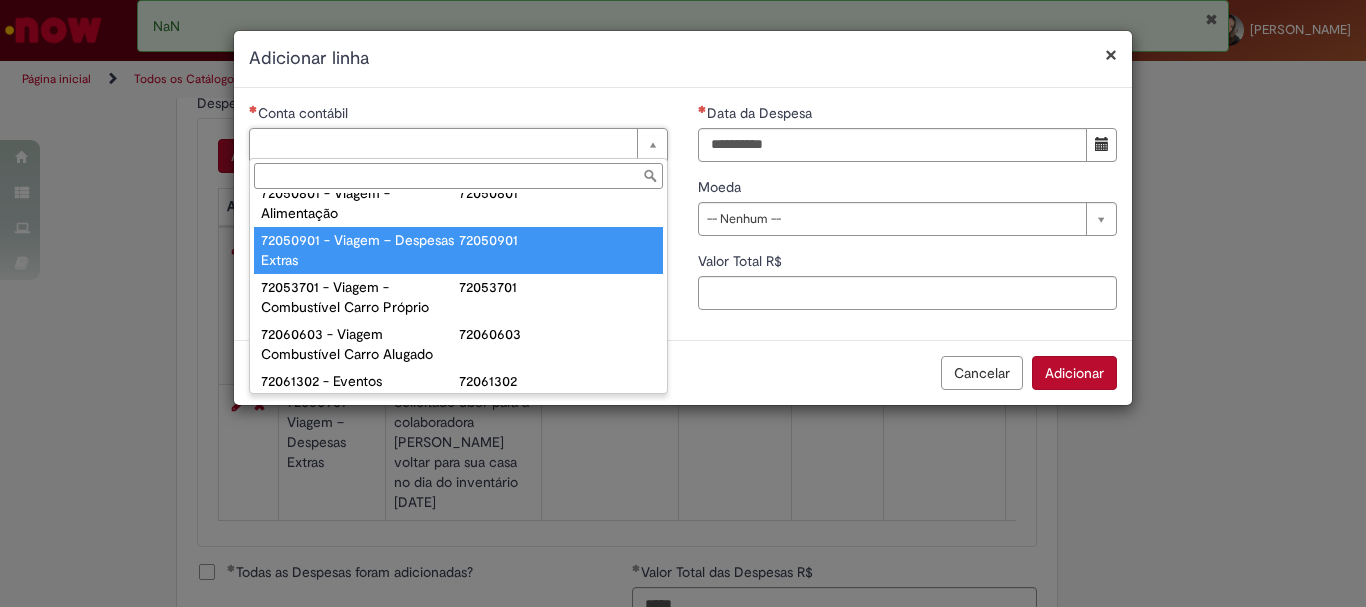 type on "**********" 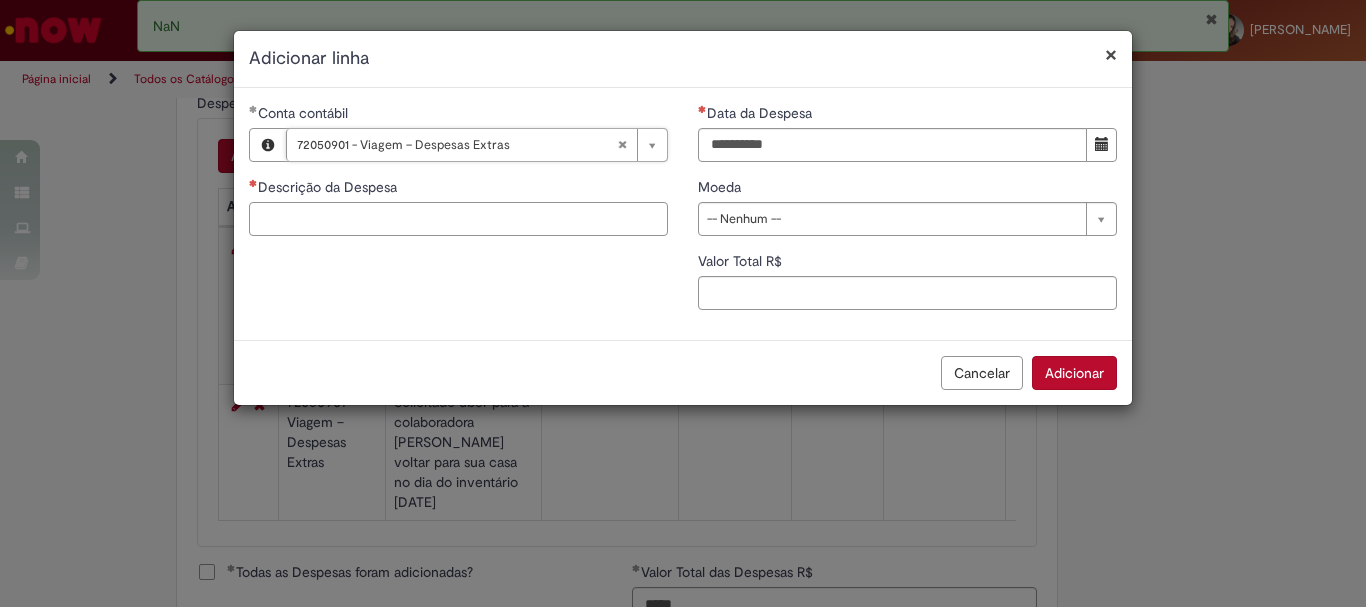 click on "Descrição da Despesa" at bounding box center [458, 219] 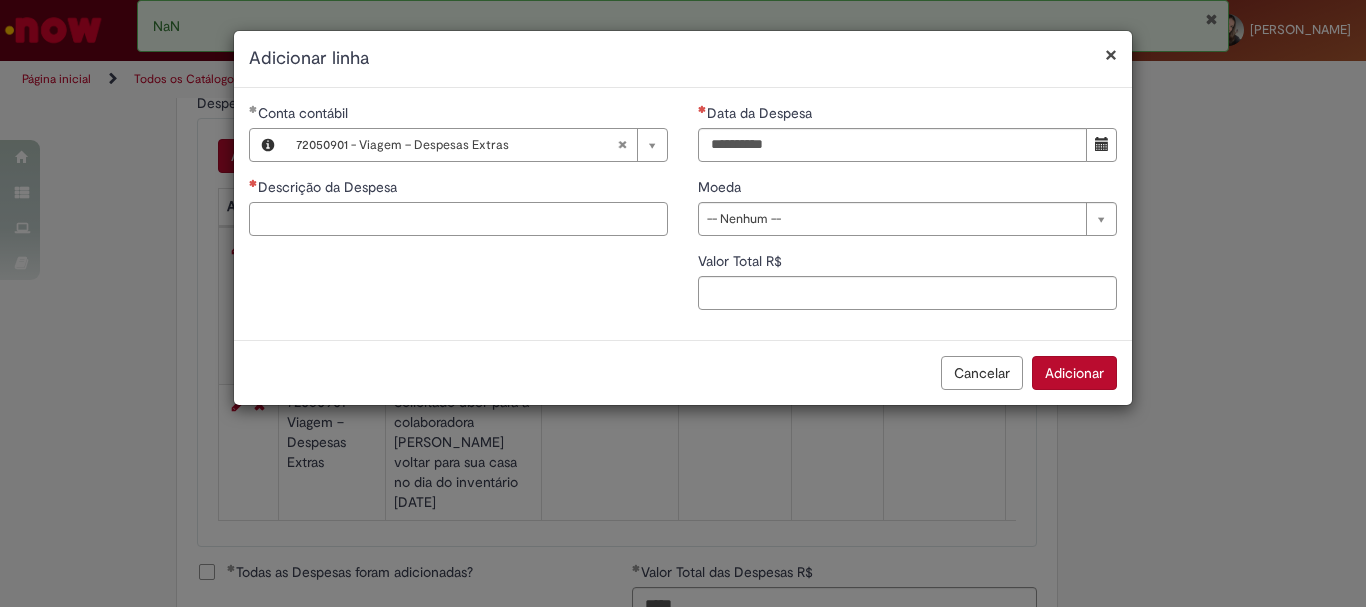 paste on "**********" 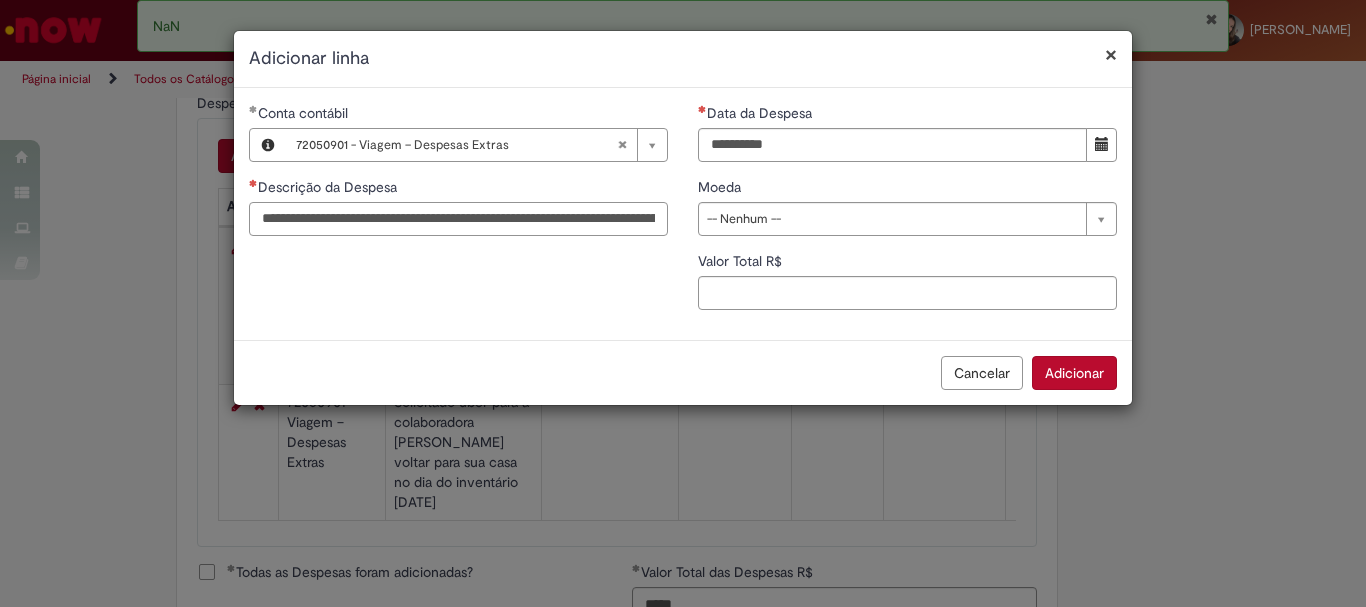scroll, scrollTop: 0, scrollLeft: 381, axis: horizontal 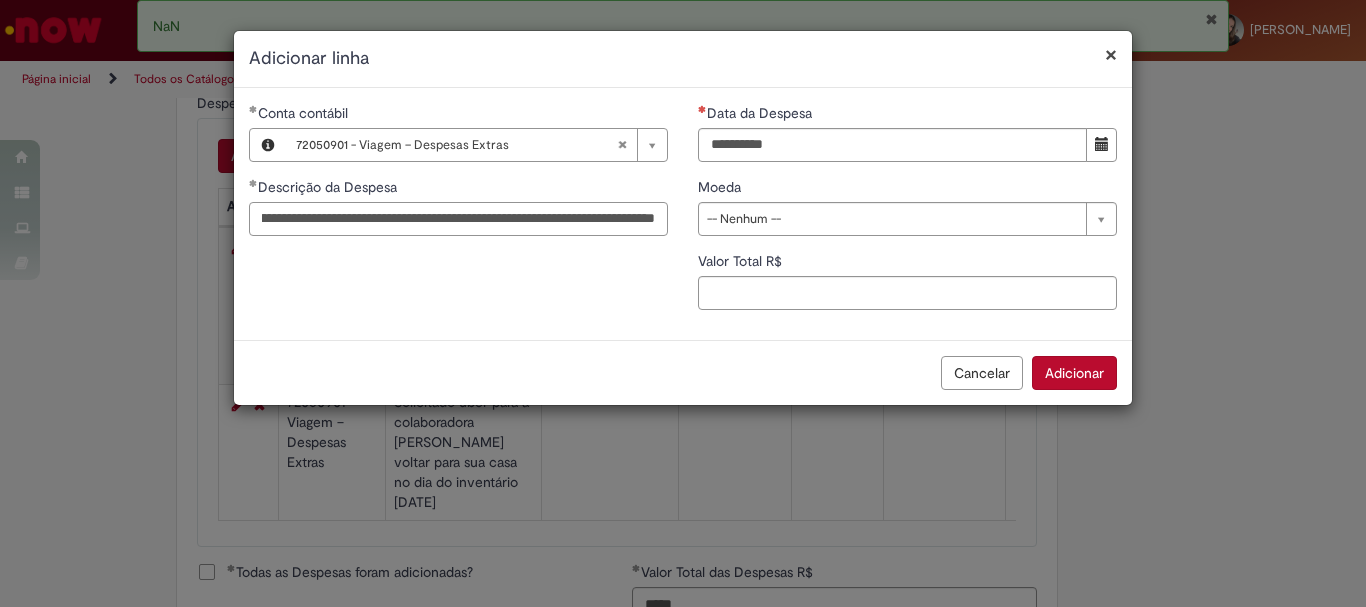 click on "**********" at bounding box center [458, 219] 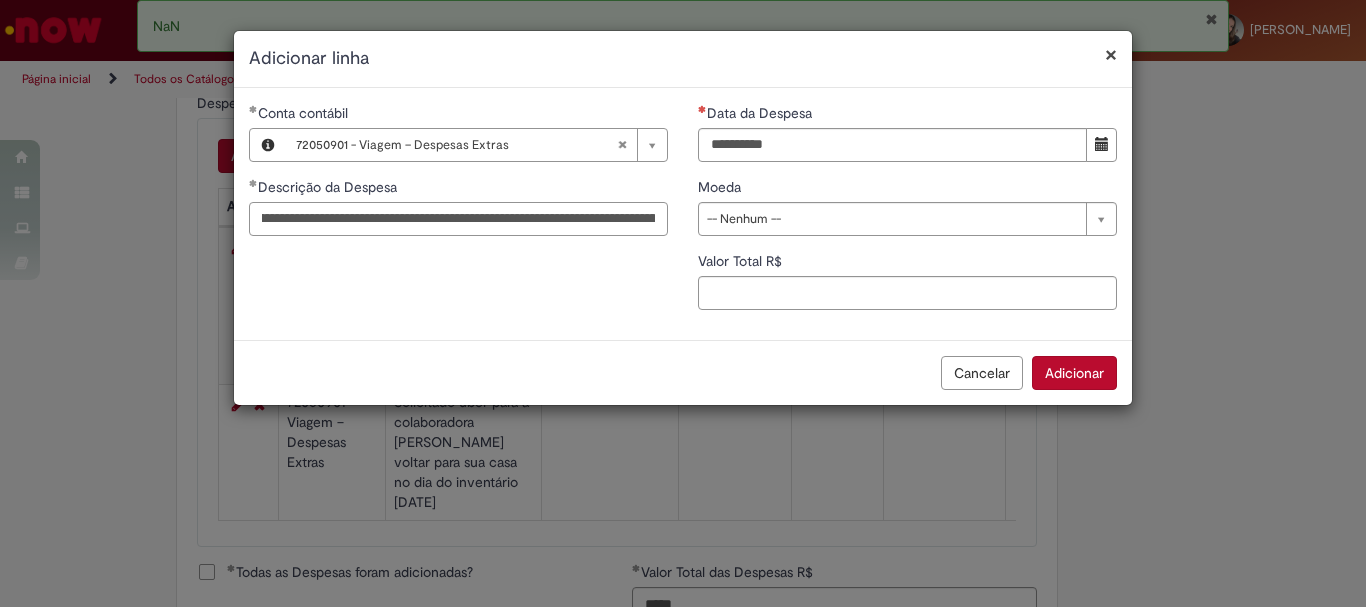 scroll, scrollTop: 0, scrollLeft: 129, axis: horizontal 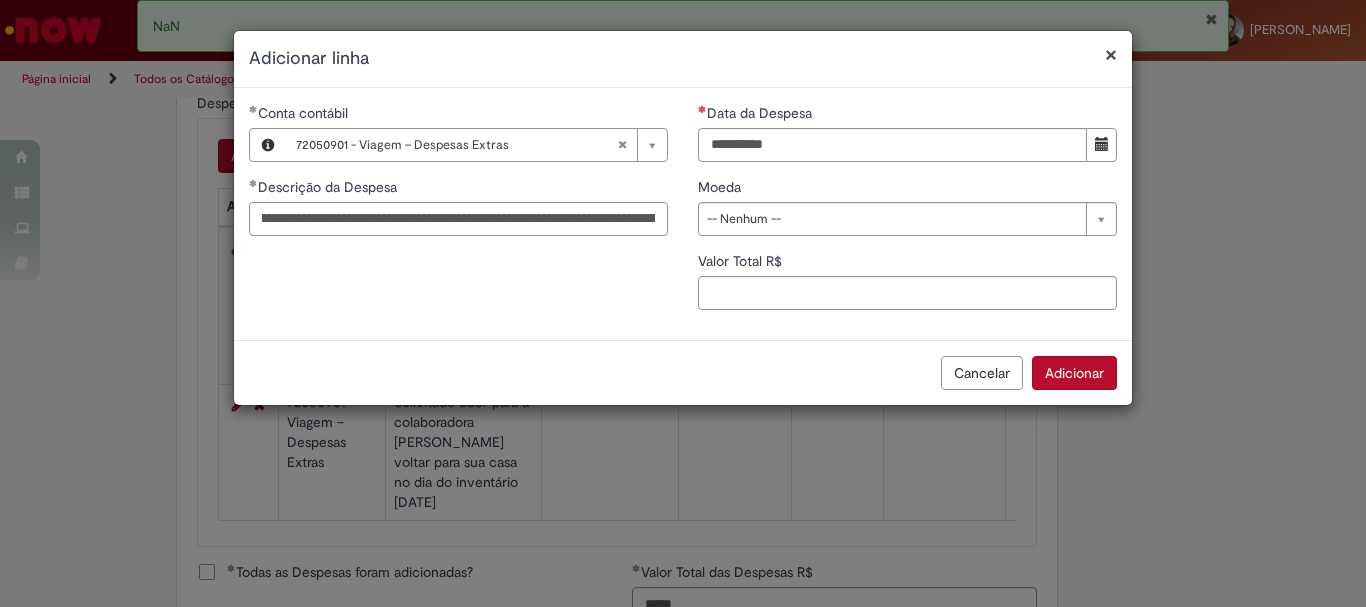 drag, startPoint x: 477, startPoint y: 222, endPoint x: 359, endPoint y: 217, distance: 118.10589 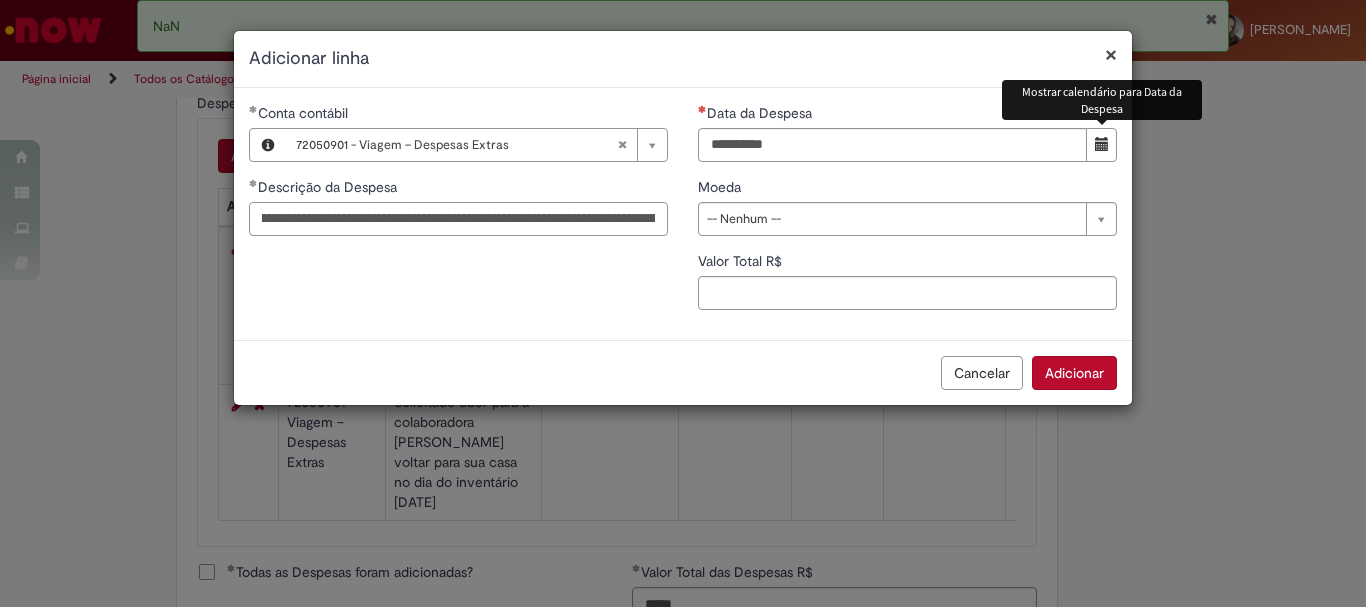 type on "**********" 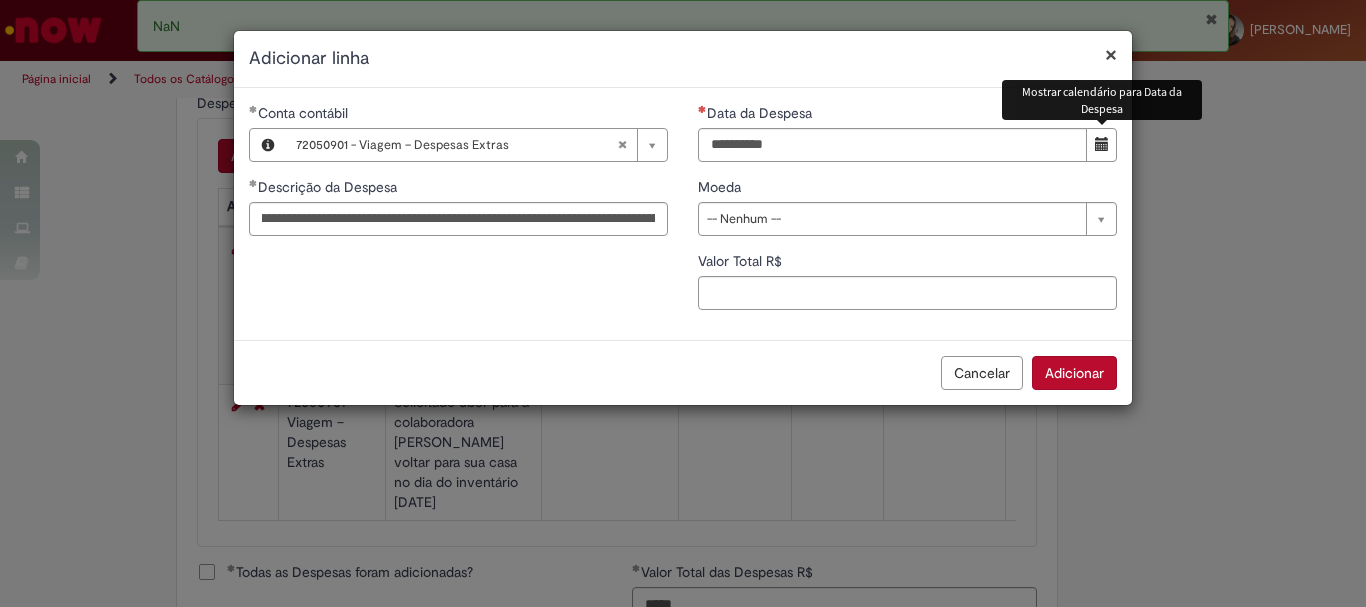 click at bounding box center [1101, 145] 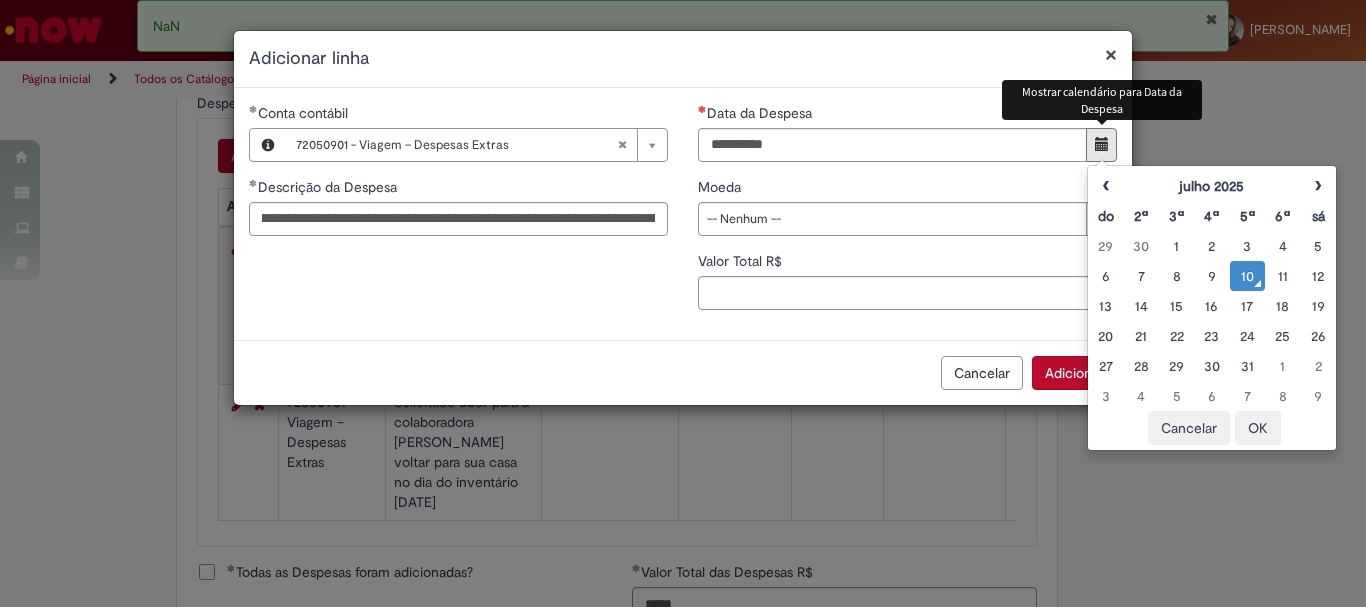 scroll, scrollTop: 0, scrollLeft: 0, axis: both 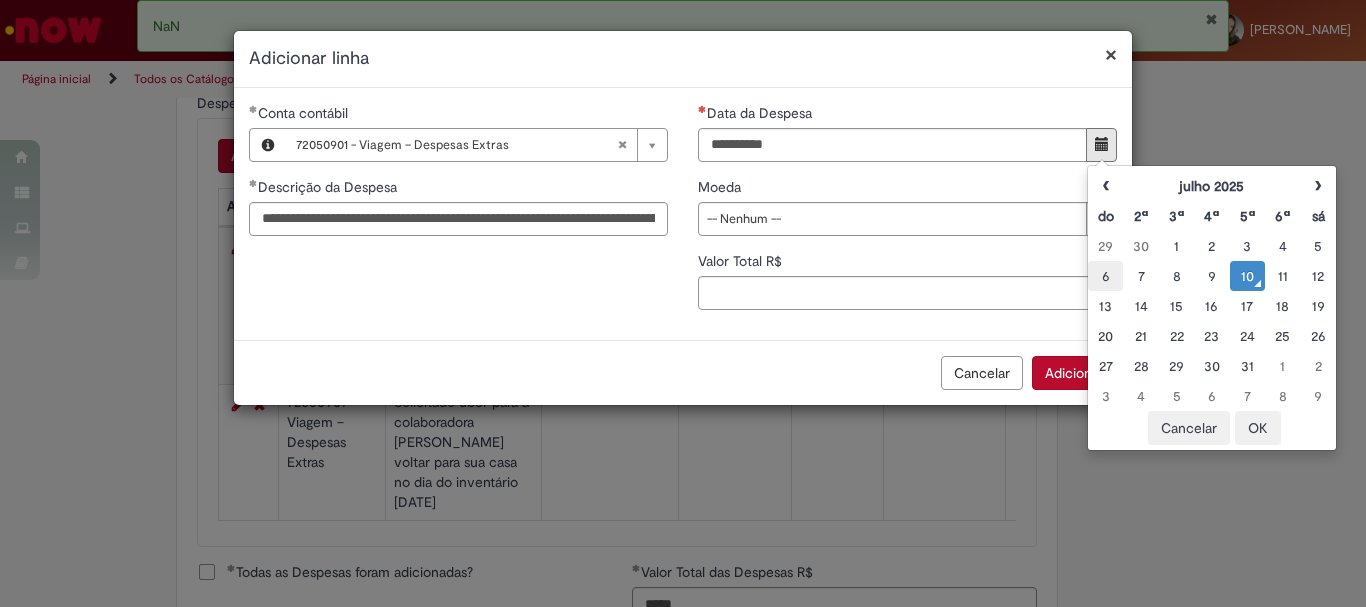 click on "6" at bounding box center [1105, 276] 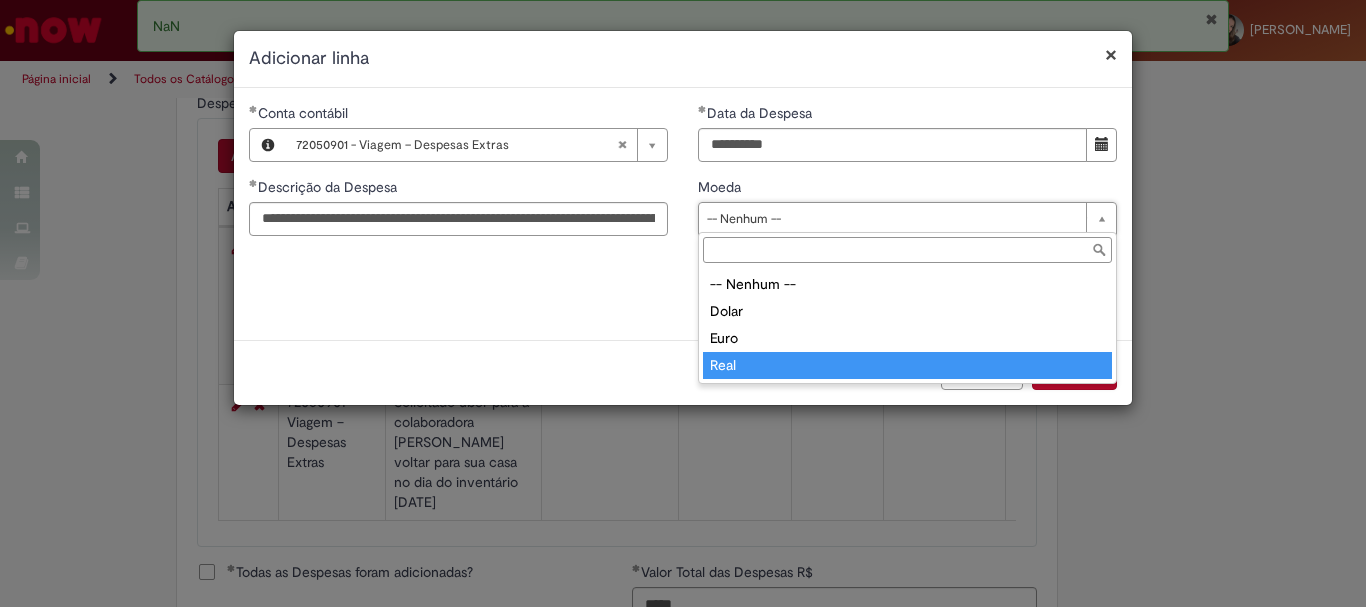 type on "****" 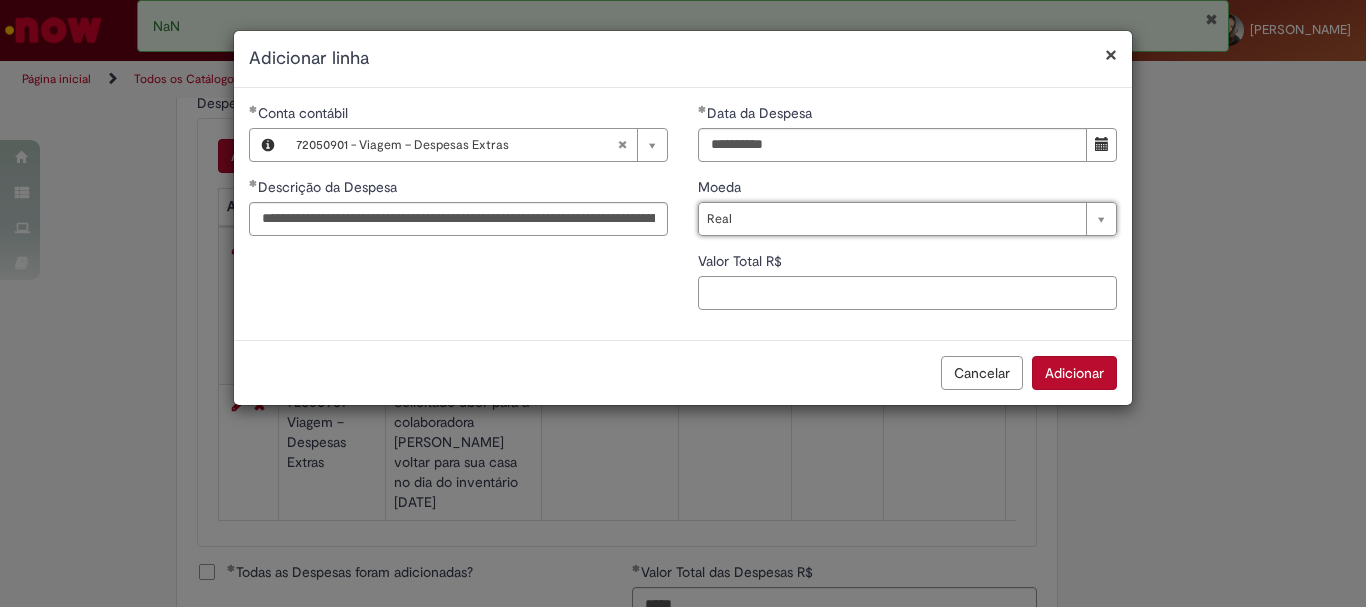 click on "Valor Total R$" at bounding box center (907, 293) 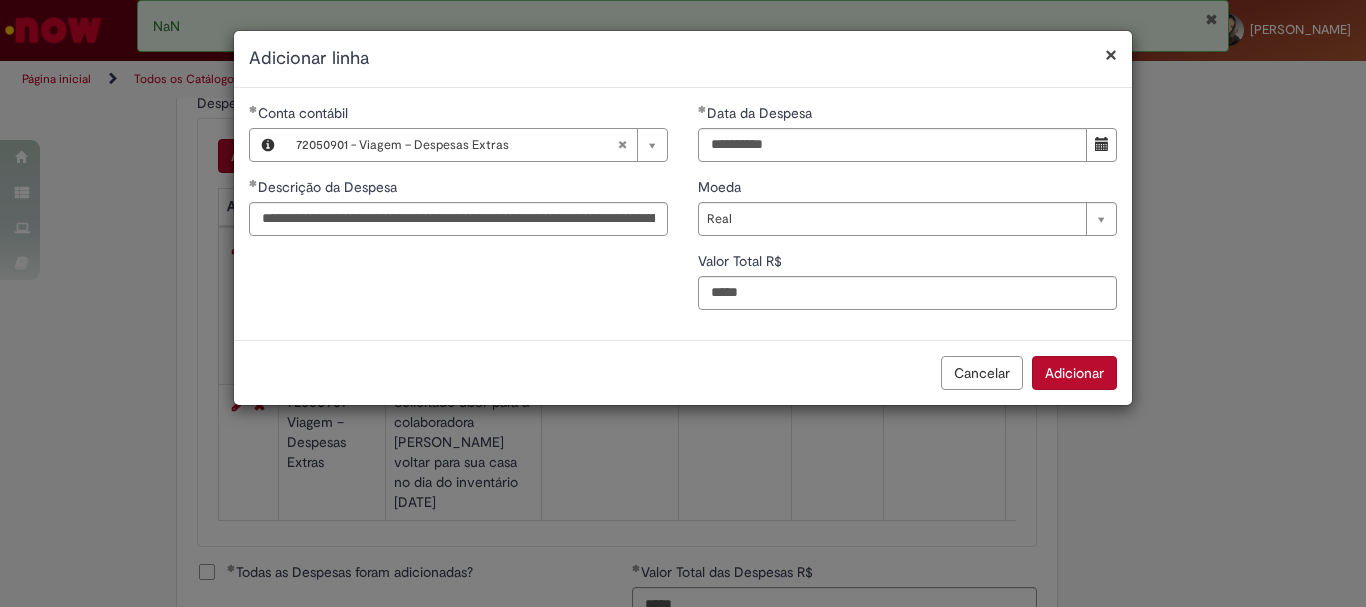 type on "*****" 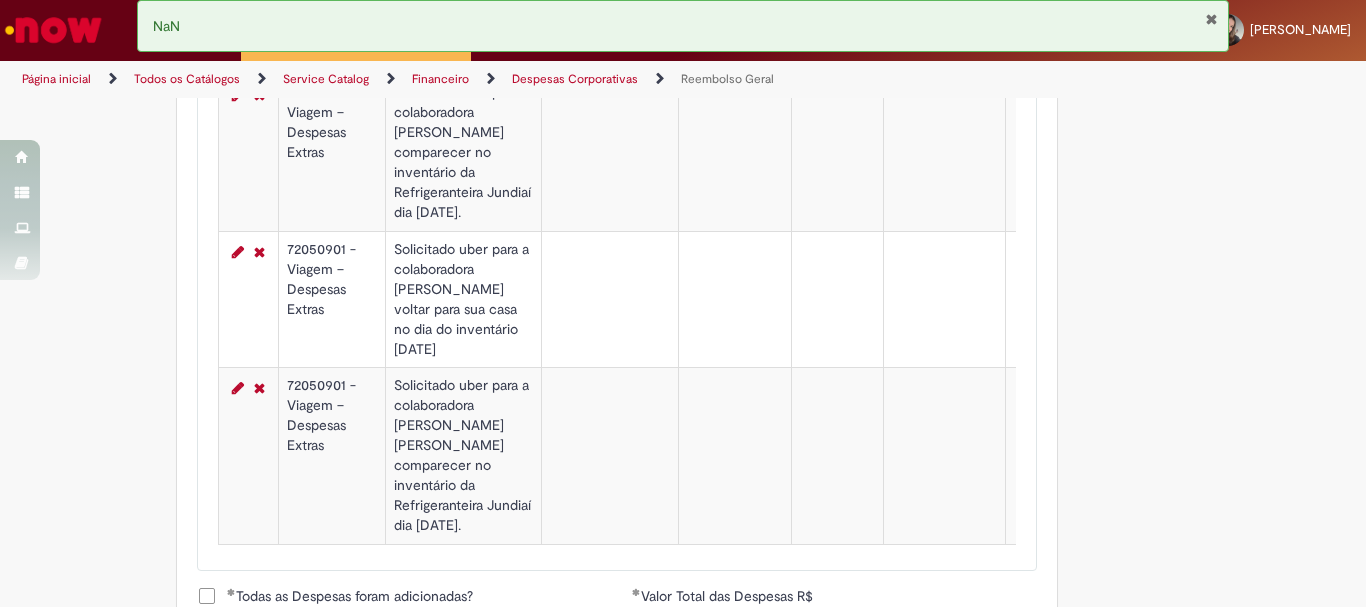 scroll, scrollTop: 1282, scrollLeft: 0, axis: vertical 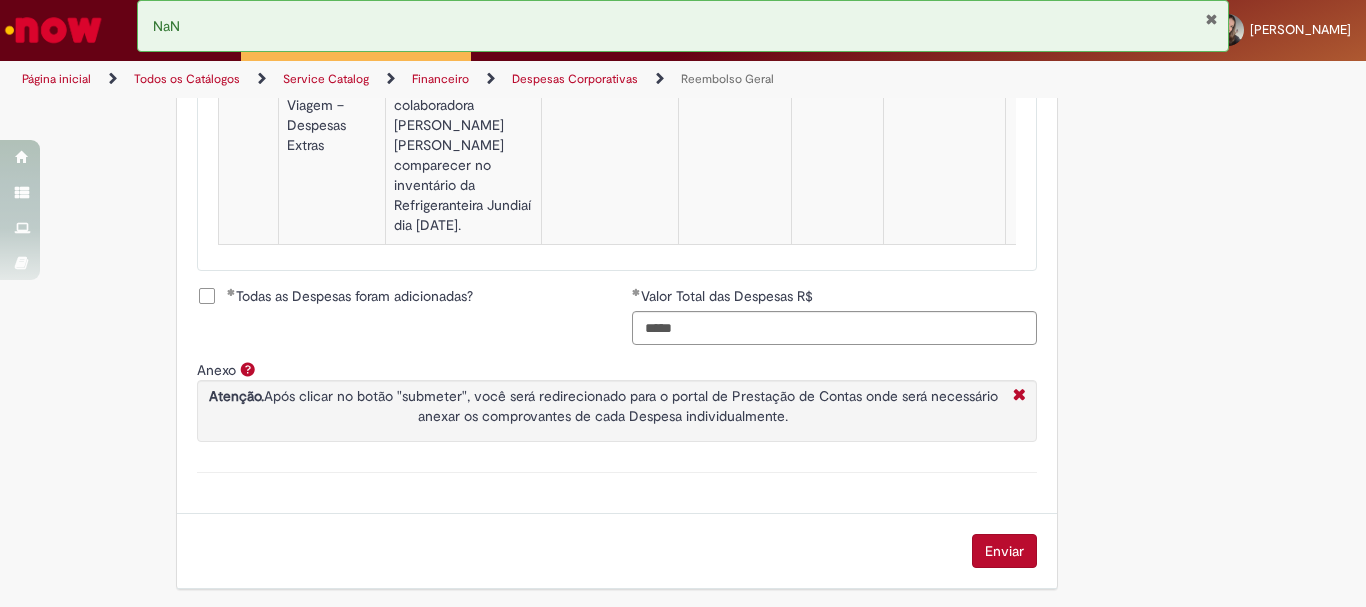 click on "Enviar" at bounding box center (1004, 551) 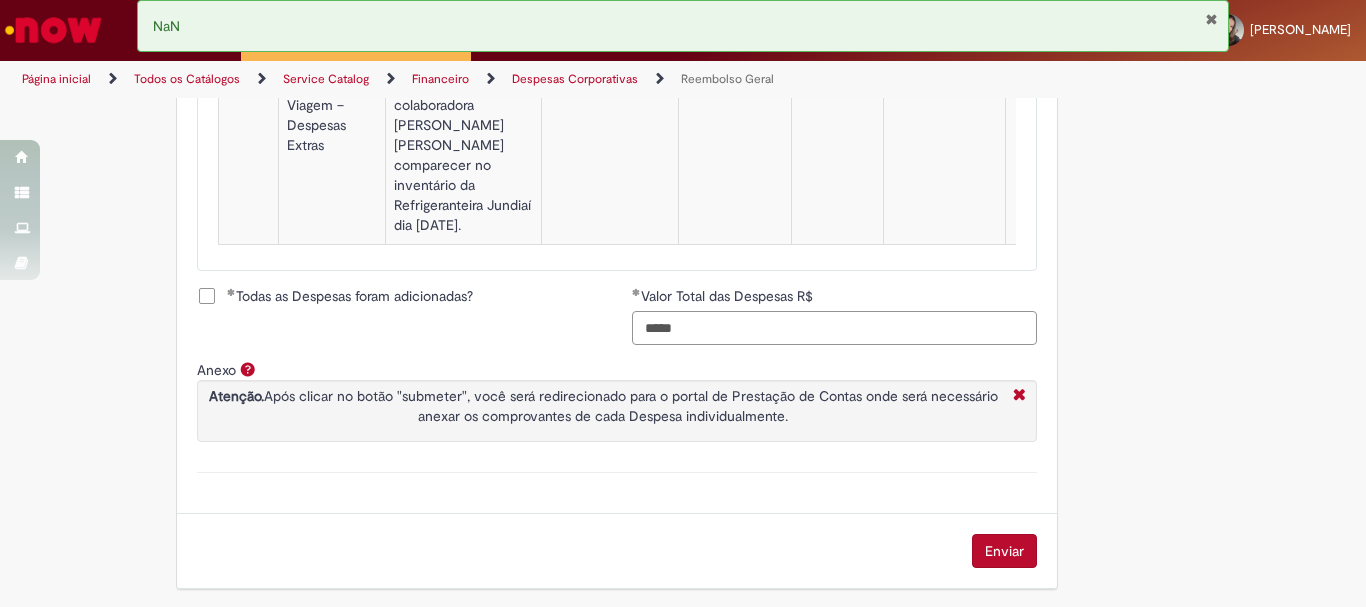 click on "*****" at bounding box center (834, 328) 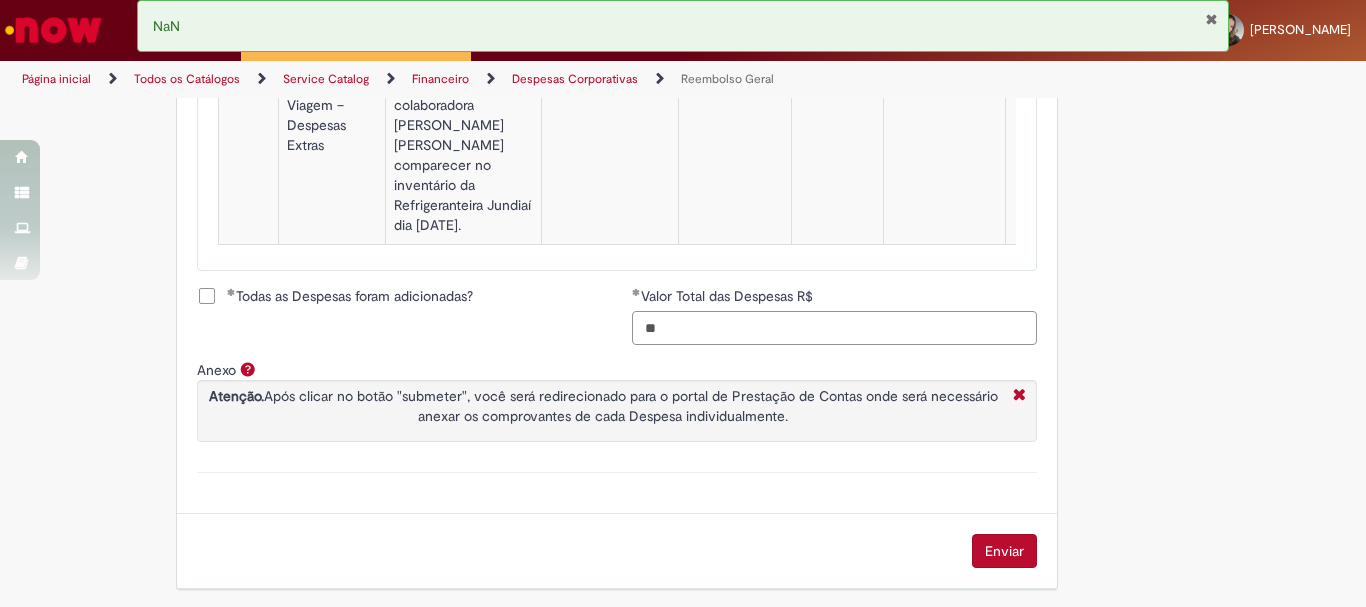 type on "*" 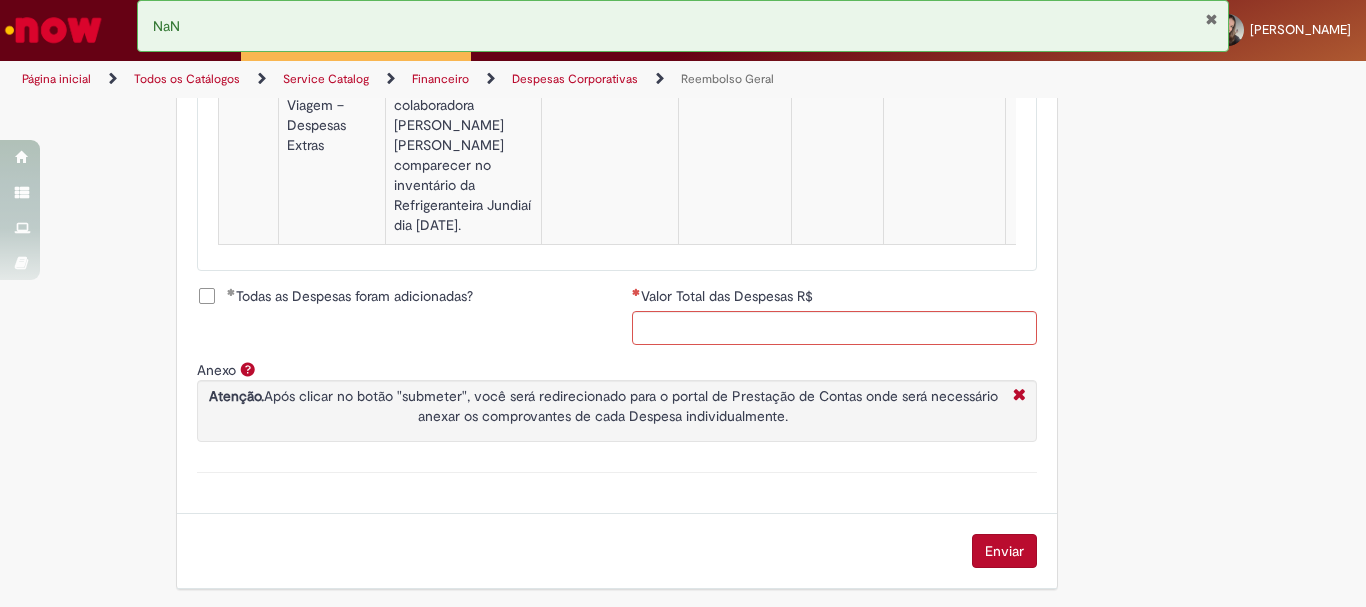 click on "Todas as Despesas foram adicionadas?" at bounding box center [399, 306] 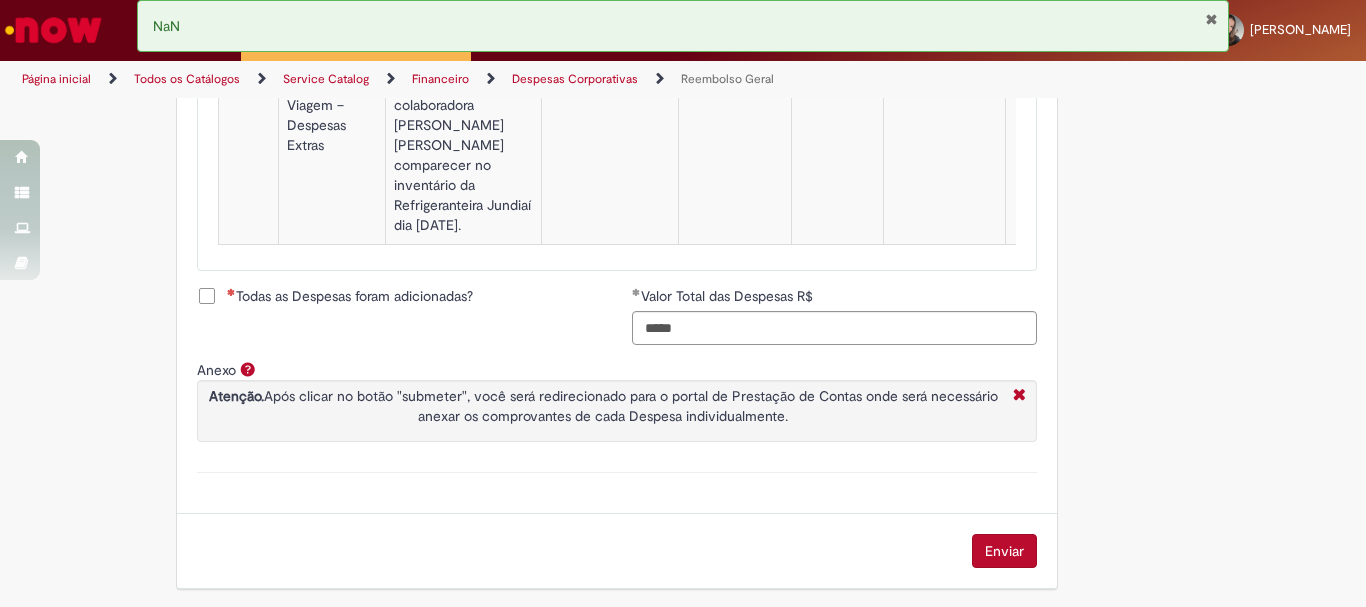 click on "Todas as Despesas foram adicionadas?" at bounding box center (350, 296) 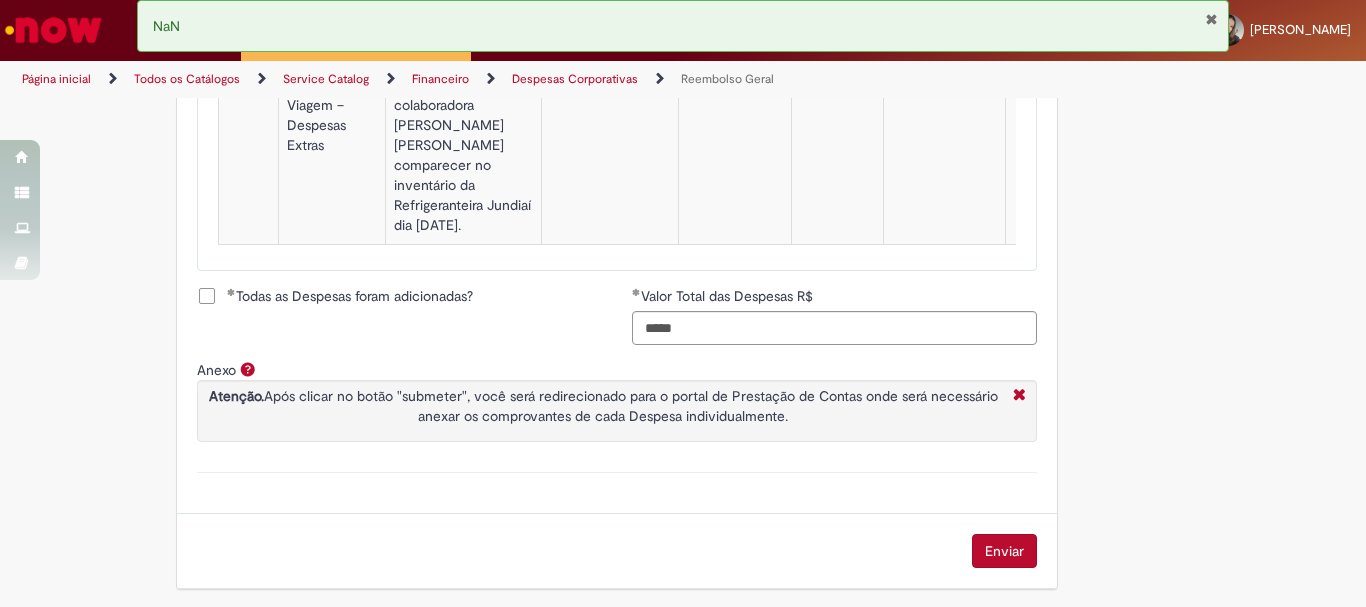 click on "Enviar" at bounding box center (1004, 551) 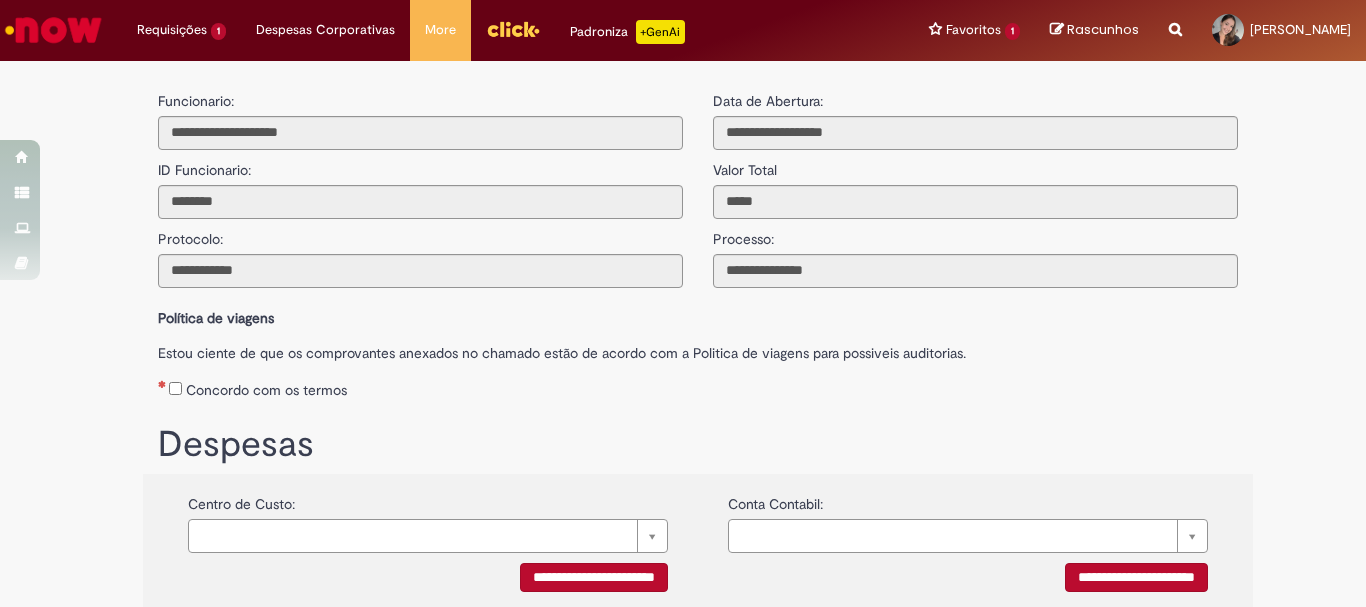 scroll, scrollTop: 0, scrollLeft: 0, axis: both 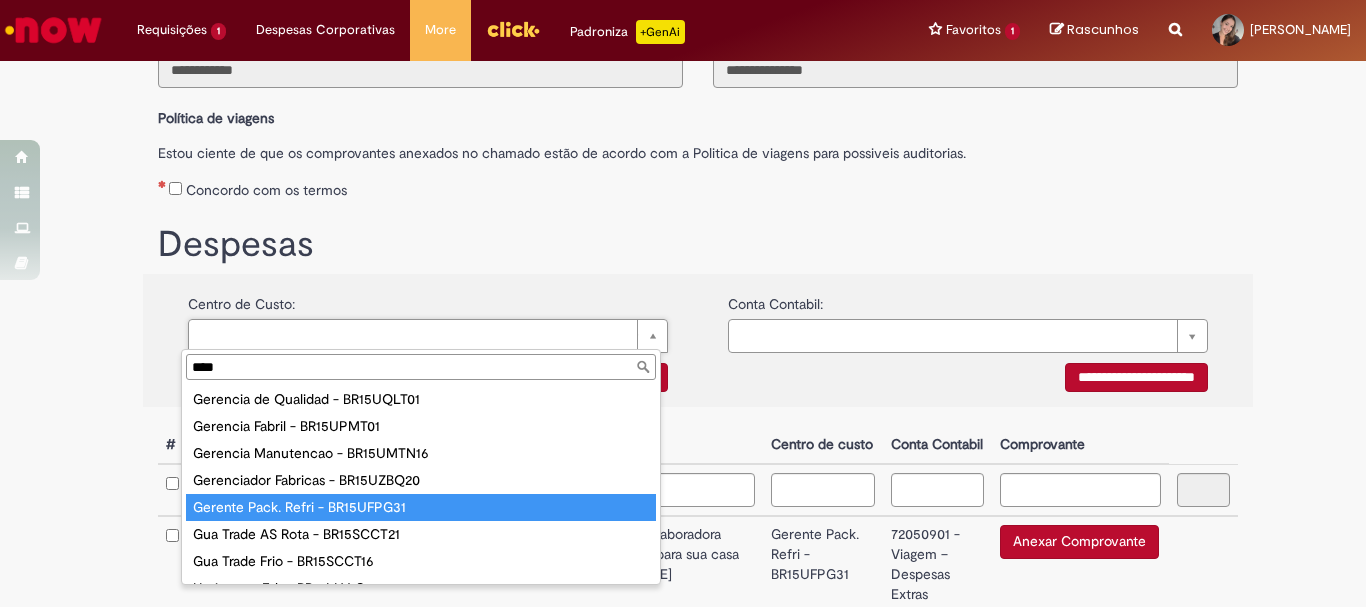 type on "****" 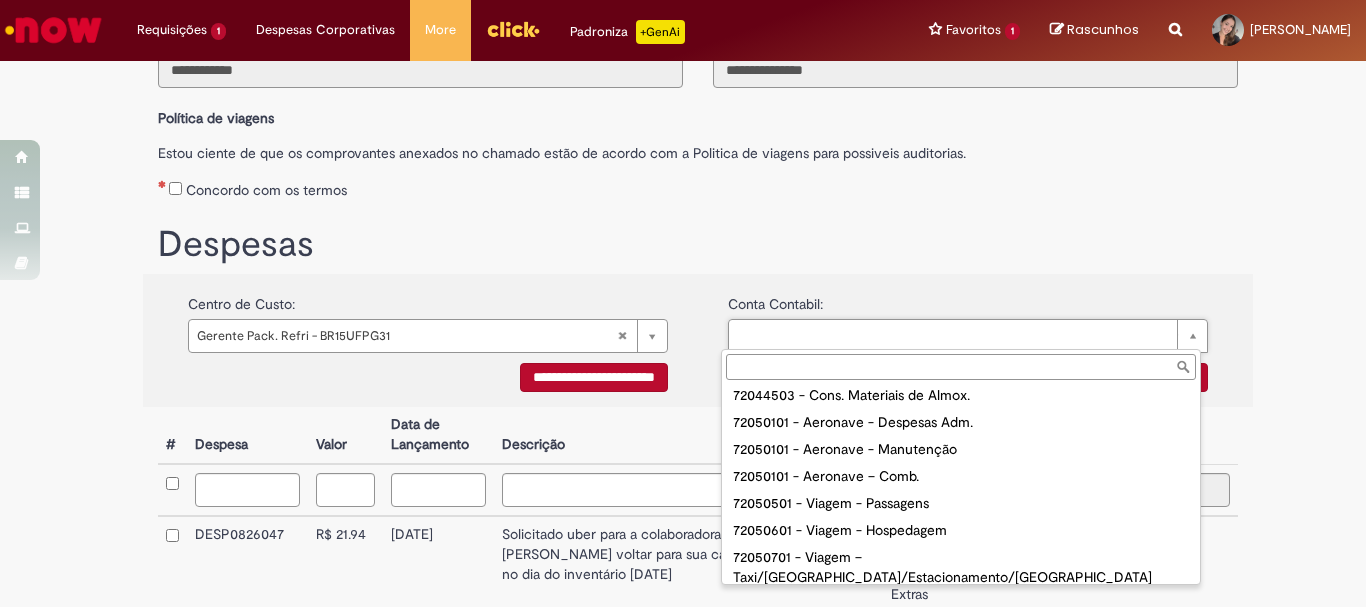 scroll, scrollTop: 700, scrollLeft: 0, axis: vertical 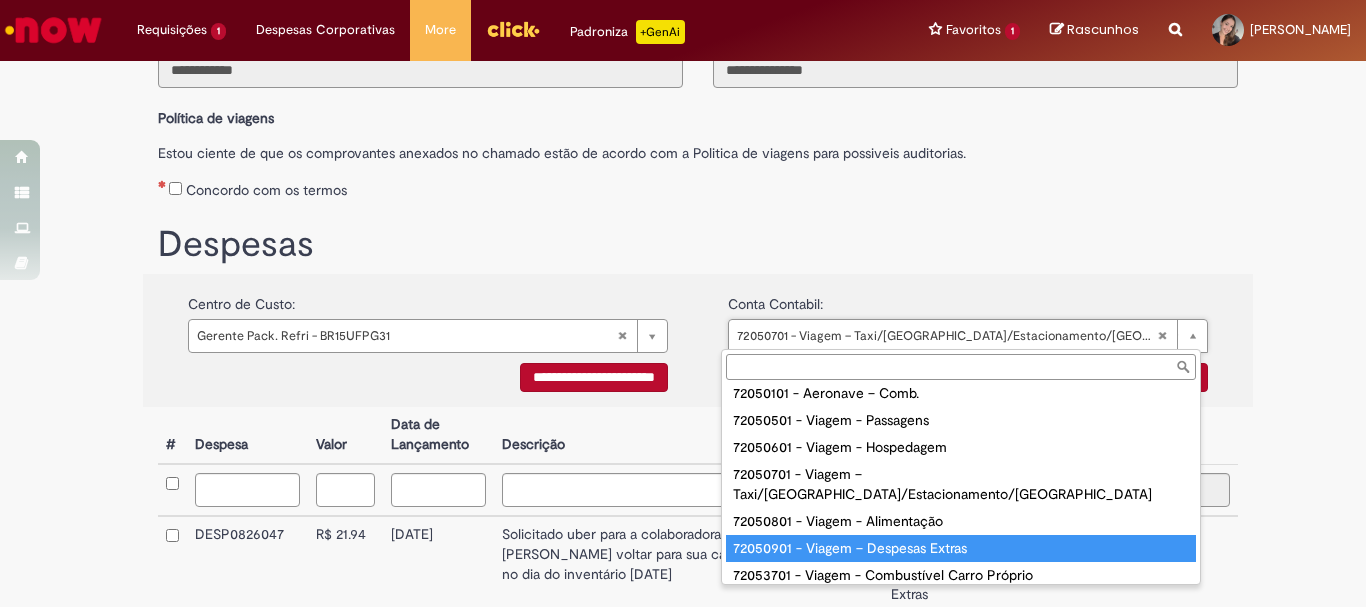 type on "**********" 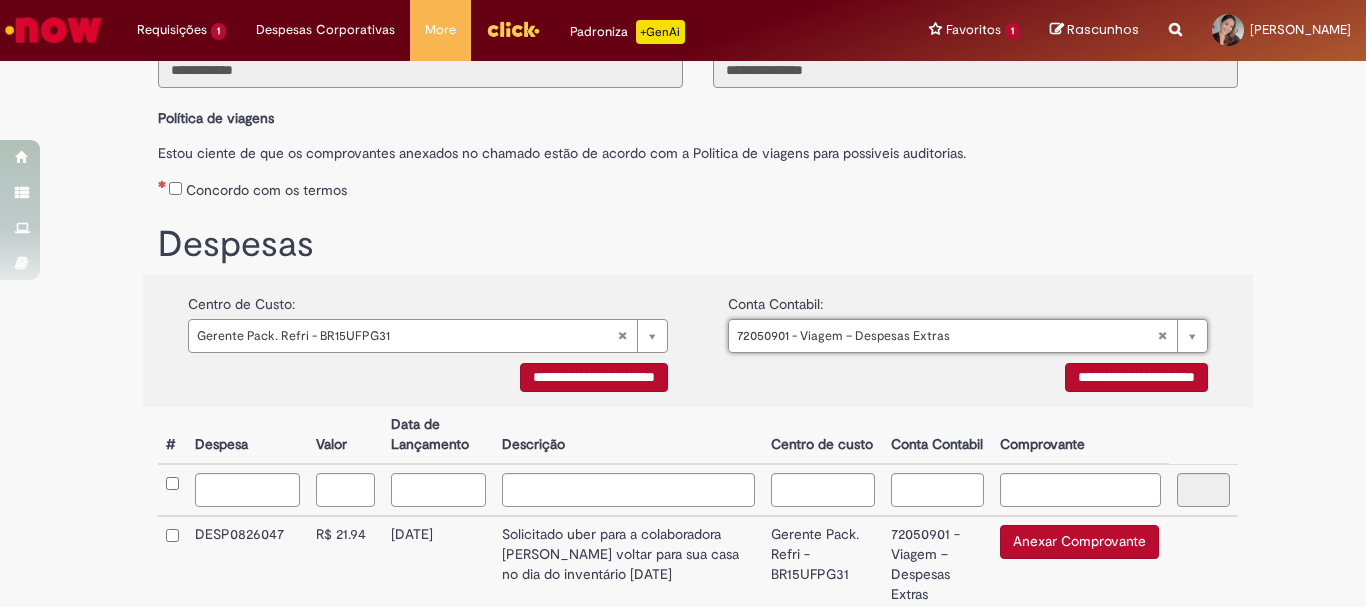 scroll, scrollTop: 400, scrollLeft: 0, axis: vertical 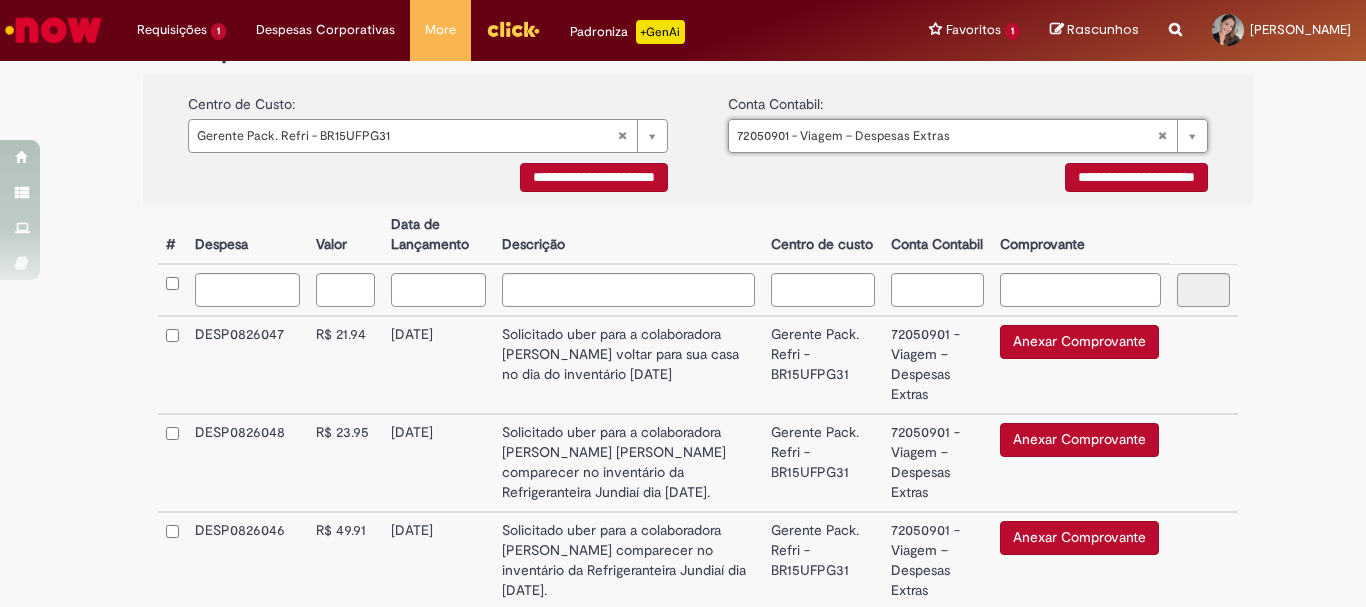 click on "Anexar Comprovante" at bounding box center [1079, 342] 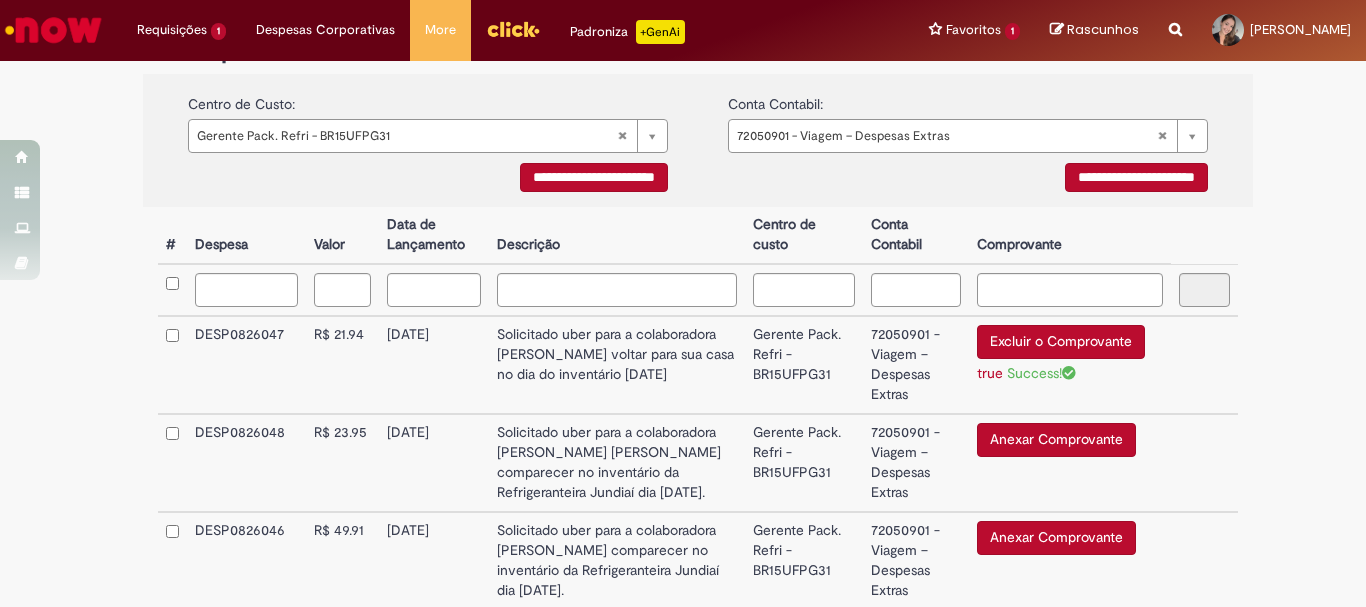 click on "Excluir o Comprovante" at bounding box center [1061, 342] 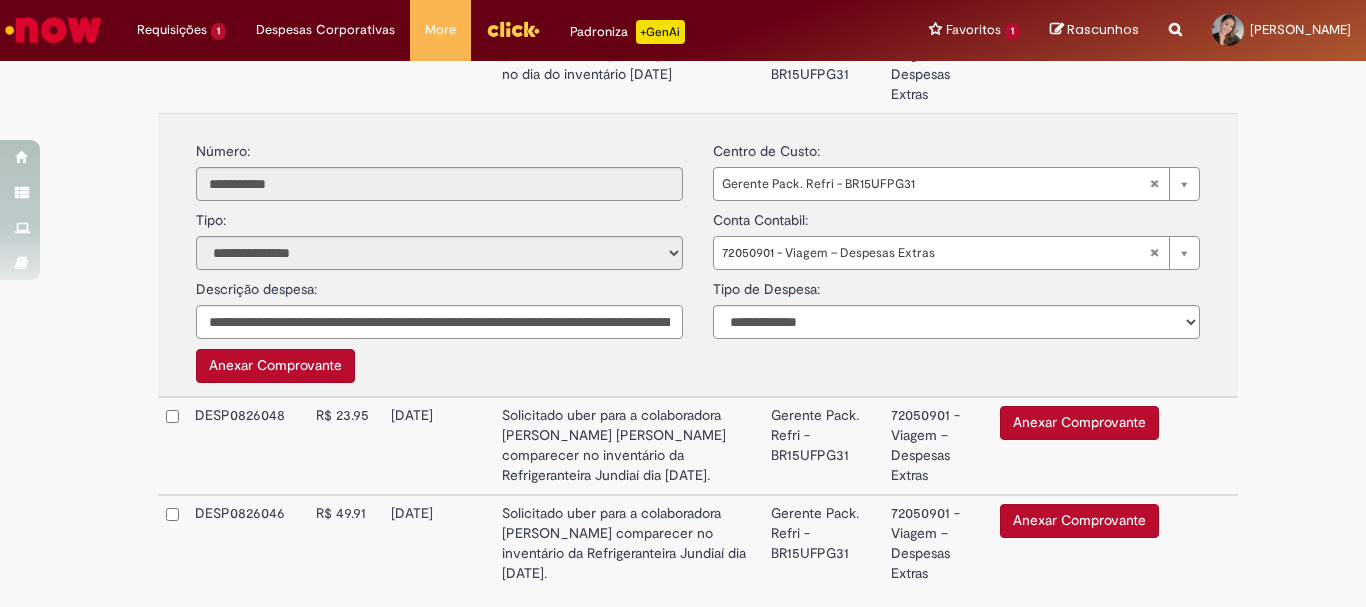 scroll, scrollTop: 600, scrollLeft: 0, axis: vertical 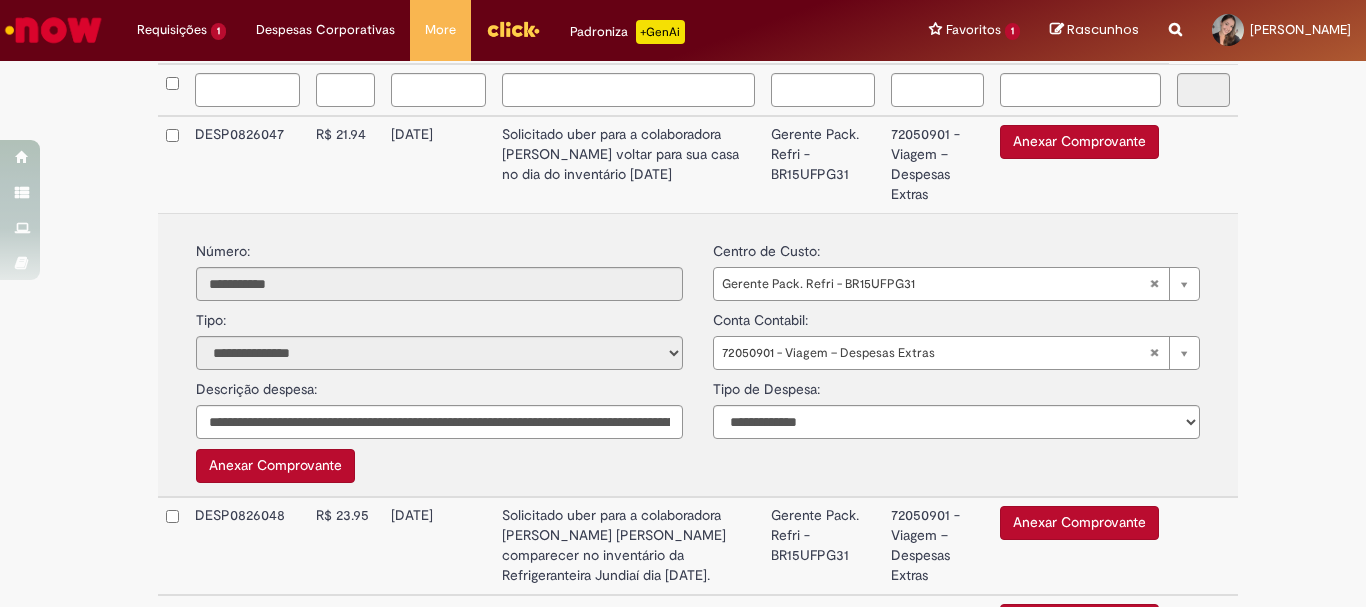 click on "Anexar Comprovante" at bounding box center (1079, 142) 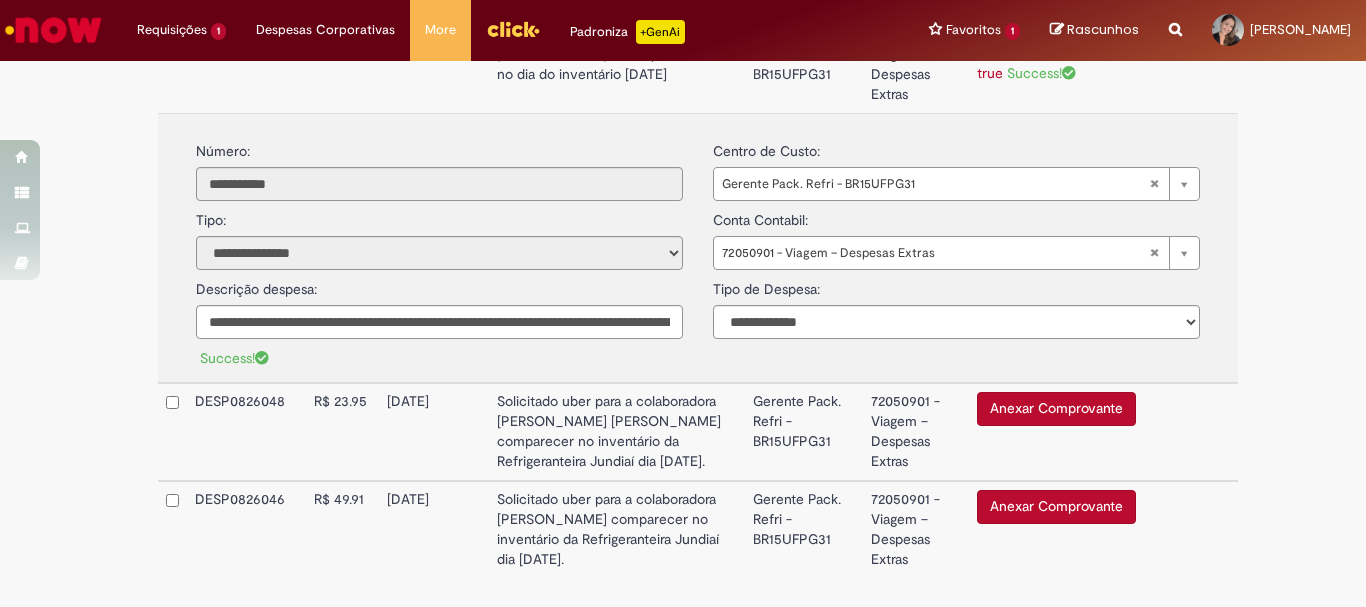 scroll, scrollTop: 800, scrollLeft: 0, axis: vertical 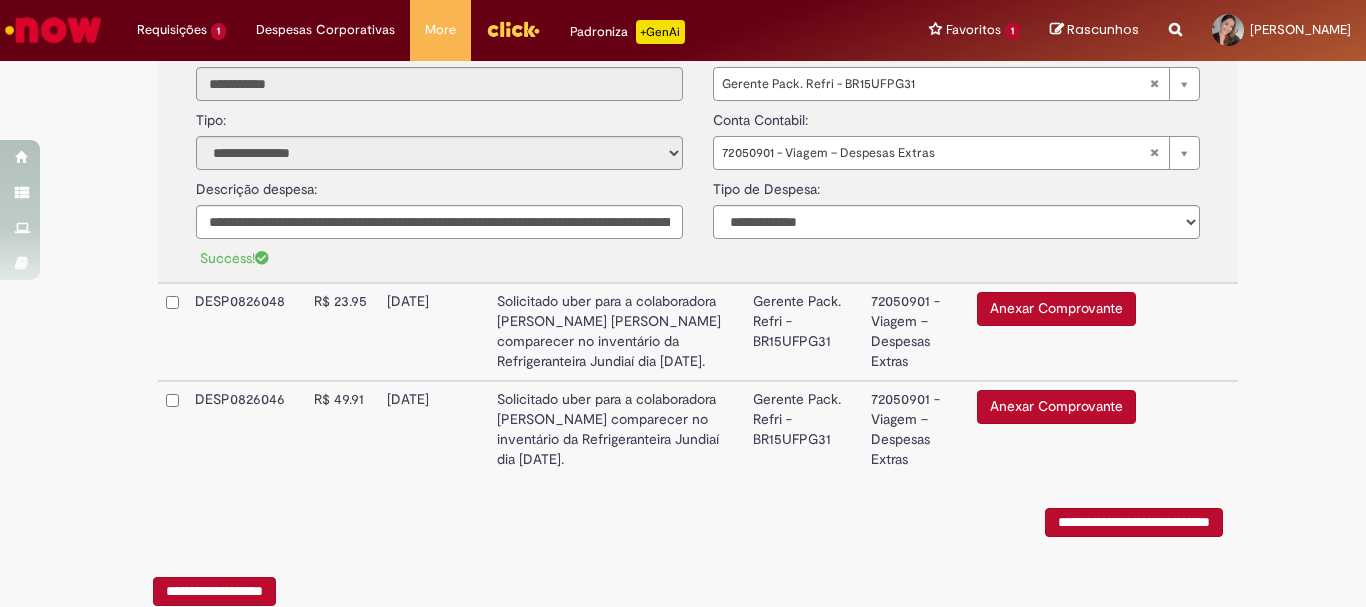 click on "Anexar Comprovante" at bounding box center [1056, 309] 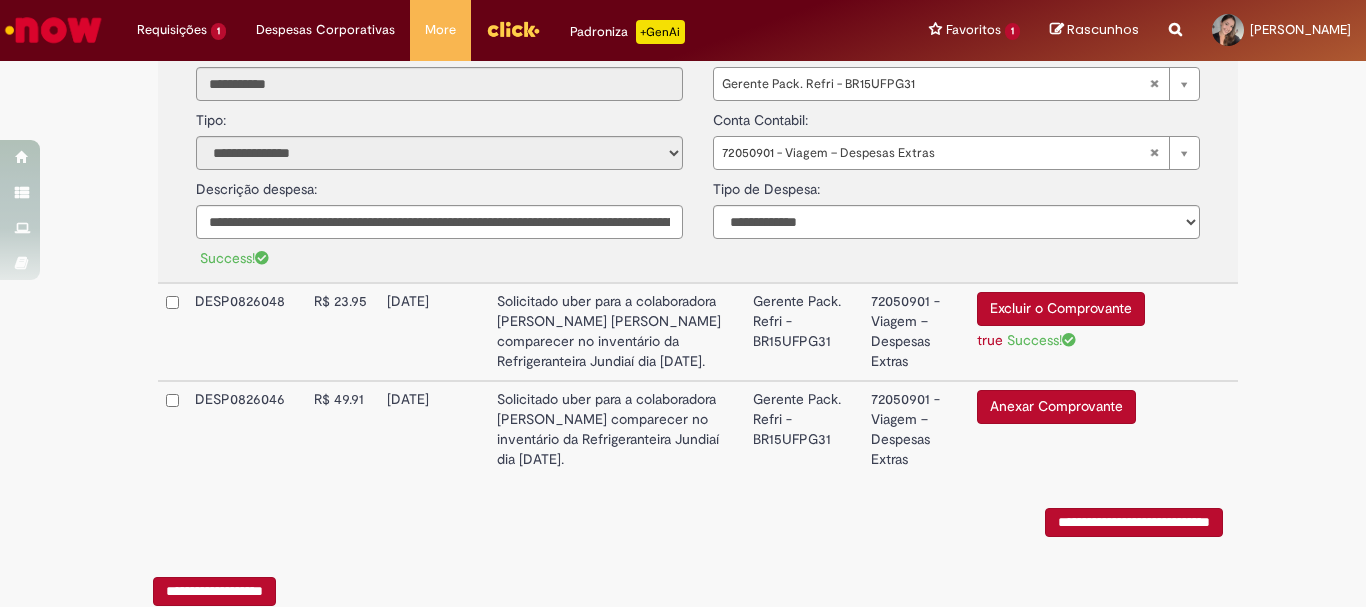 click on "Anexar Comprovante" at bounding box center (1056, 407) 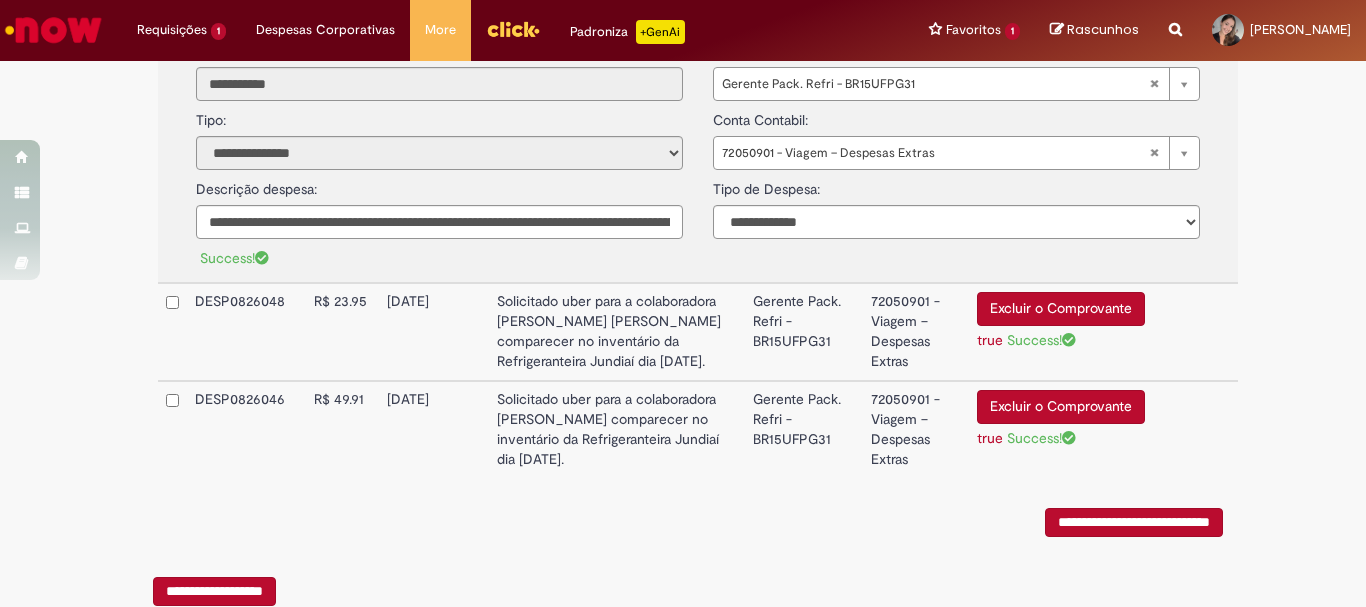scroll, scrollTop: 600, scrollLeft: 0, axis: vertical 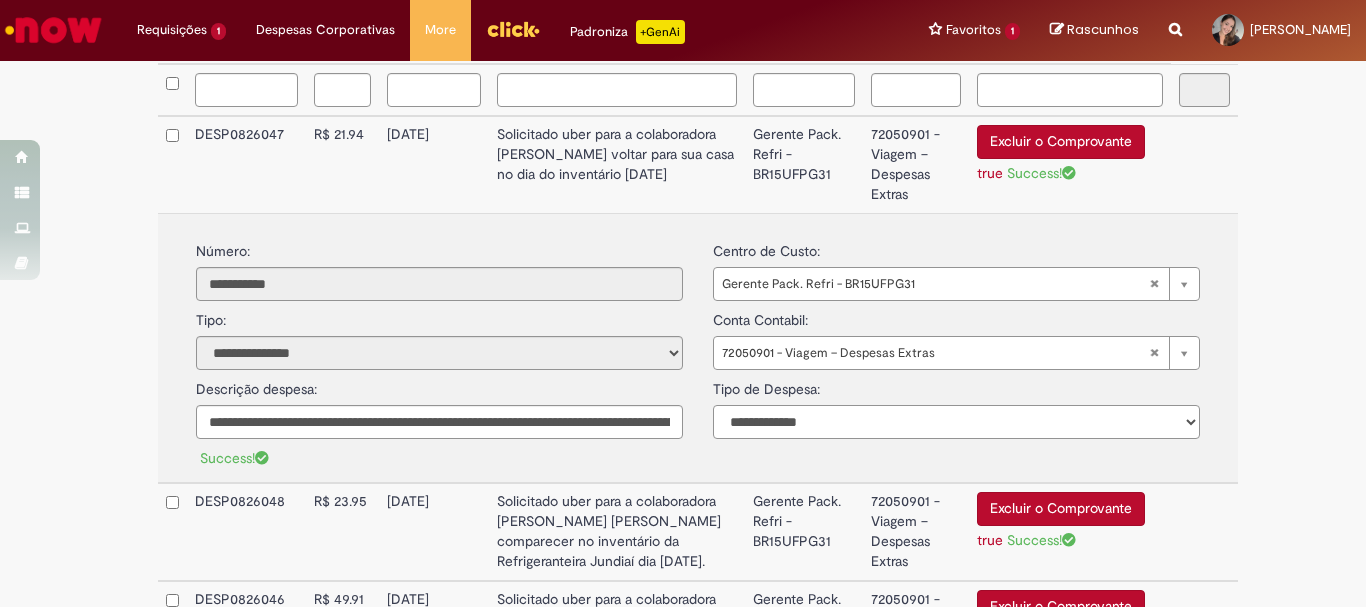 click on "**********" at bounding box center [956, 422] 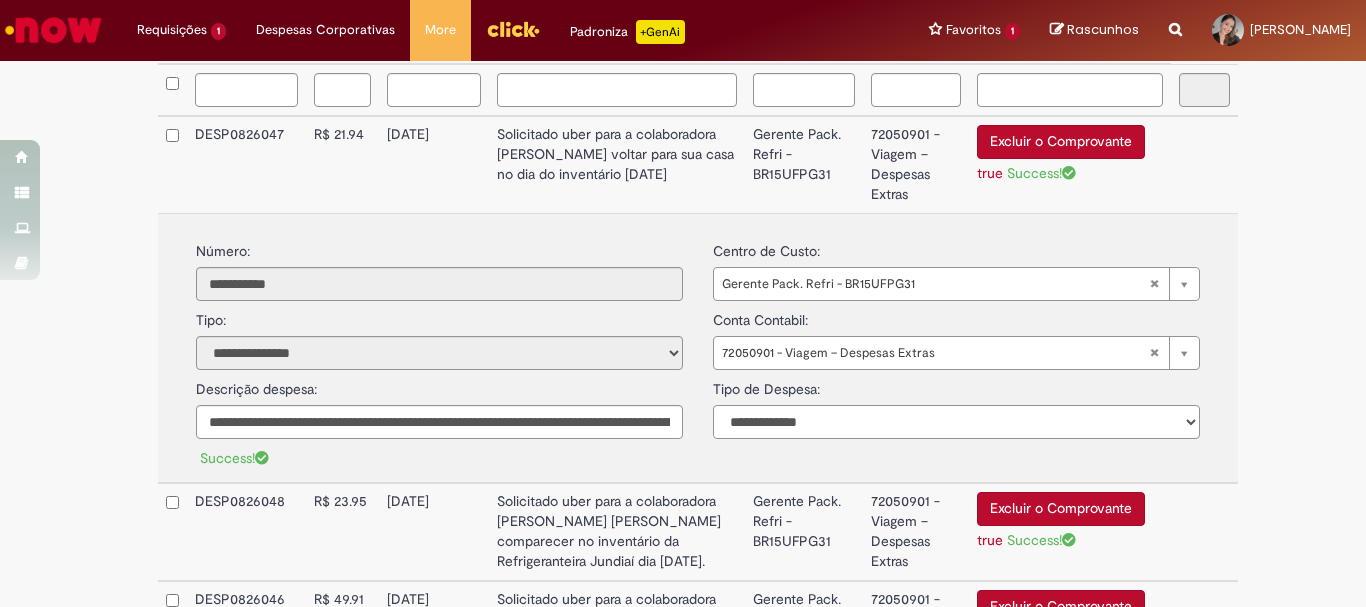 select on "*" 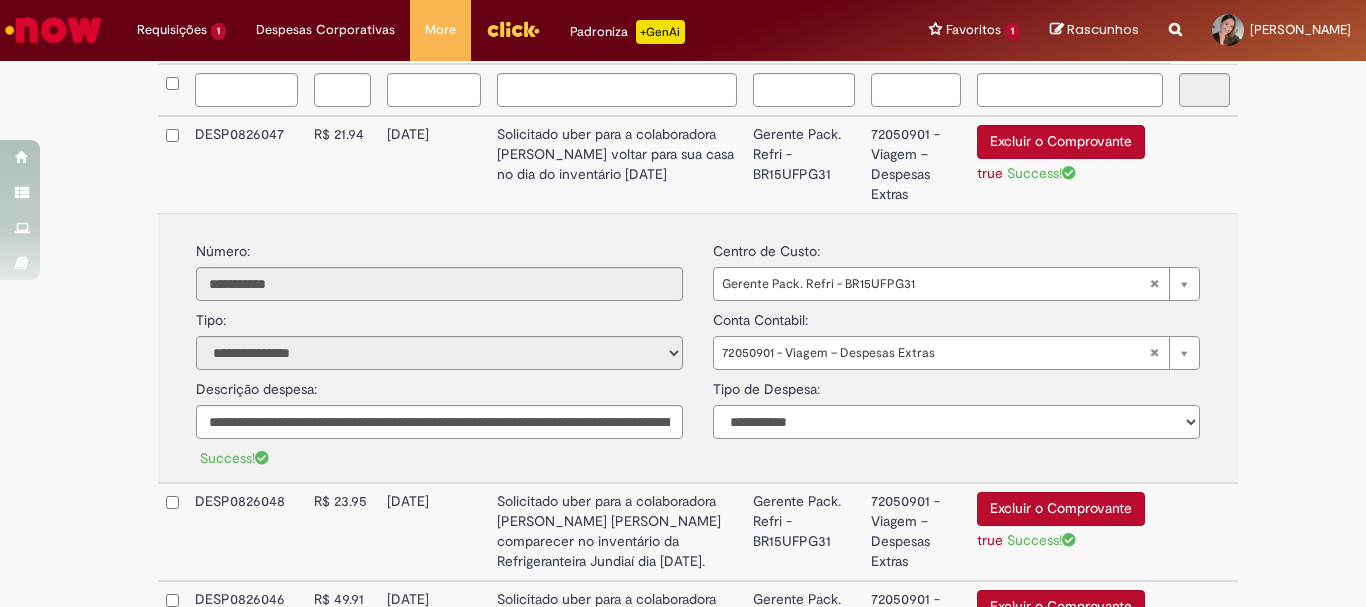 click on "**********" at bounding box center [956, 422] 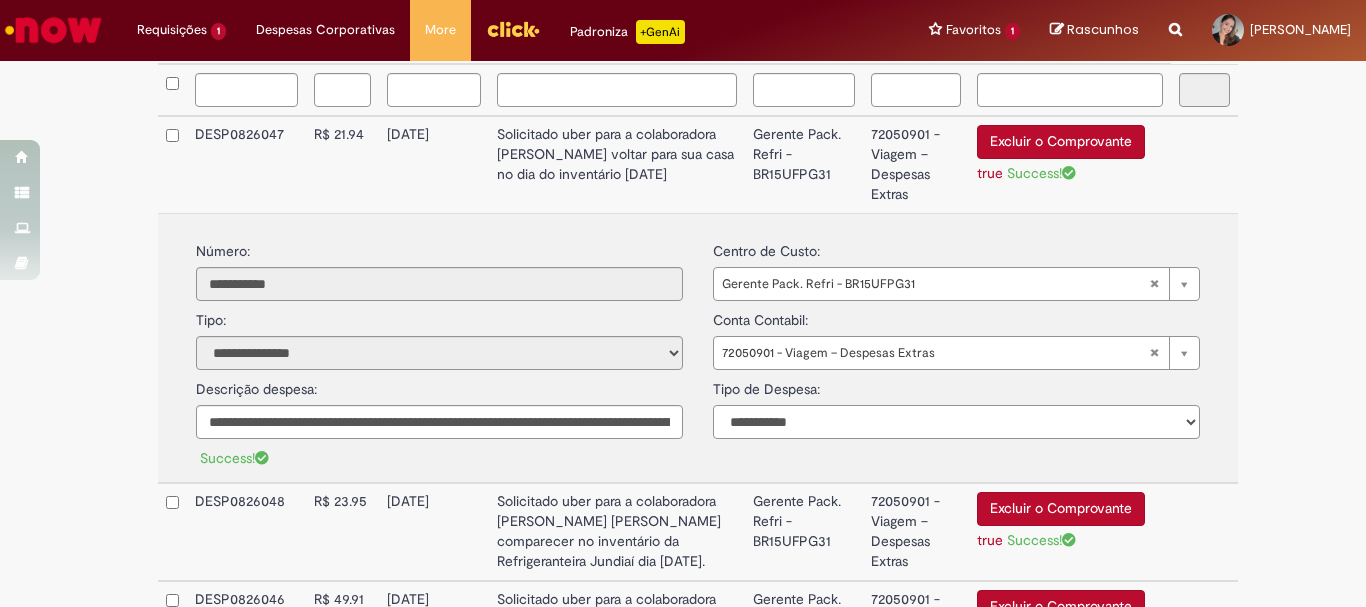 scroll, scrollTop: 898, scrollLeft: 0, axis: vertical 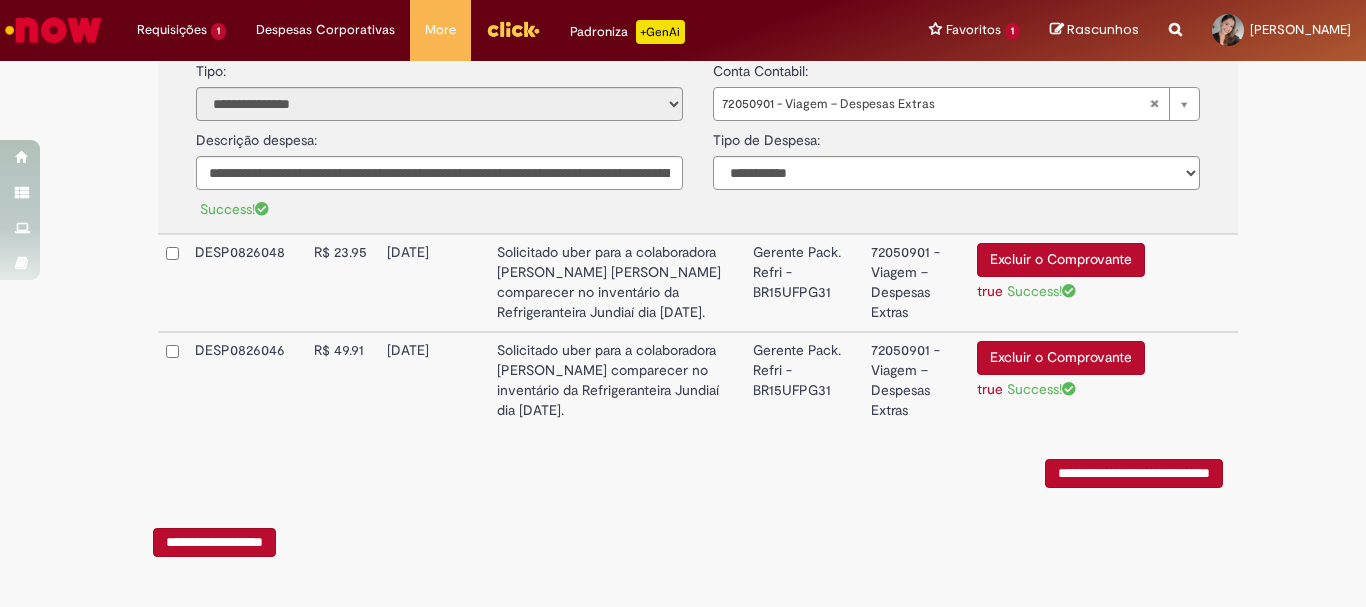 click on "**********" at bounding box center [1134, 473] 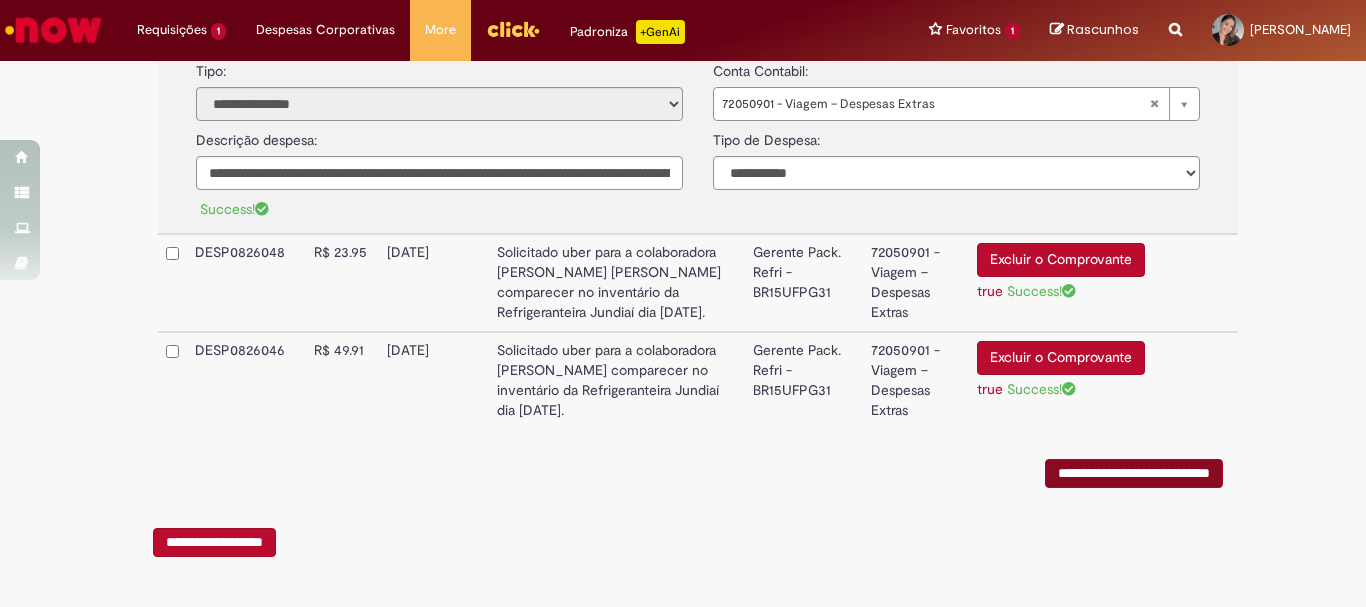 scroll, scrollTop: 0, scrollLeft: 0, axis: both 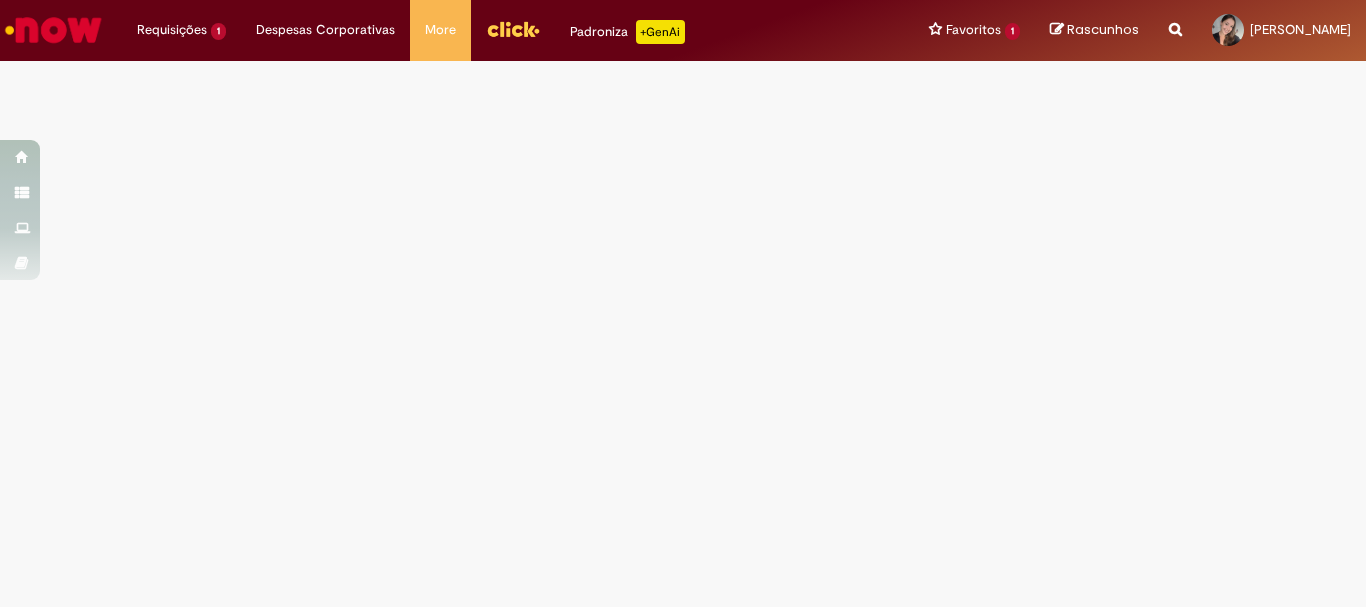 select on "*" 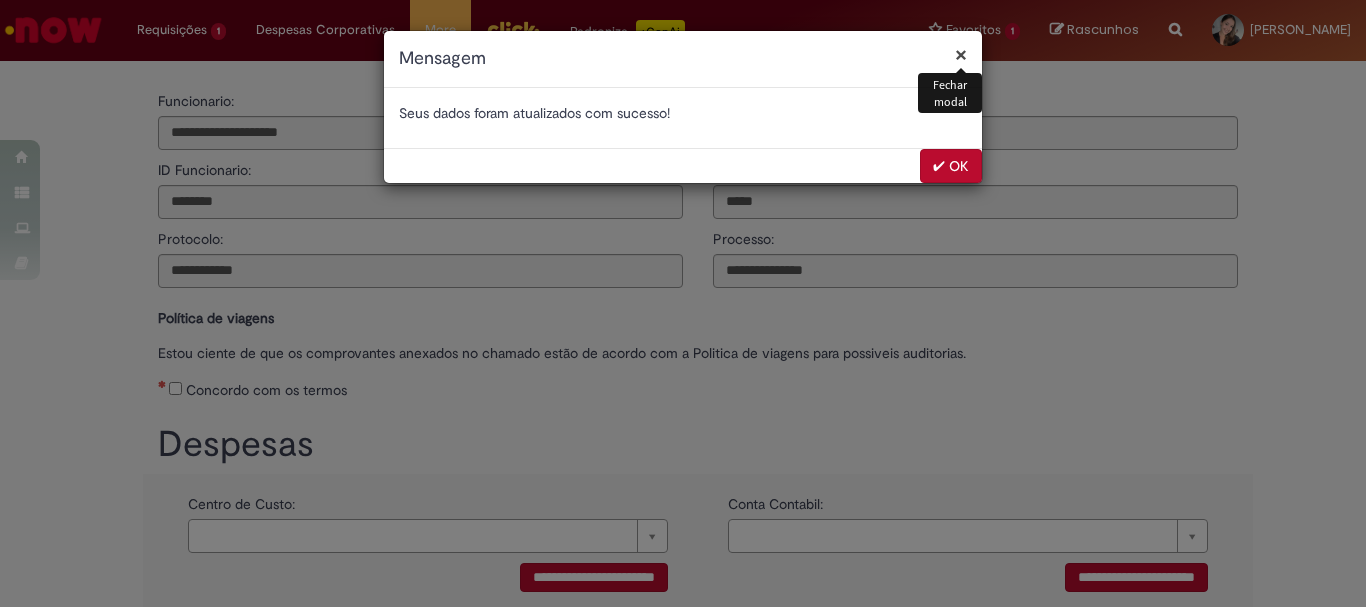 click on "✔ OK" at bounding box center (951, 166) 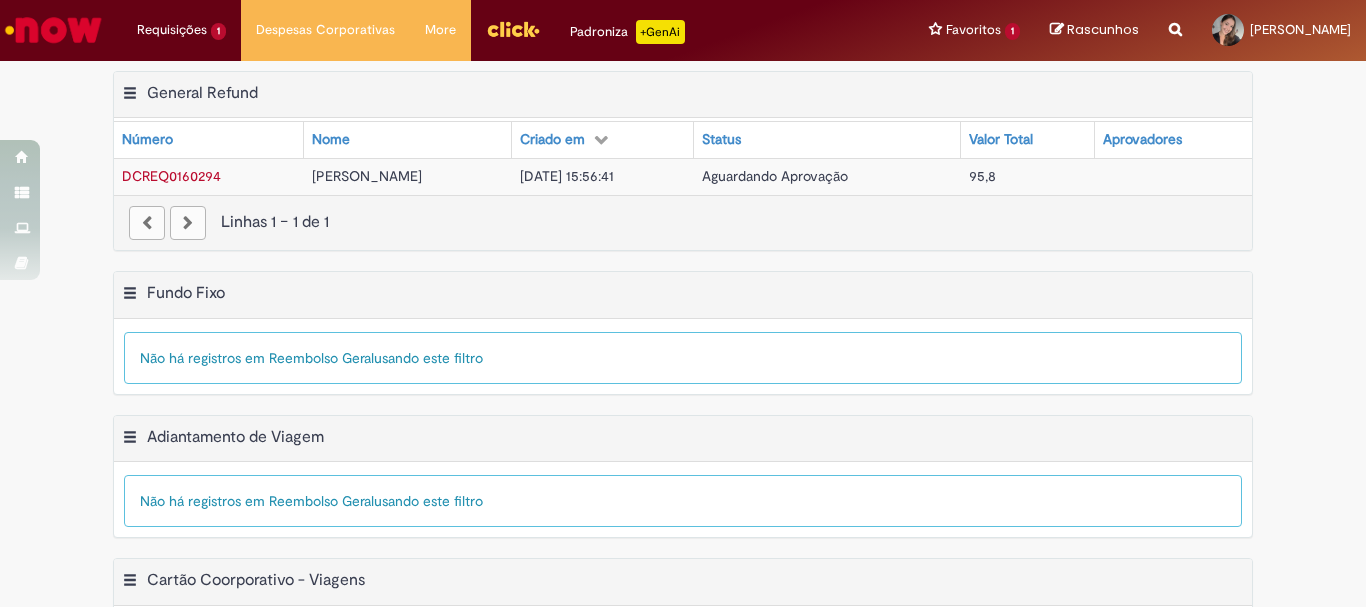 scroll, scrollTop: 0, scrollLeft: 0, axis: both 